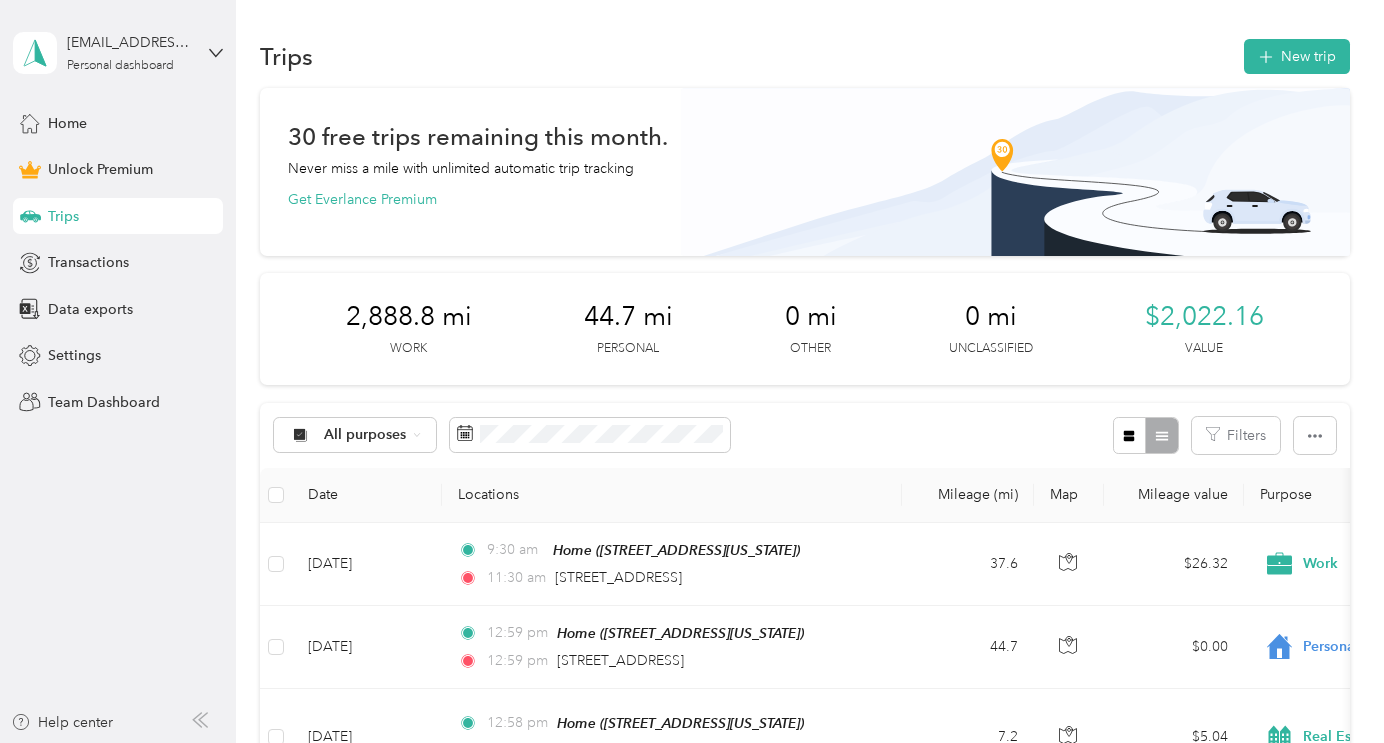 scroll, scrollTop: 0, scrollLeft: 0, axis: both 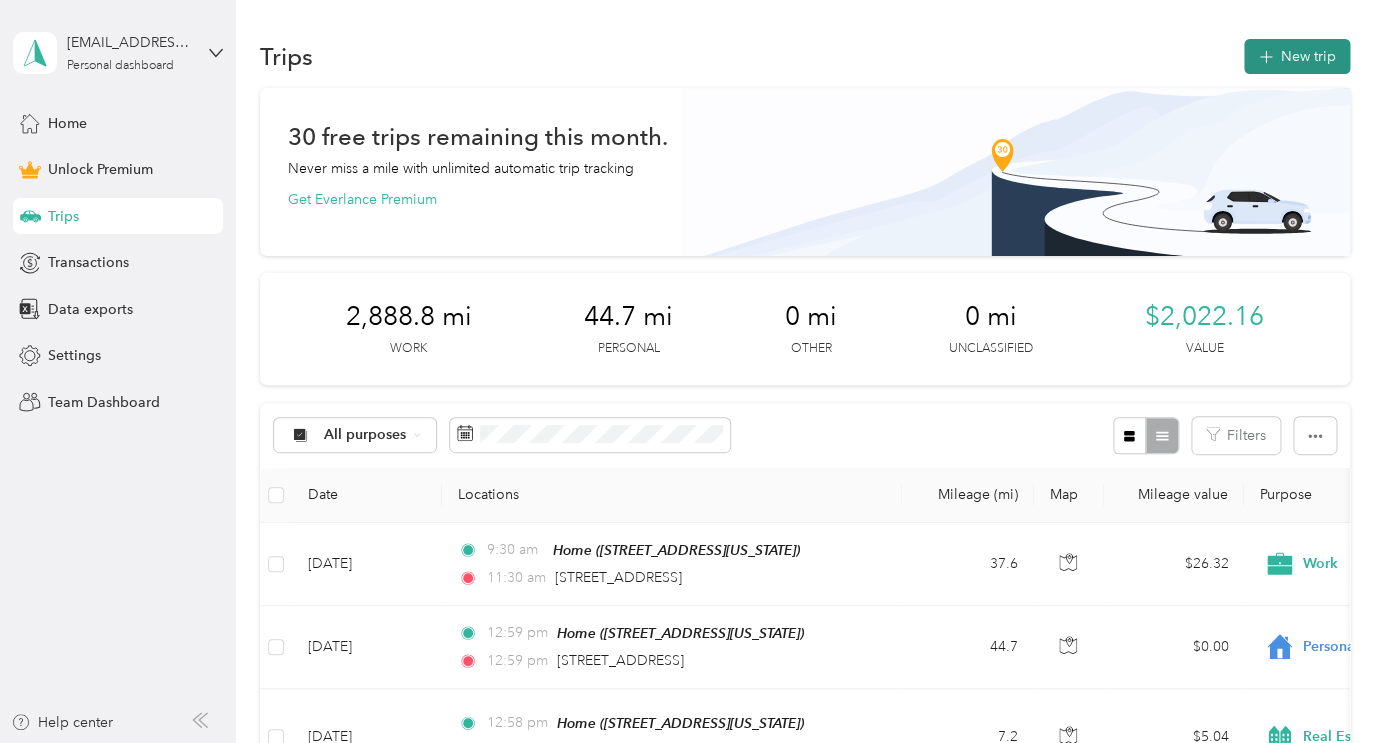 click on "New trip" at bounding box center [1297, 56] 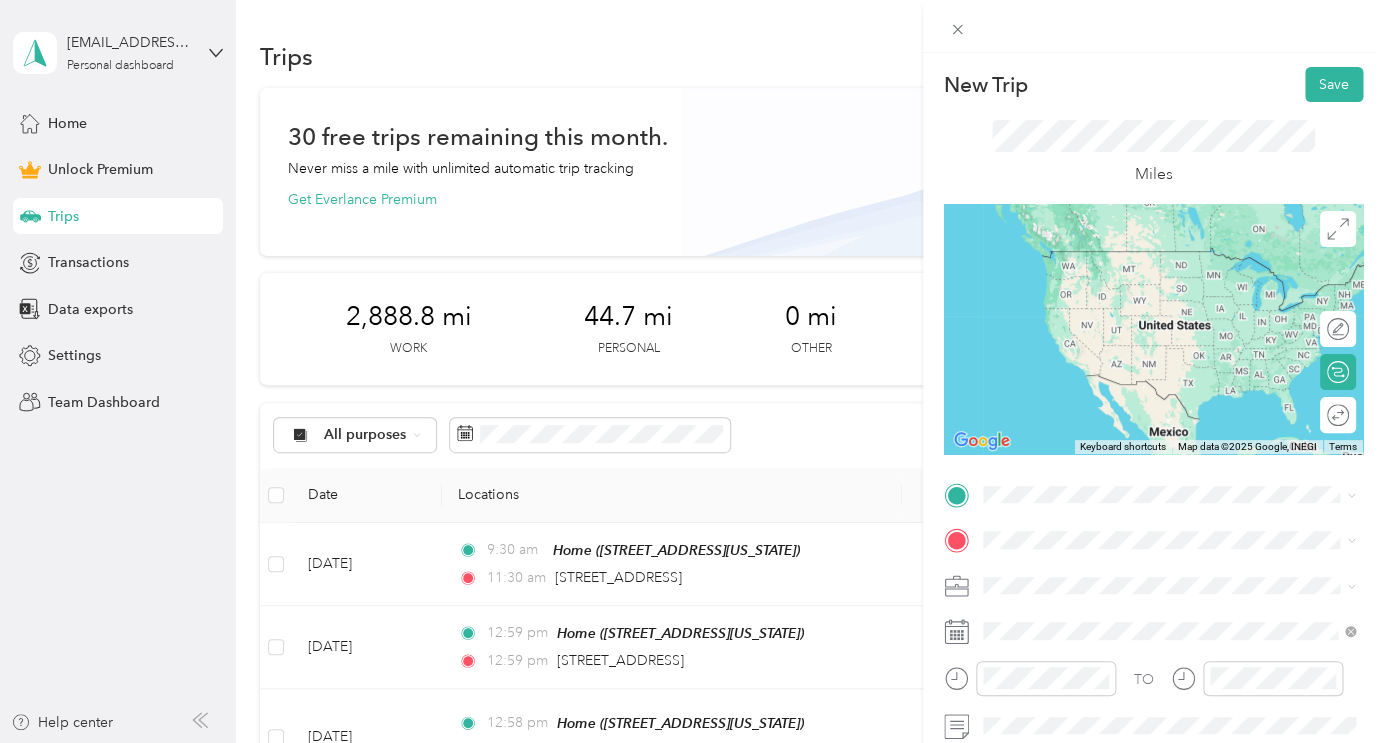 click on "5324 Eagle Claw Drive, Bulverde, 78163, Bulverde, Texas, United States" at bounding box center [1120, 275] 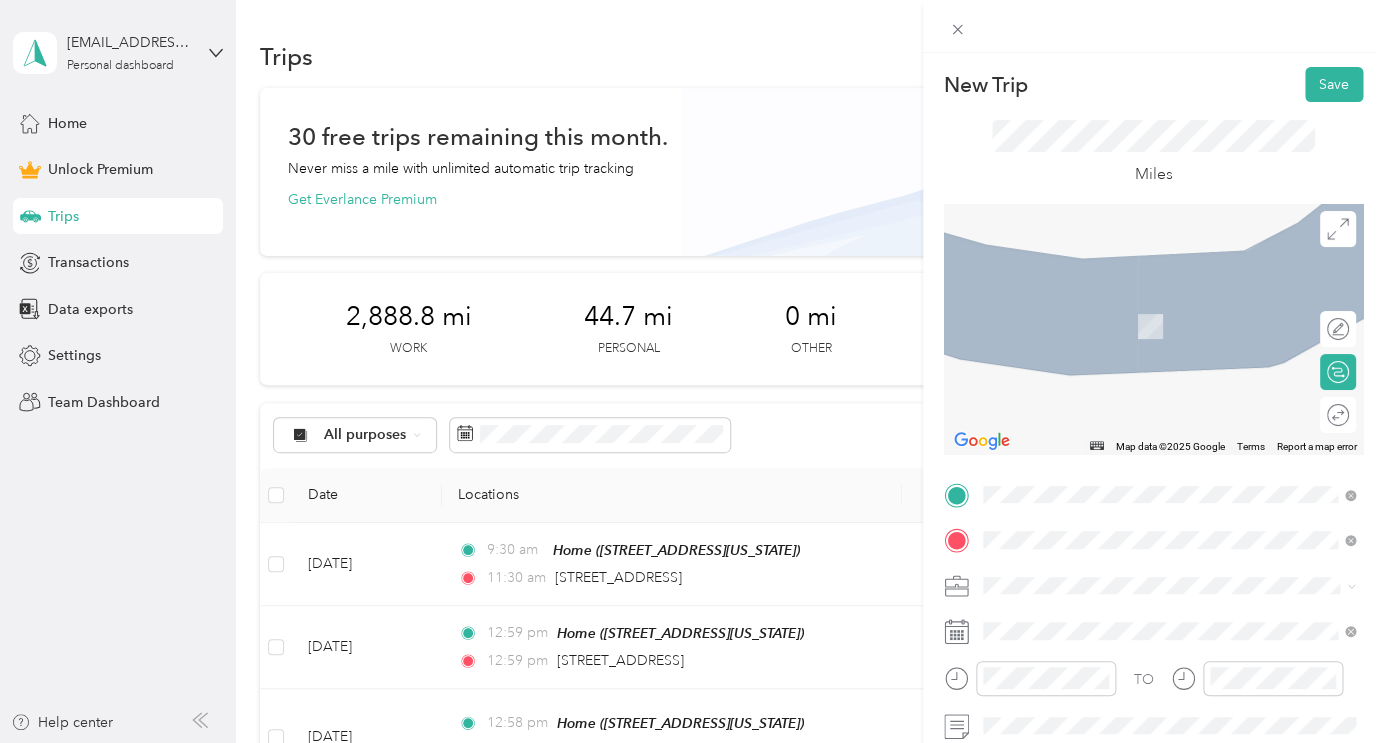 click on "3159 Campestres
Spring Branch, Texas 78070, United States" at bounding box center (1120, 297) 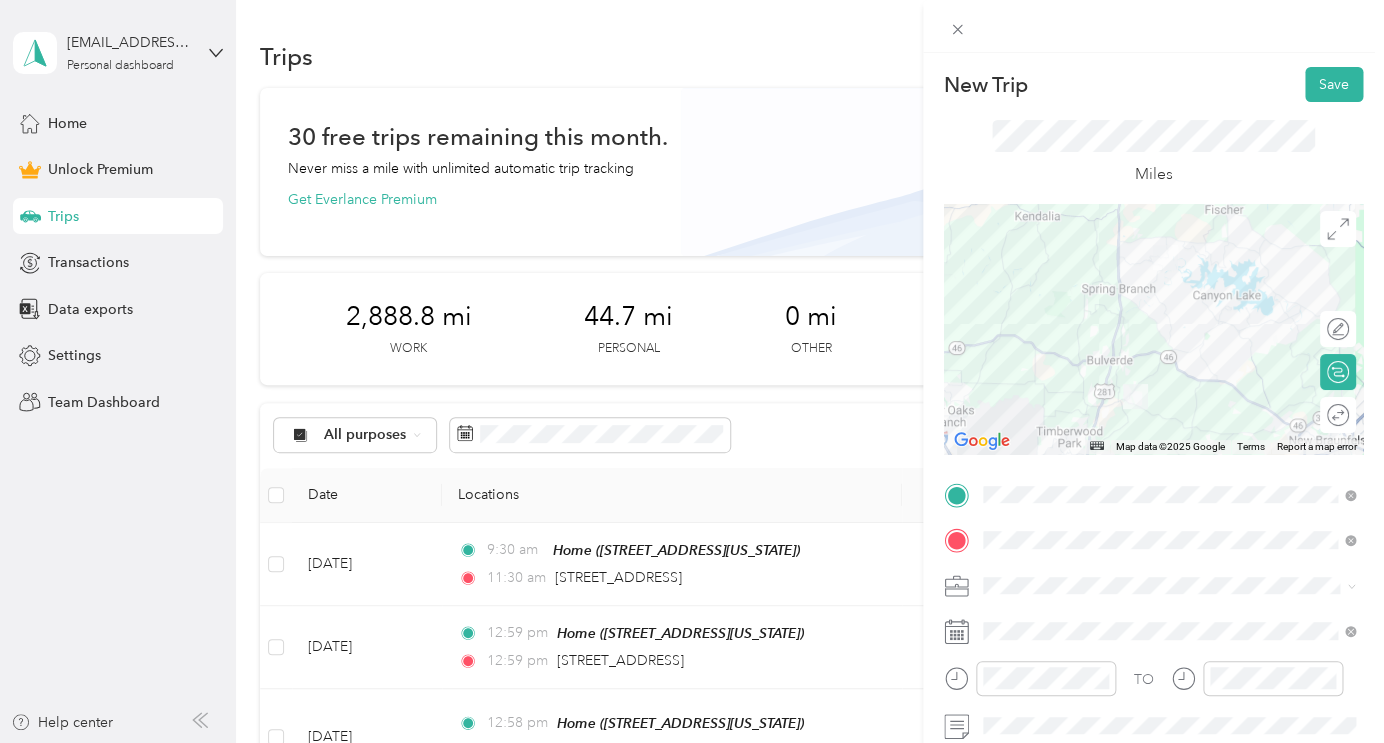 click on "Real Estate" at bounding box center (1022, 375) 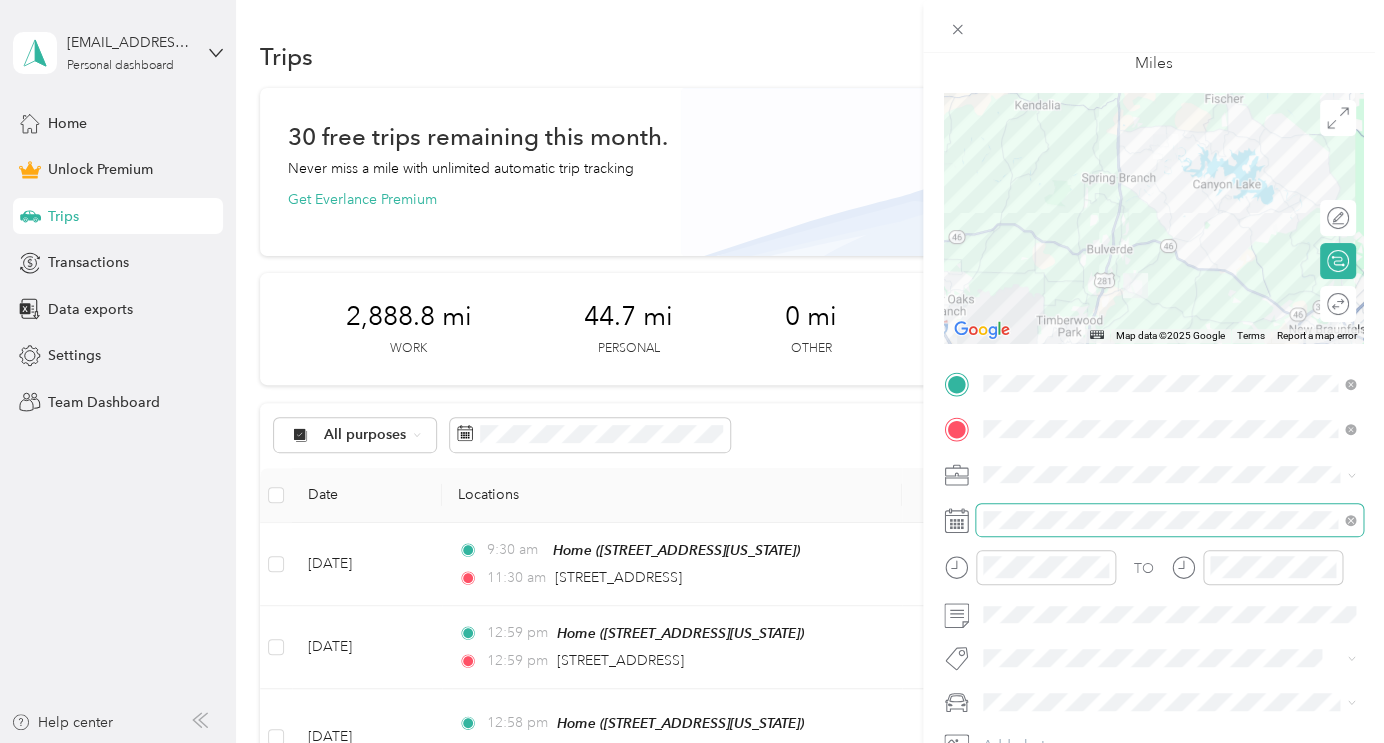 scroll, scrollTop: 113, scrollLeft: 0, axis: vertical 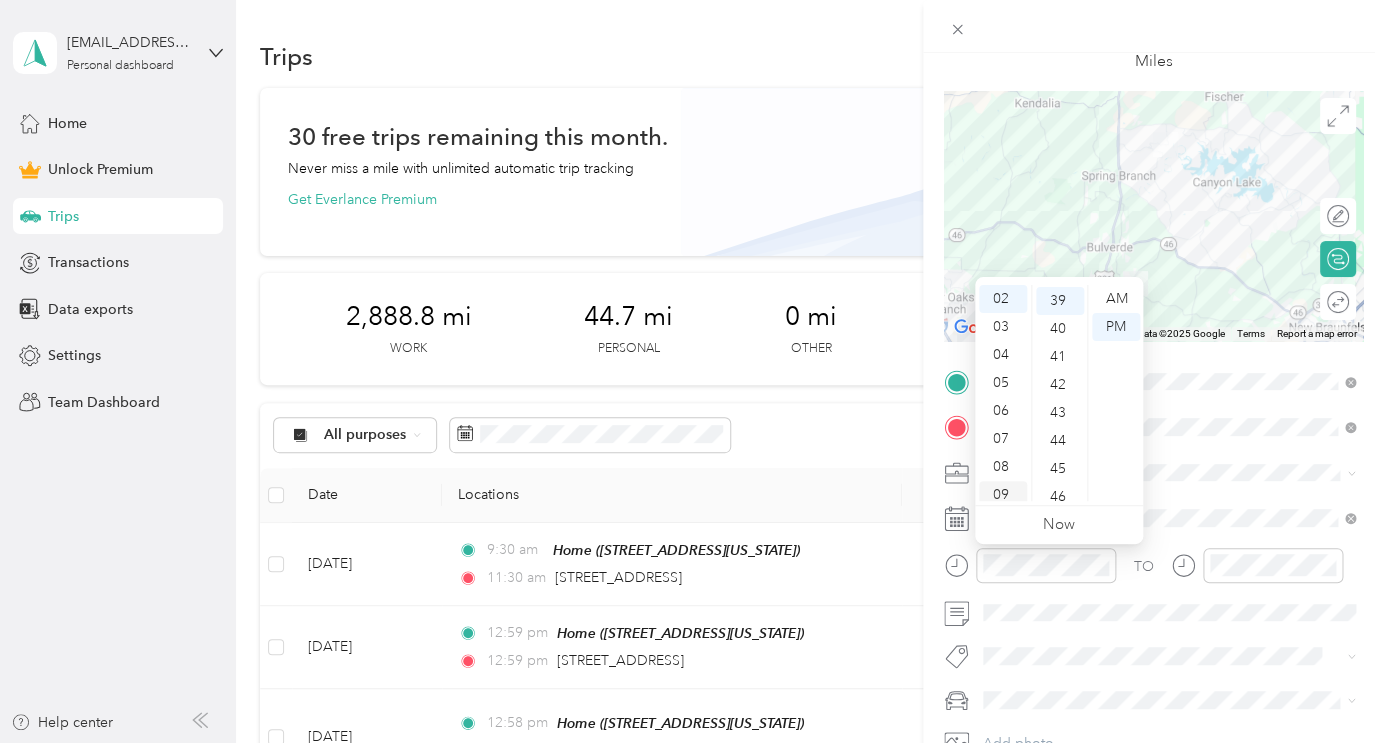 click on "09" at bounding box center [1003, 495] 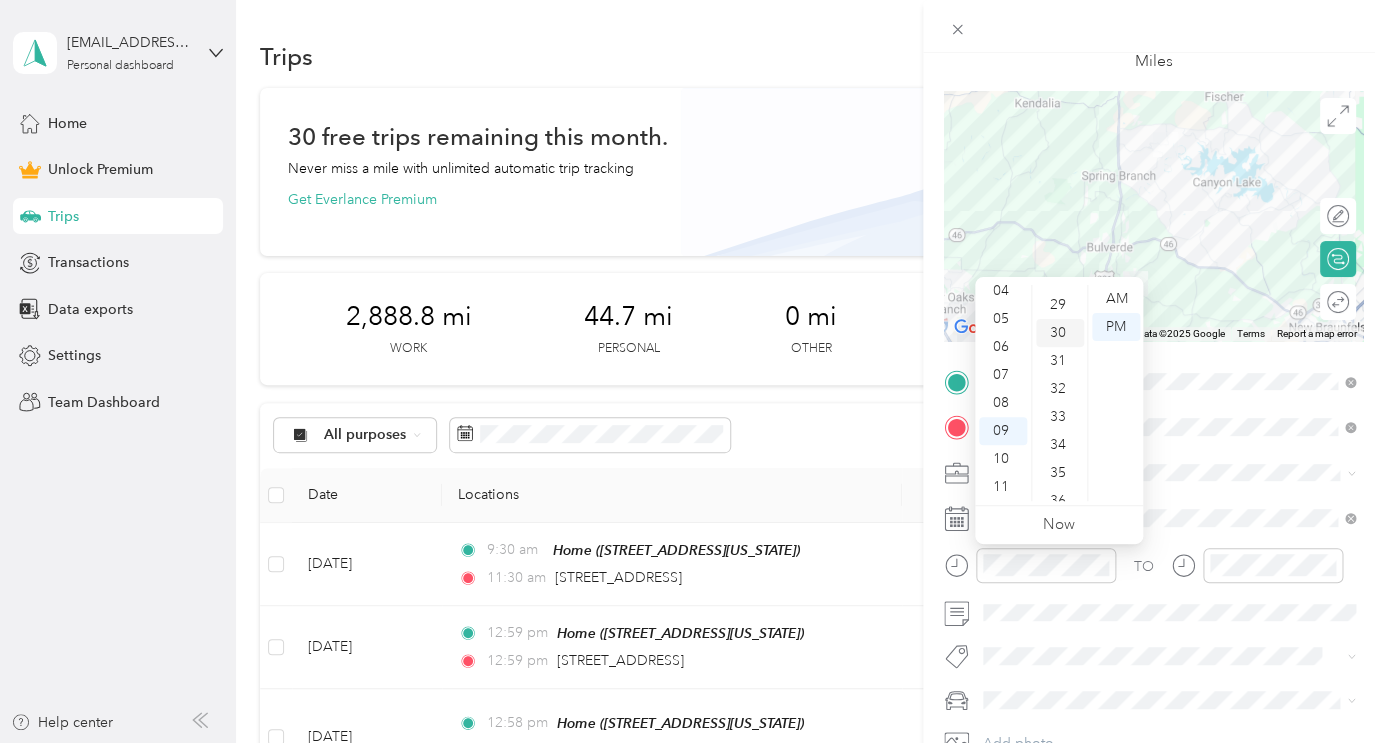 click on "30" at bounding box center (1060, 333) 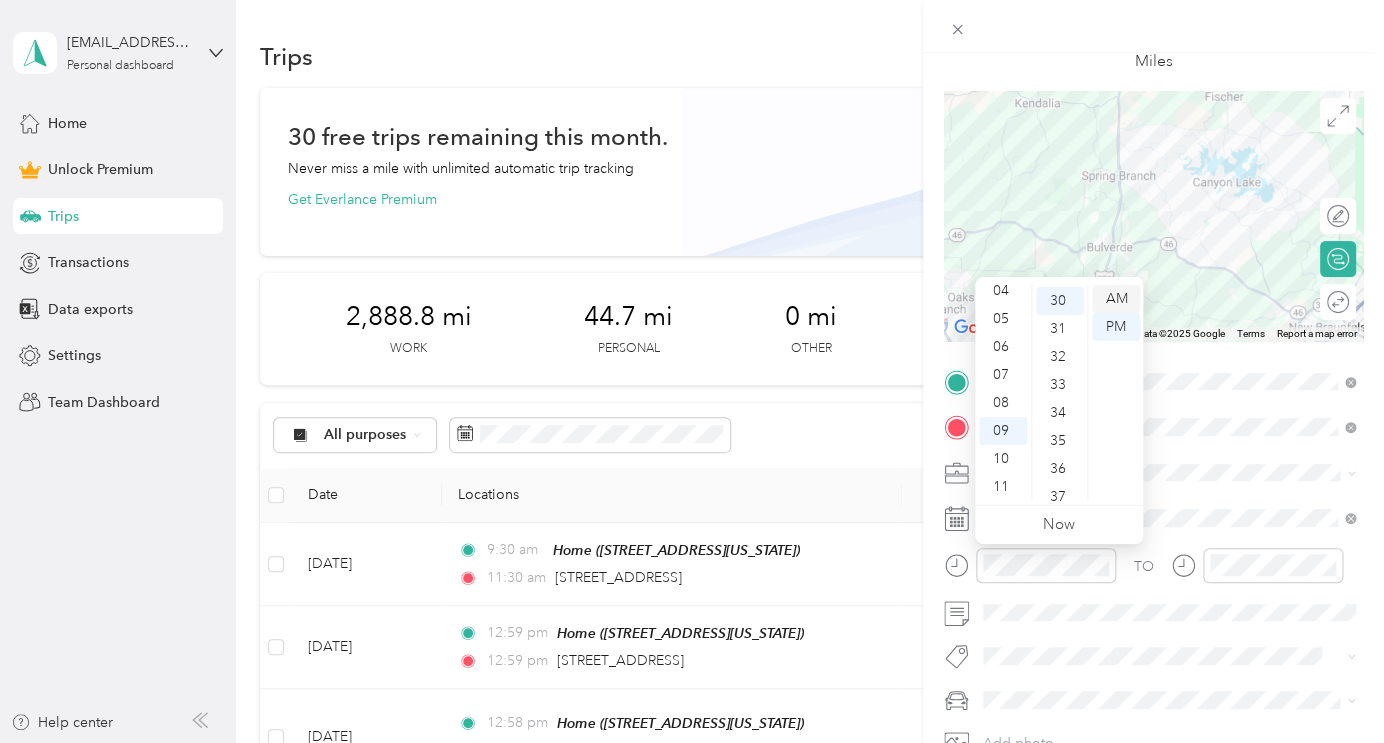click on "AM" at bounding box center [1116, 299] 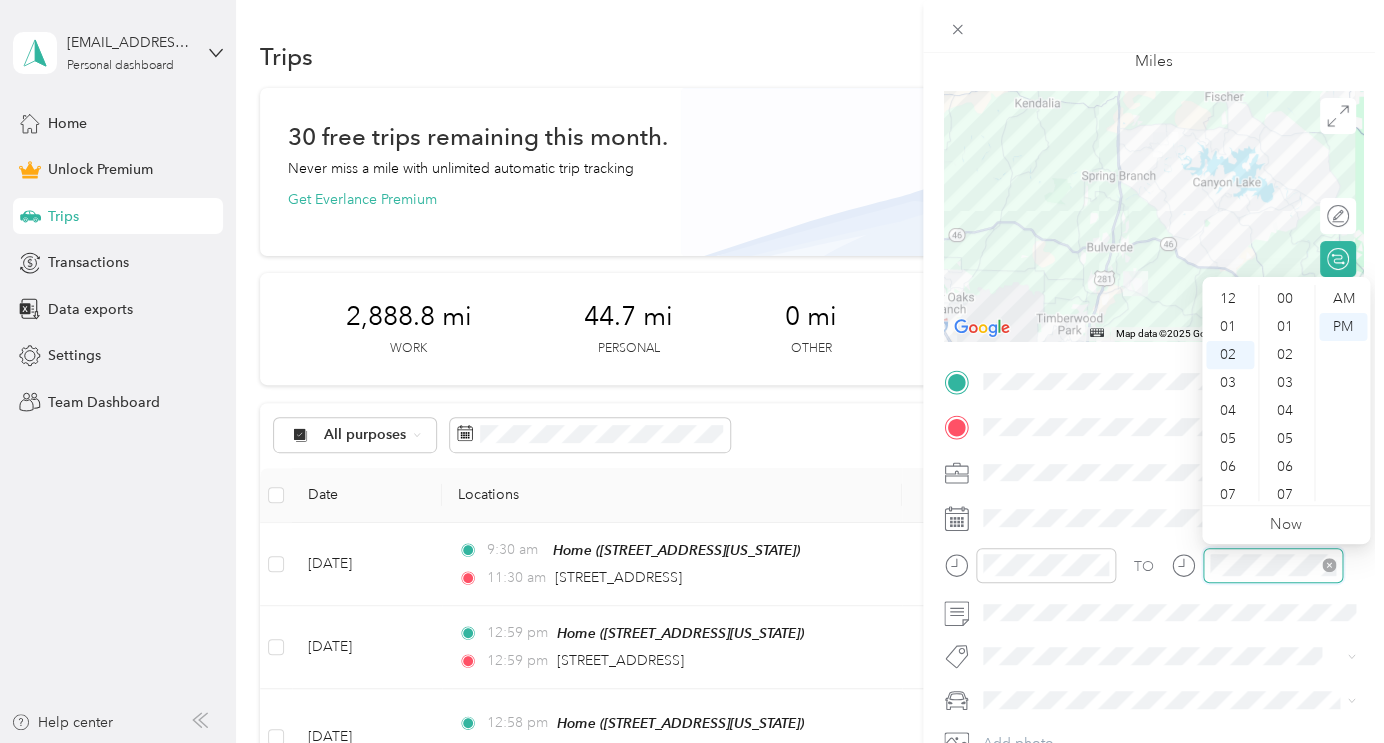 scroll, scrollTop: 1090, scrollLeft: 0, axis: vertical 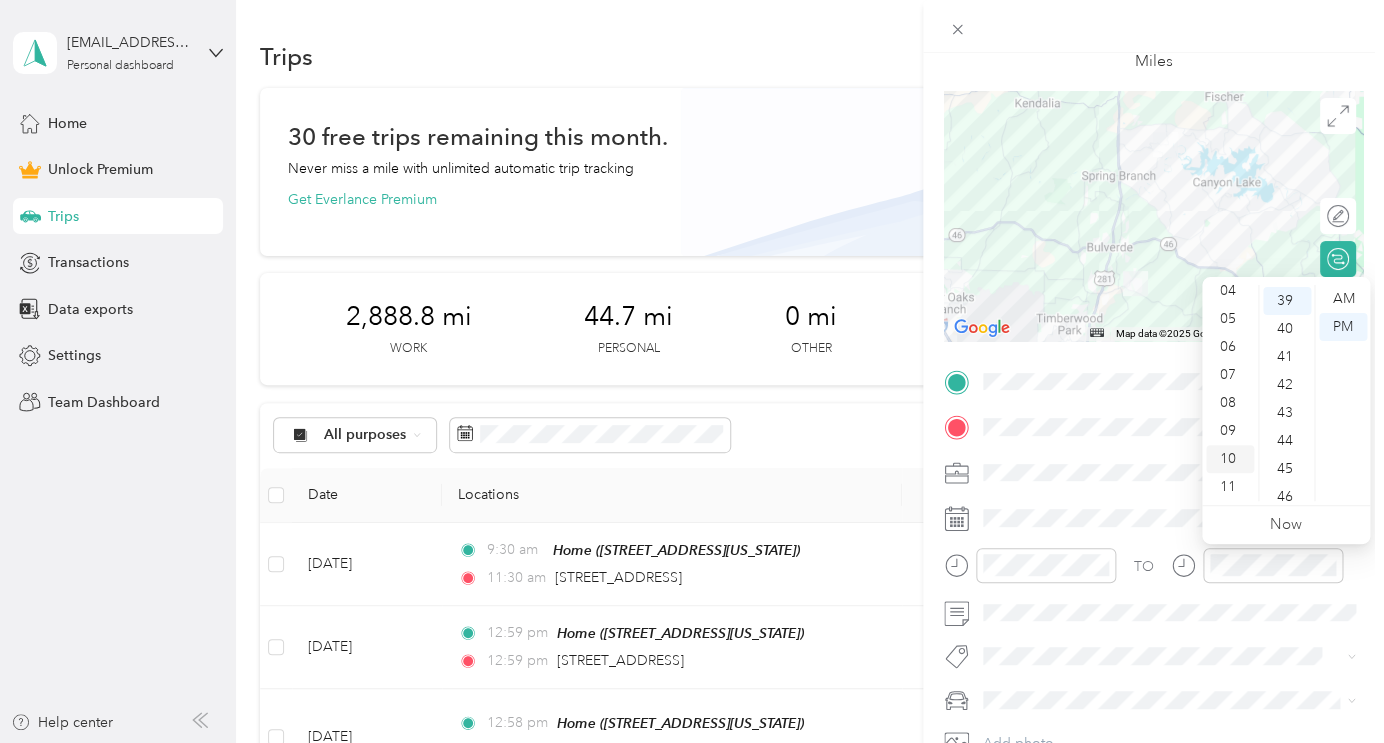 click on "10" at bounding box center [1230, 459] 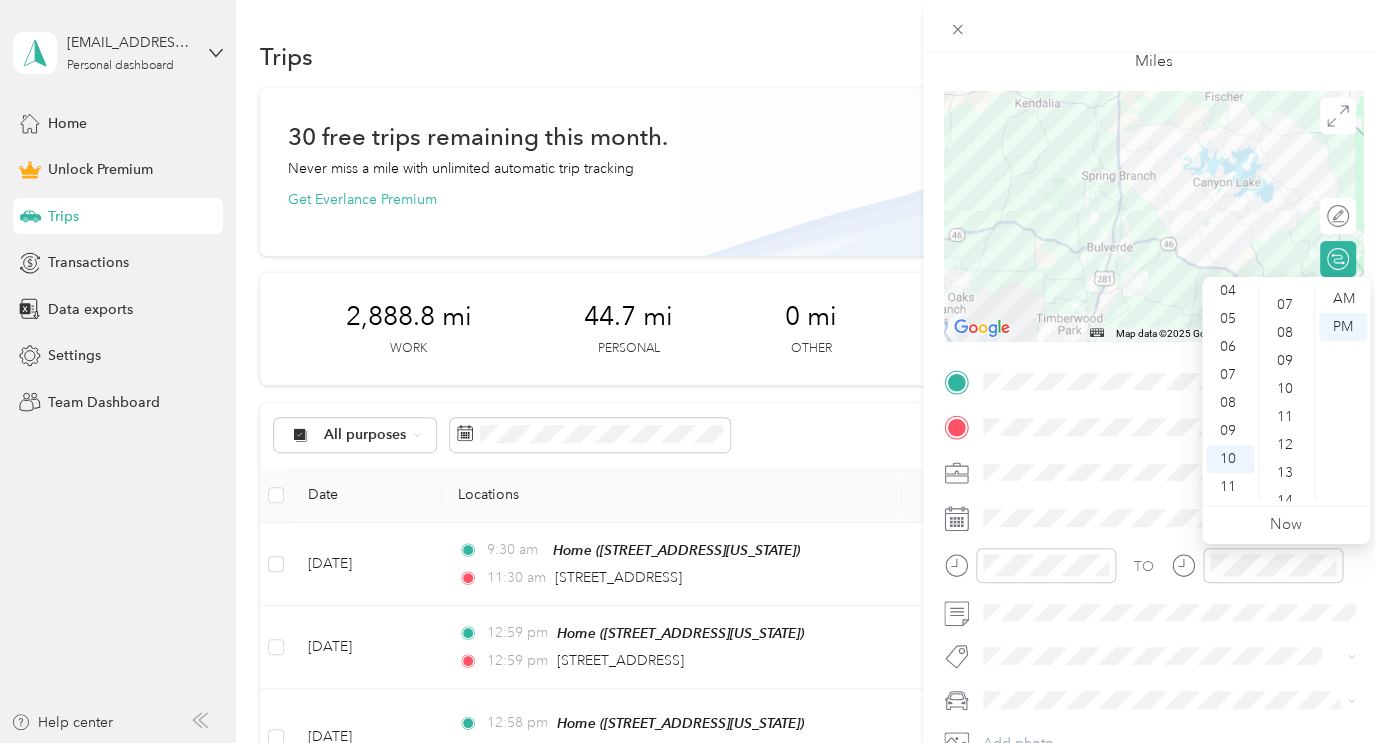 scroll, scrollTop: 0, scrollLeft: 0, axis: both 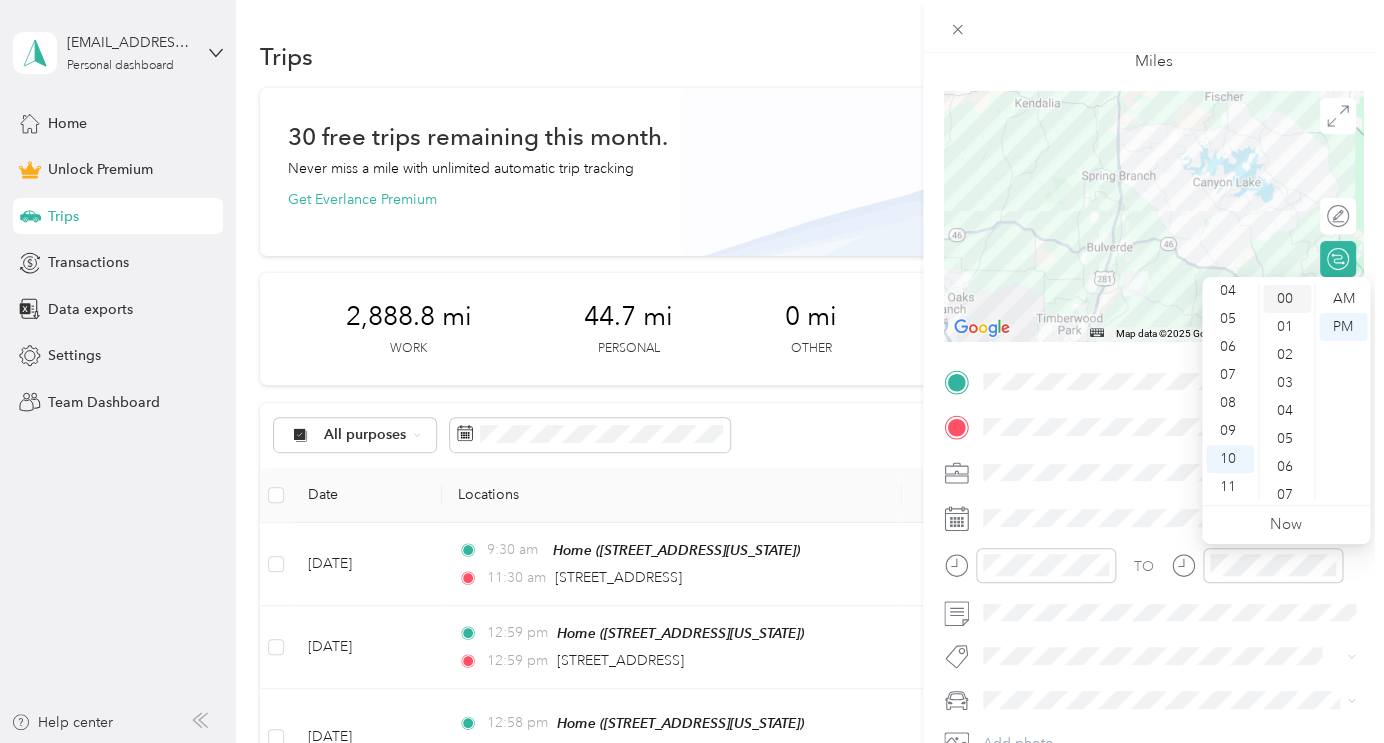 click on "00" at bounding box center (1287, 299) 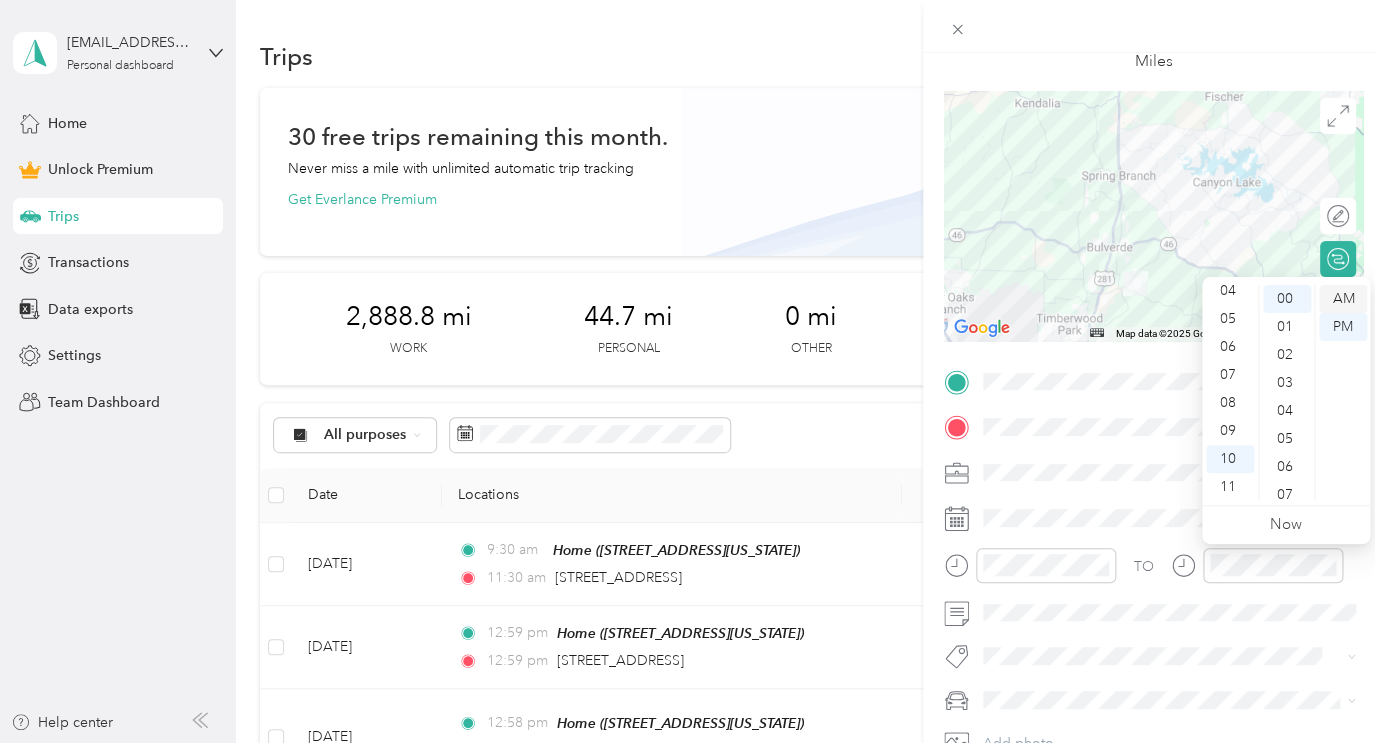 click on "AM" at bounding box center [1343, 299] 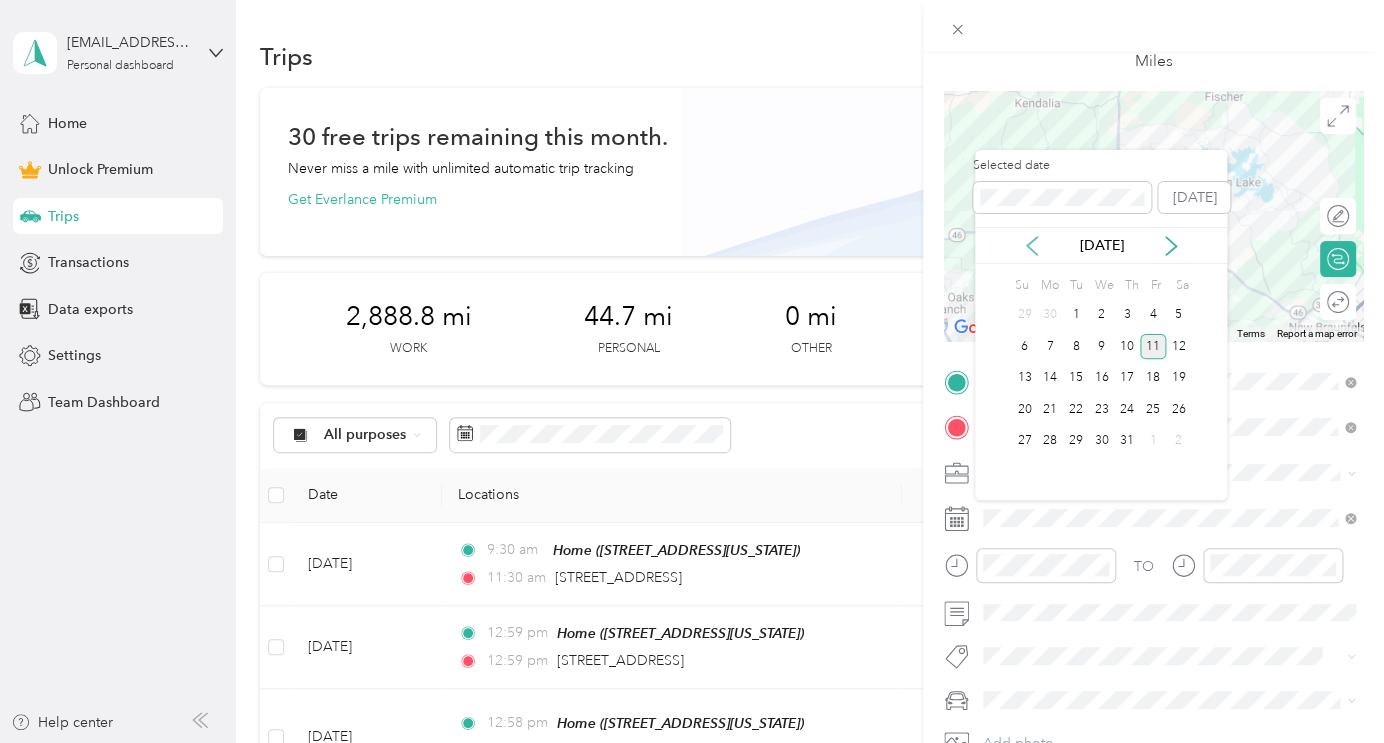 click 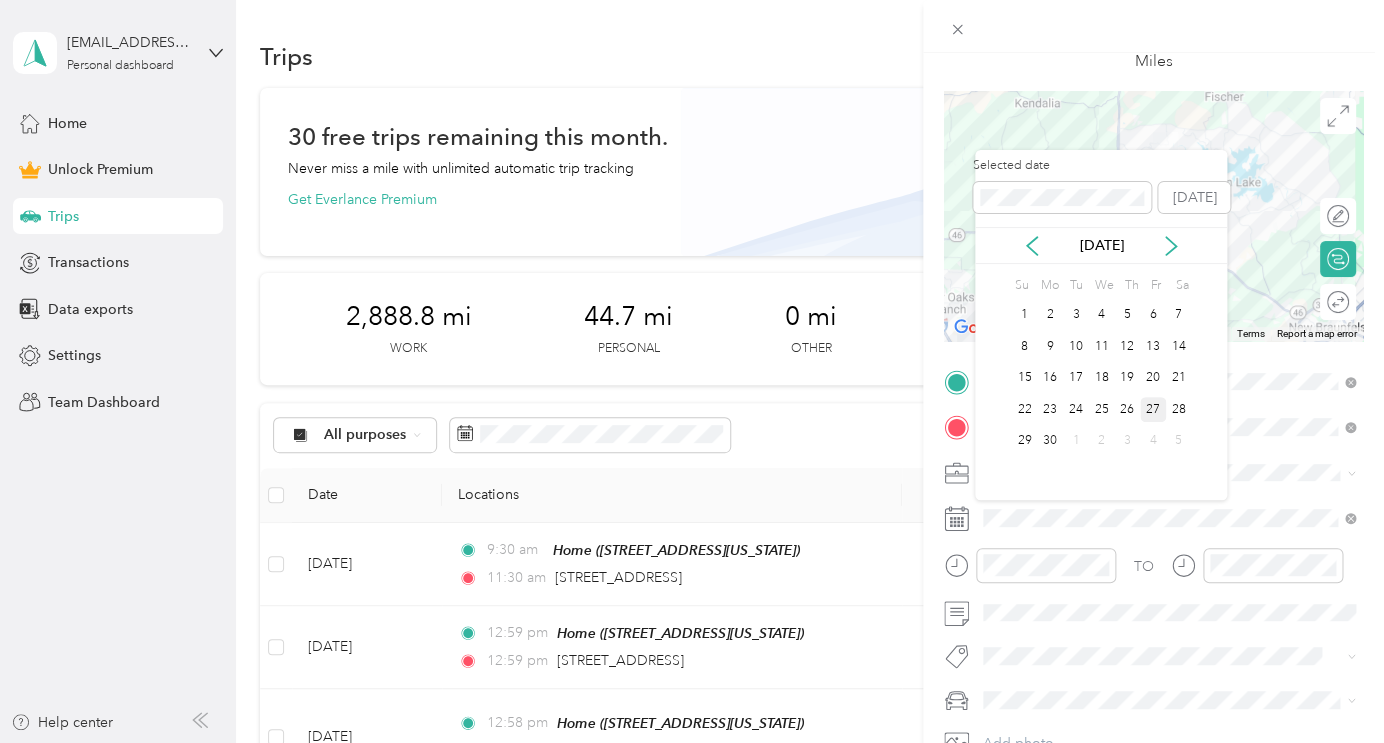 click on "27" at bounding box center (1153, 409) 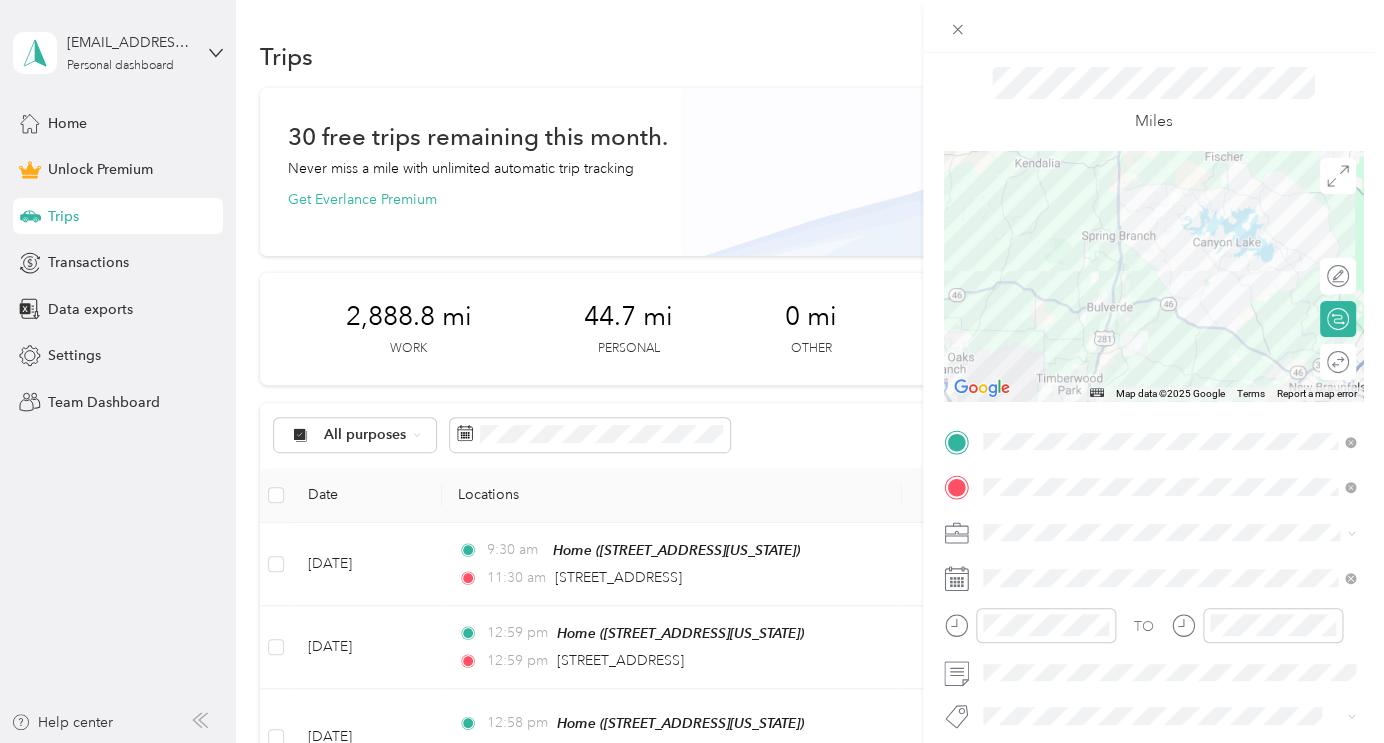 scroll, scrollTop: 0, scrollLeft: 0, axis: both 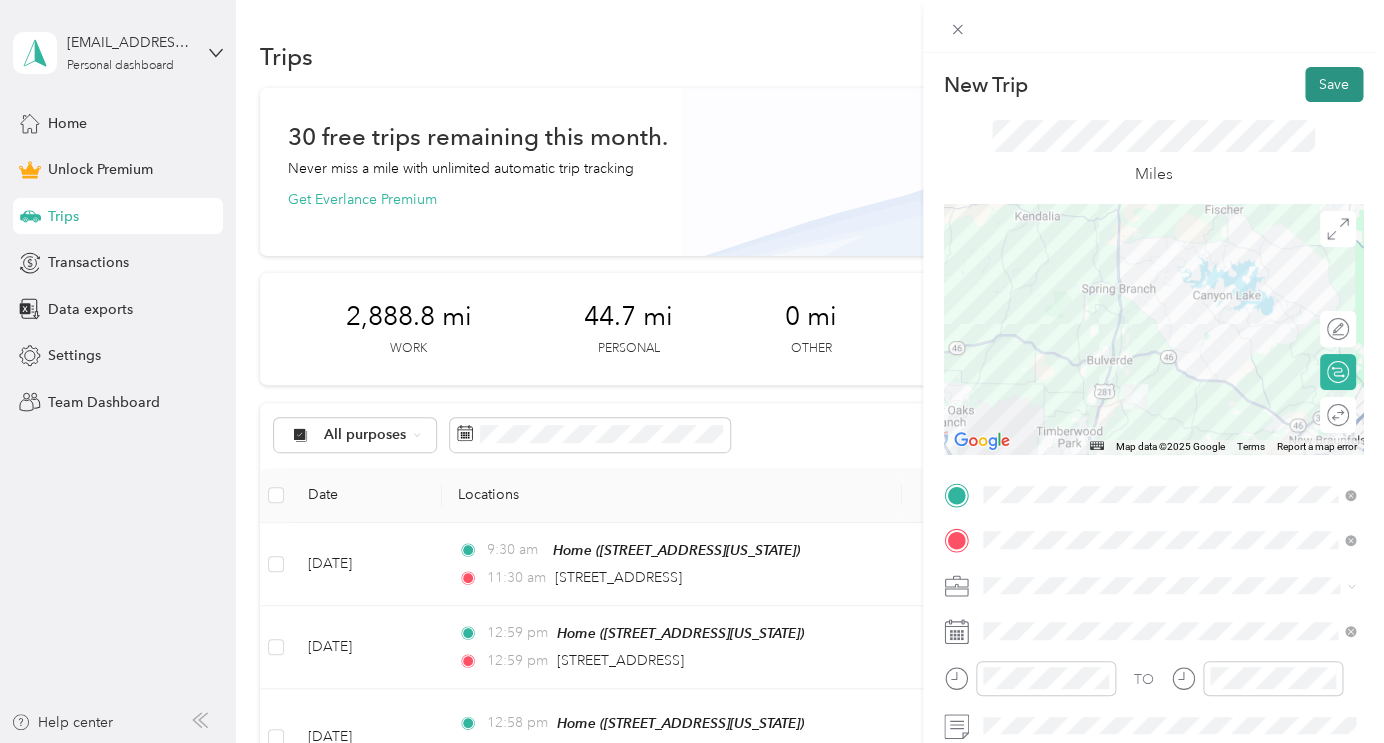 click on "Save" at bounding box center [1334, 84] 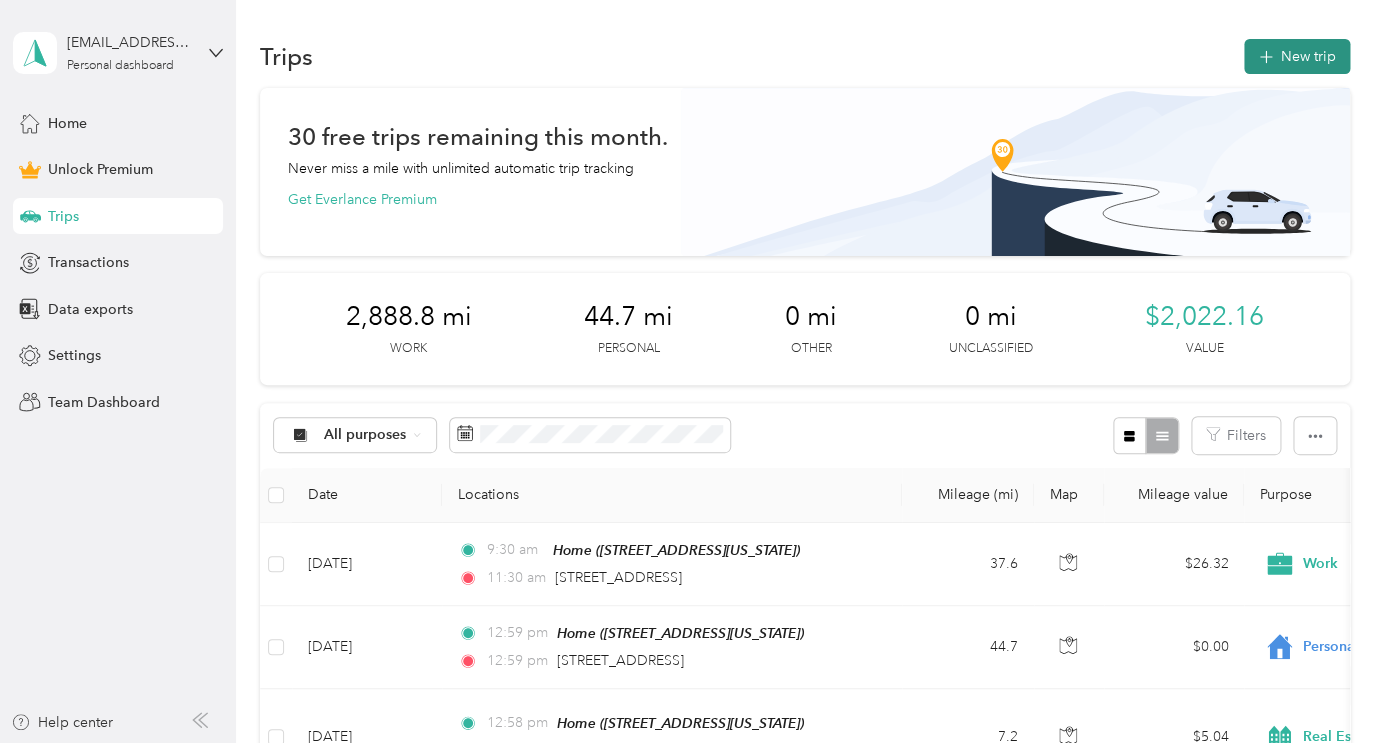 click on "New trip" at bounding box center (1297, 56) 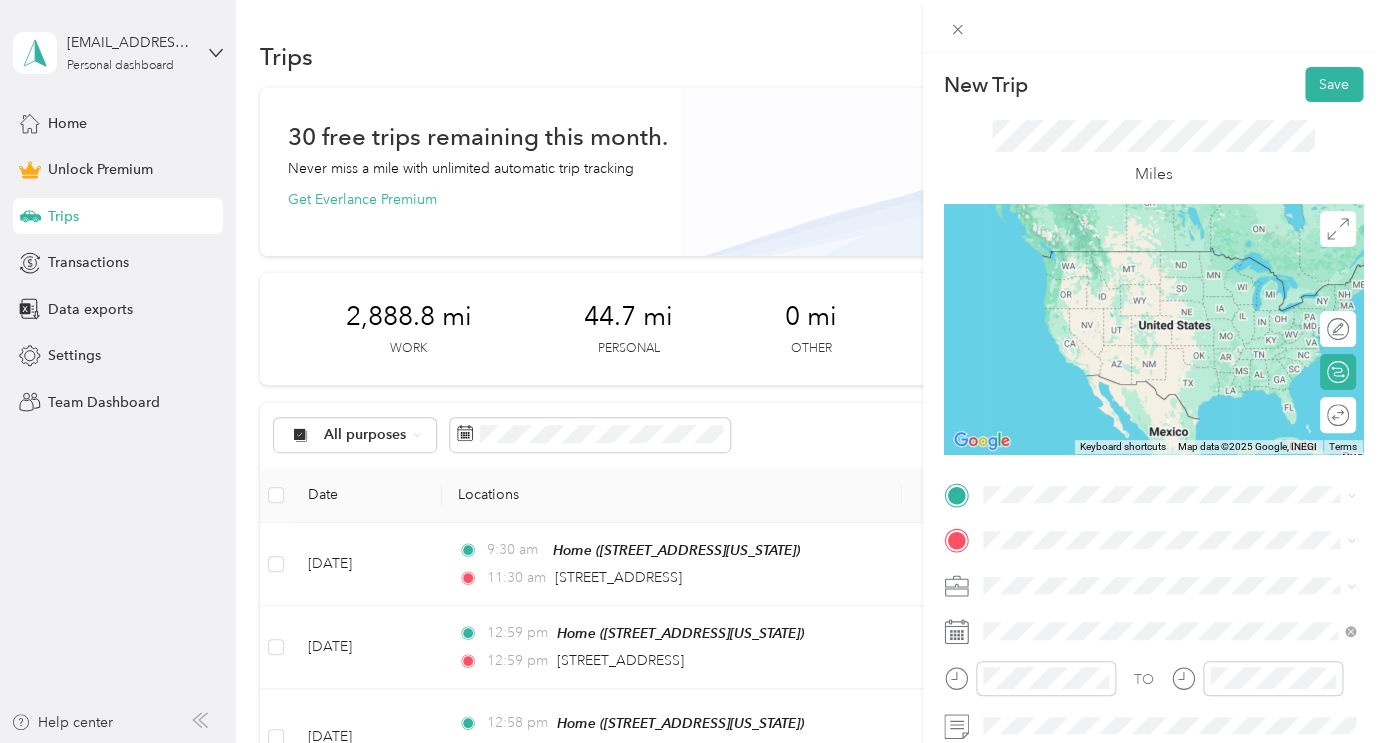 click on "3159 Campestres
Spring Branch, Texas 78070, United States" at bounding box center (1168, 241) 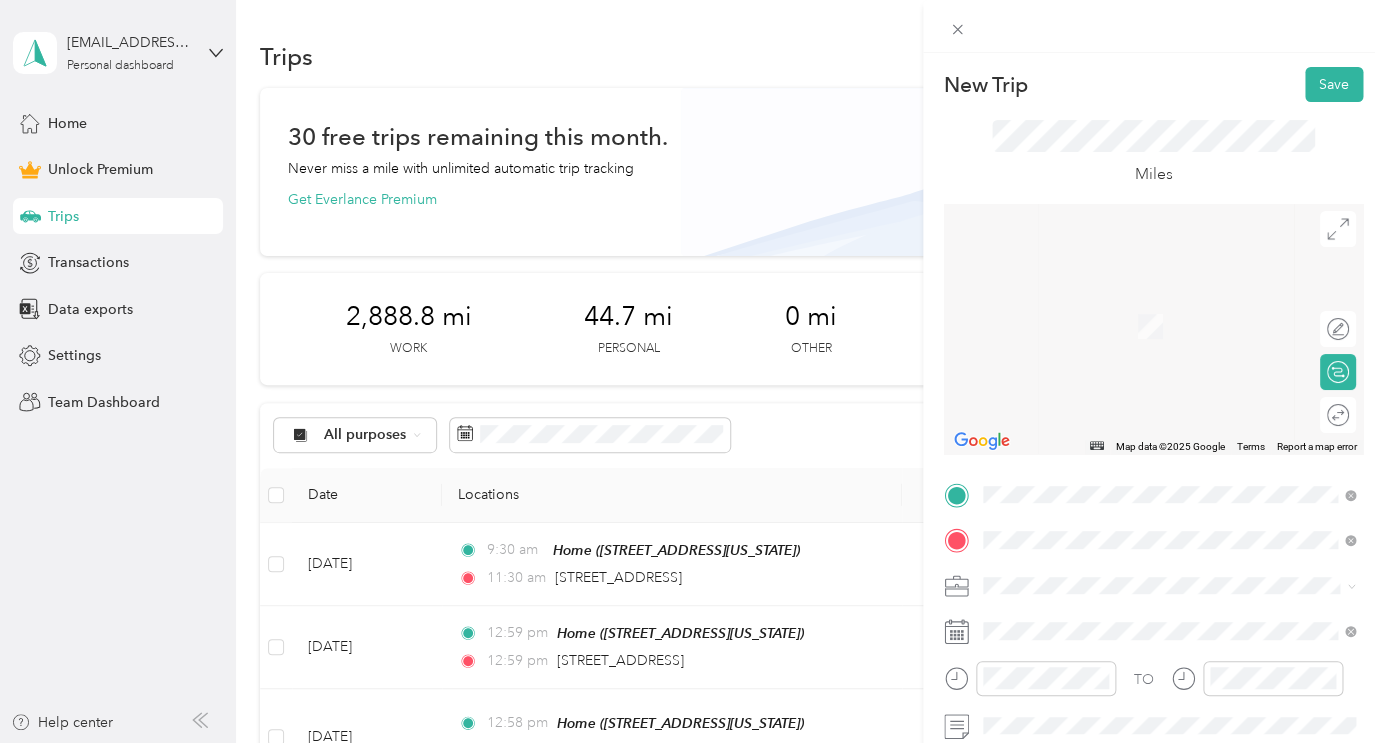 click on "130 Alondra Lane
Spring Branch, Texas 78070, United States" at bounding box center (1175, 297) 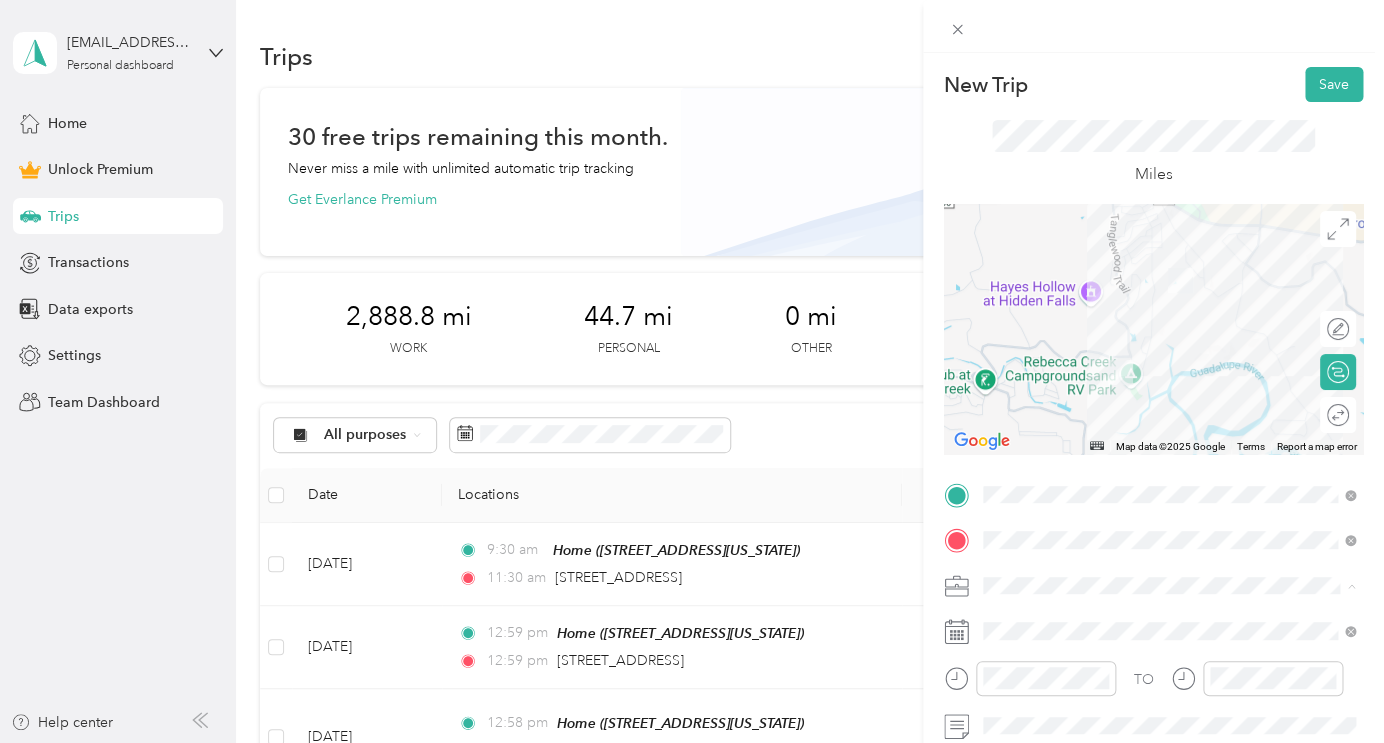 click on "Real Estate" at bounding box center [1168, 375] 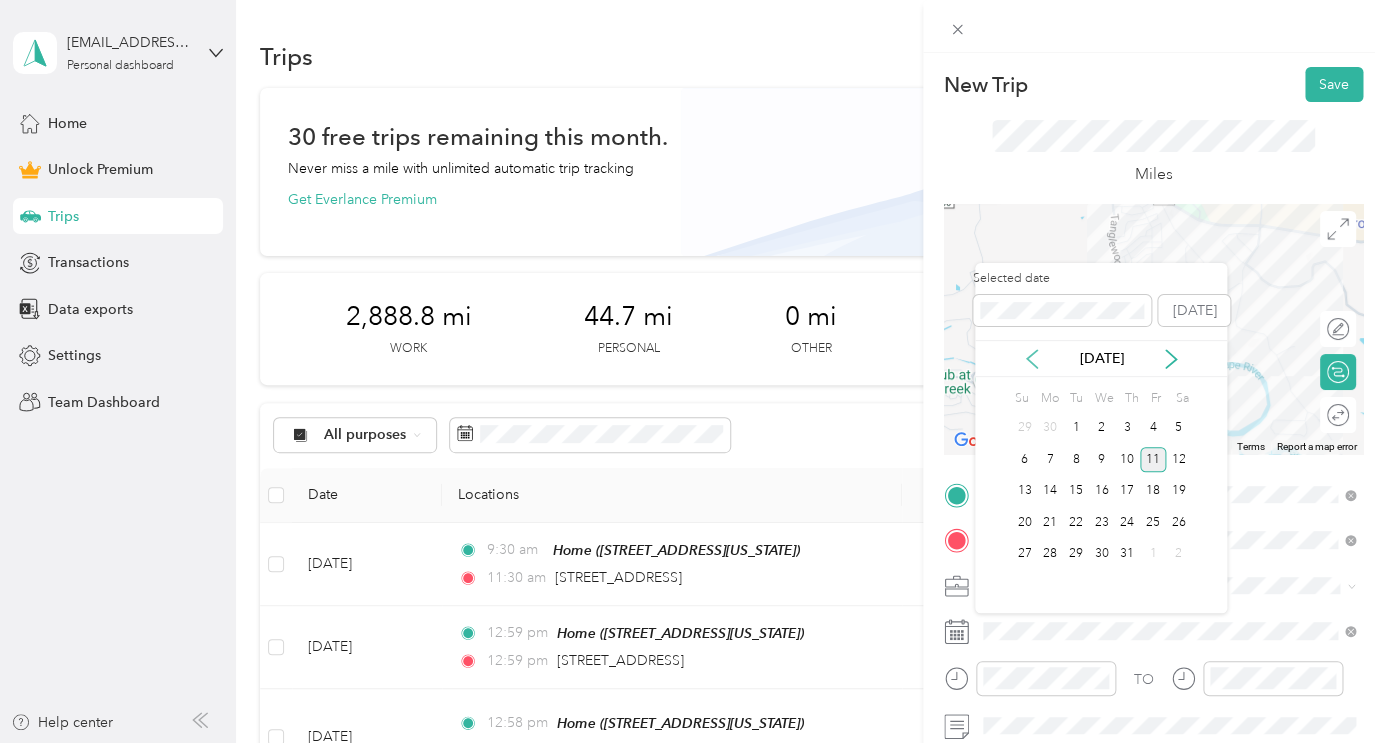 click 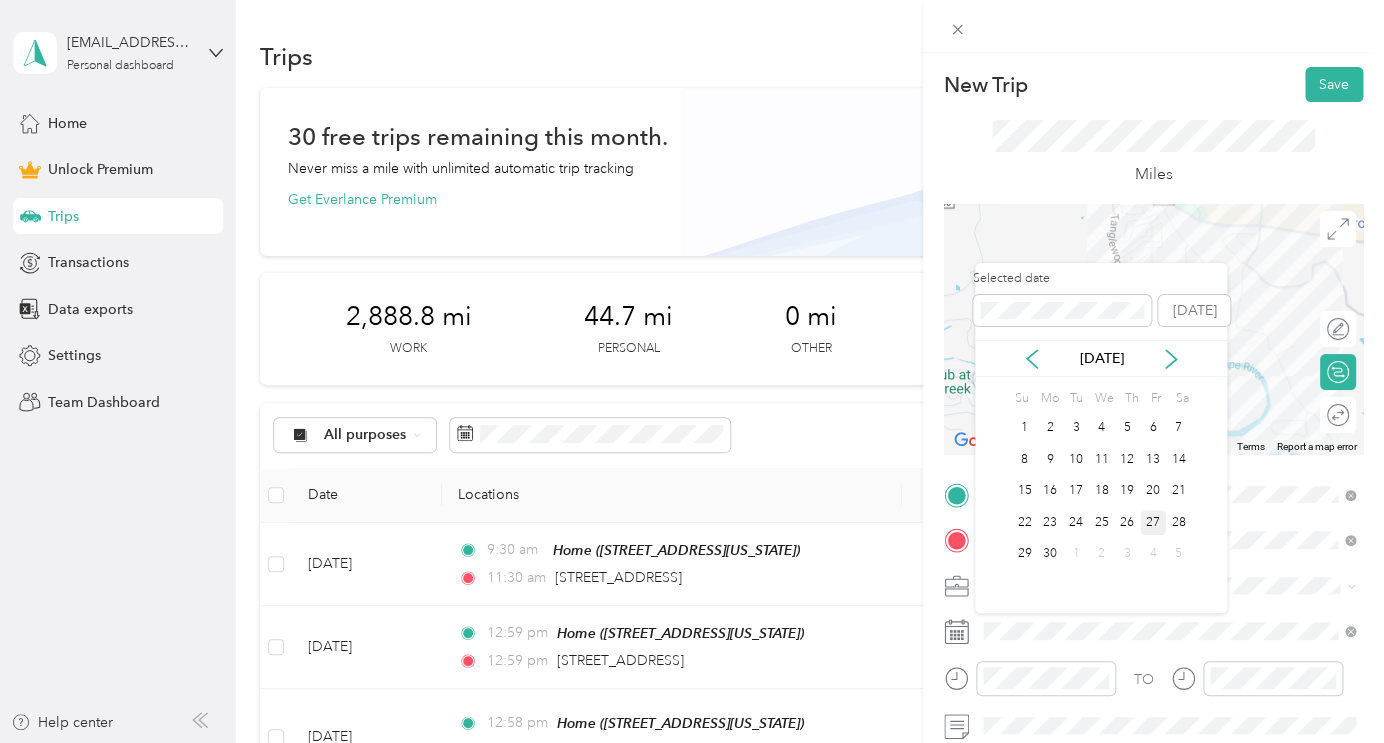 click on "27" at bounding box center (1153, 522) 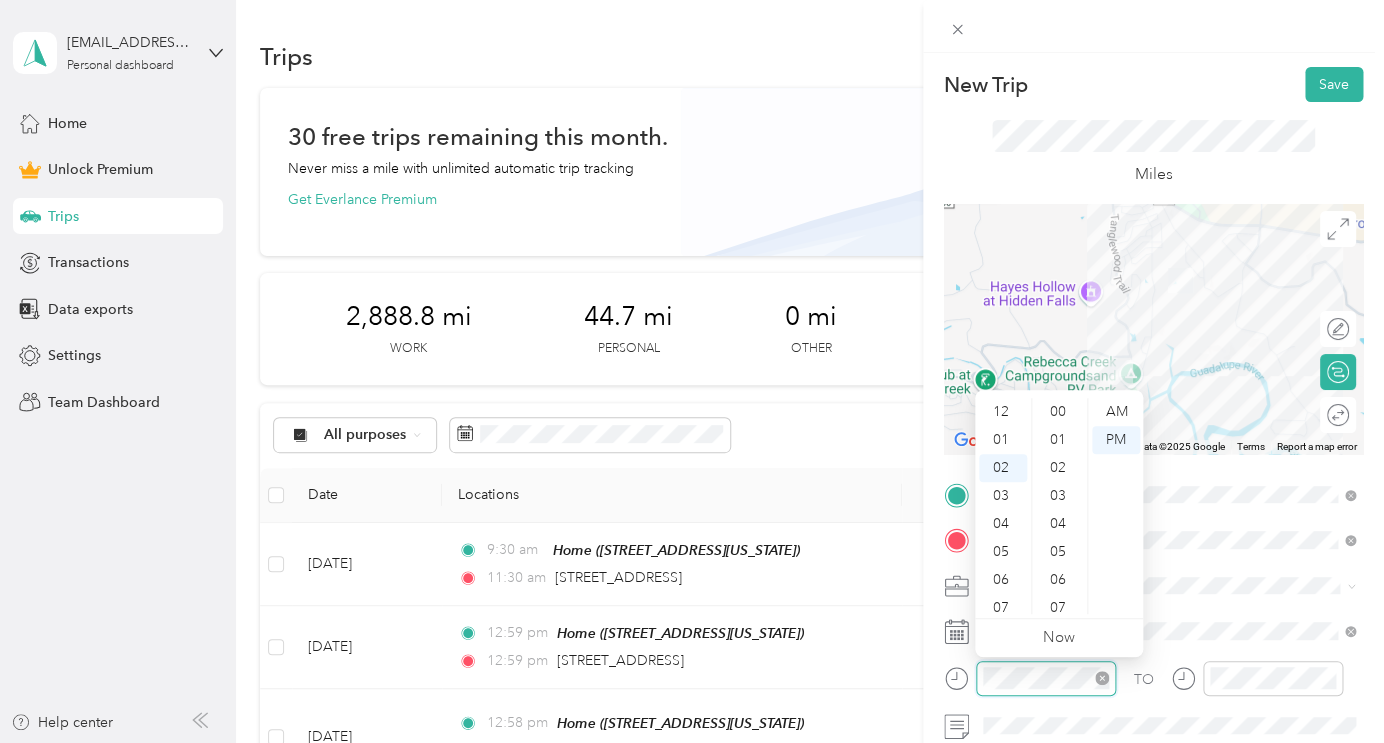 scroll, scrollTop: 56, scrollLeft: 0, axis: vertical 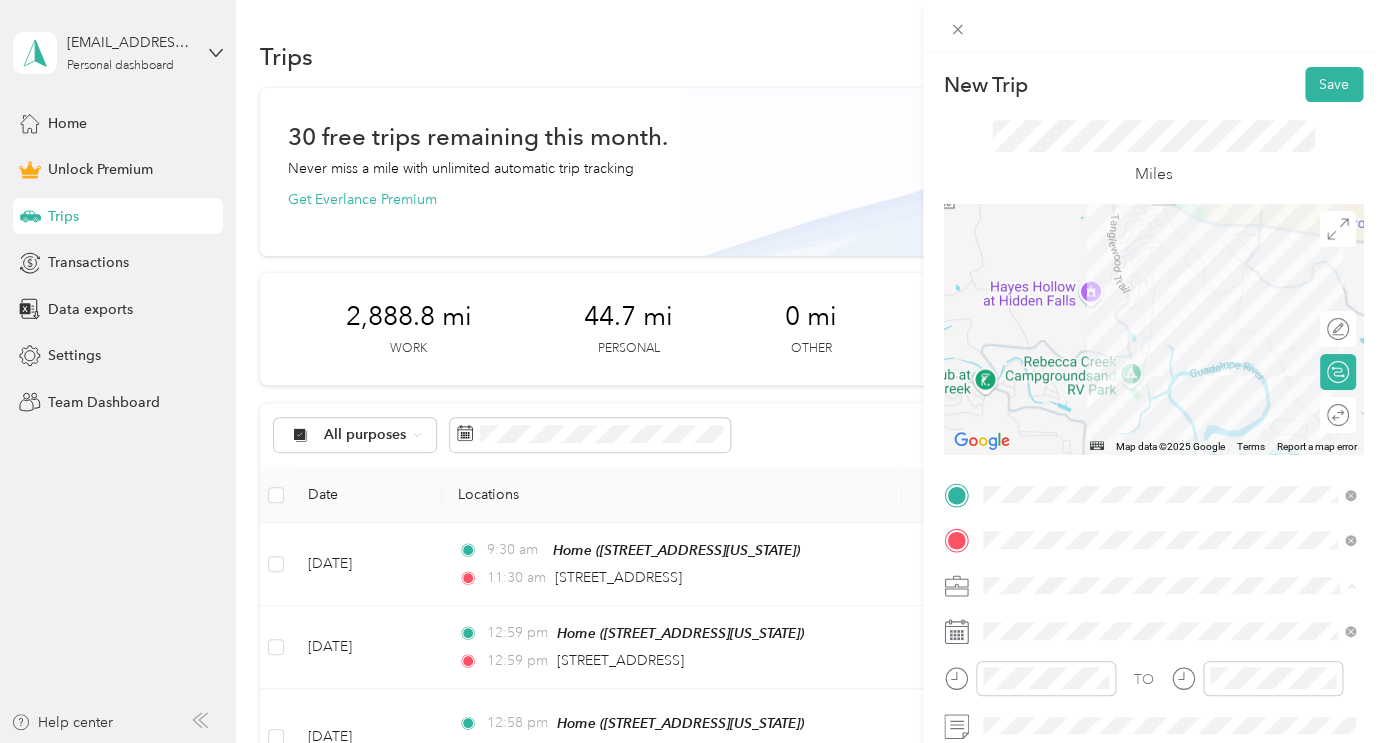 click on "Real Estate" at bounding box center [1157, 375] 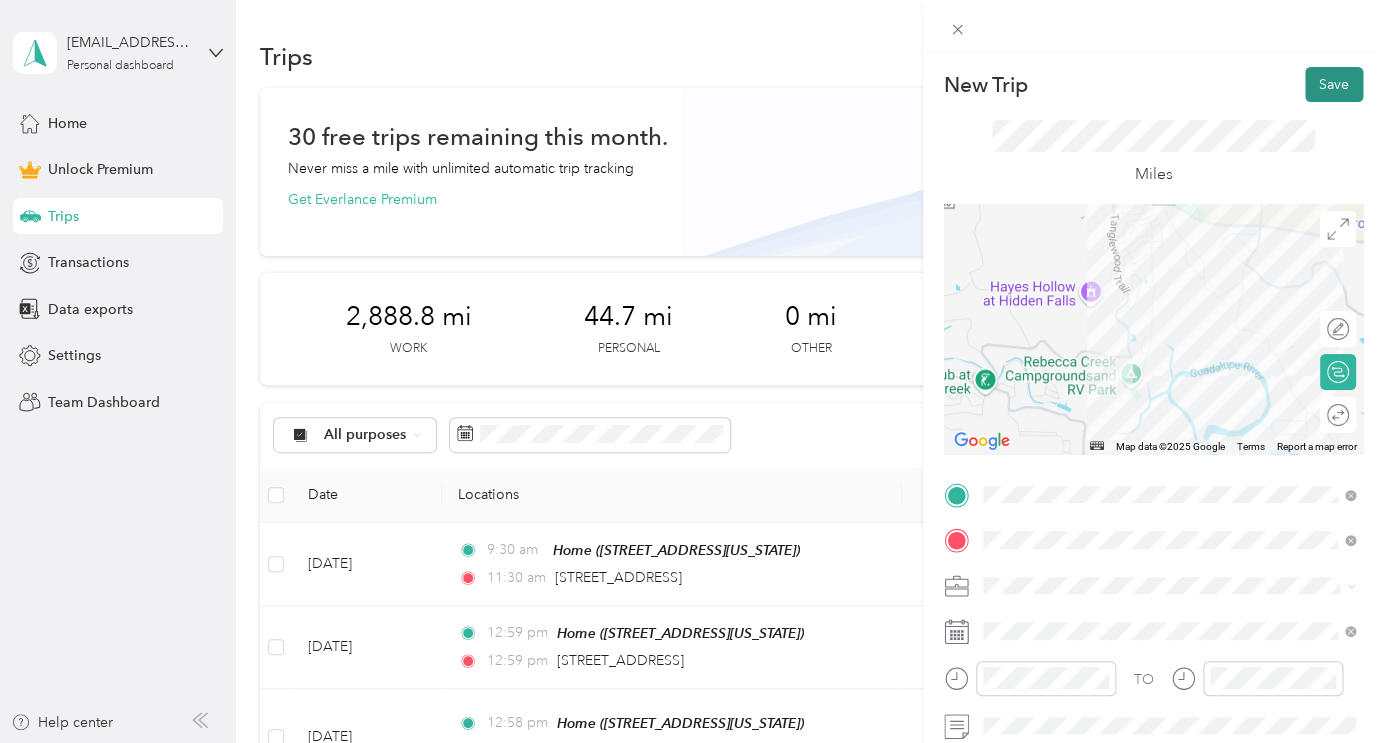 click on "Save" at bounding box center [1334, 84] 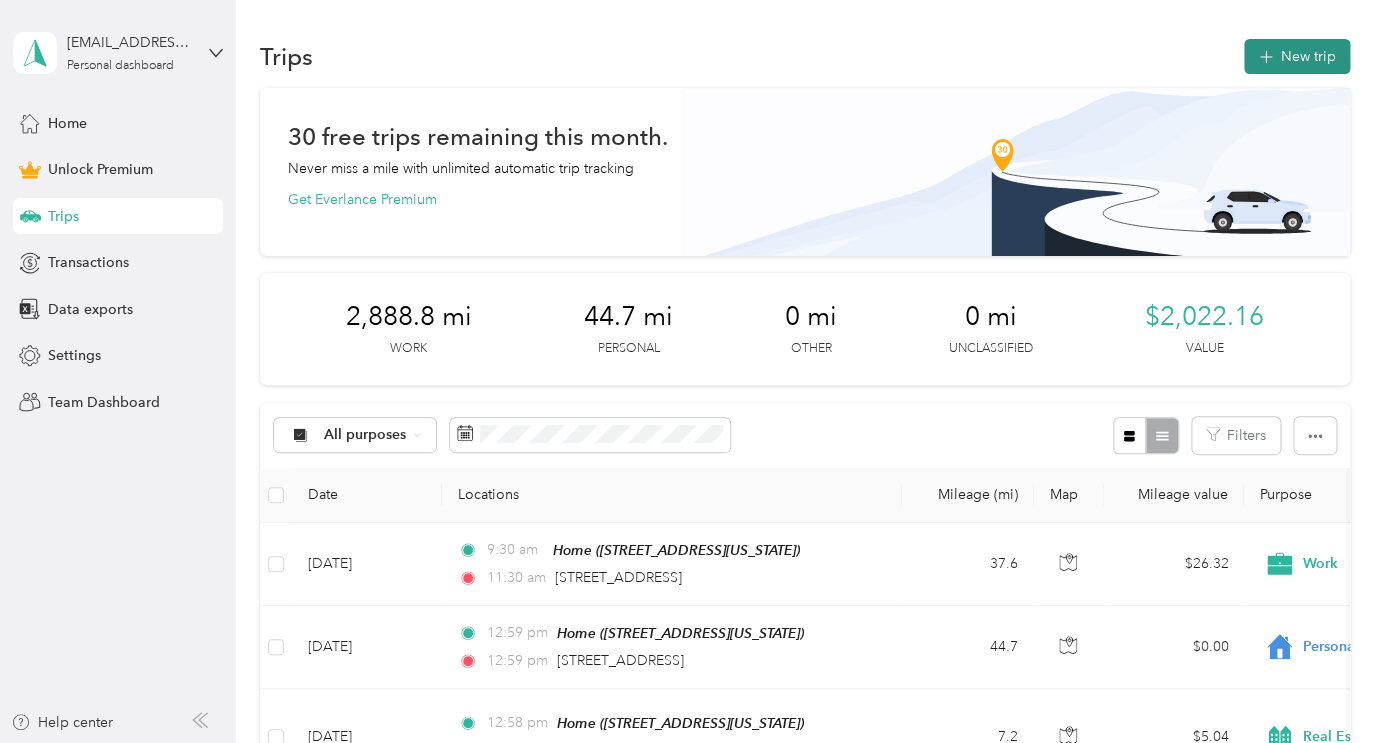click on "New trip" at bounding box center [1297, 56] 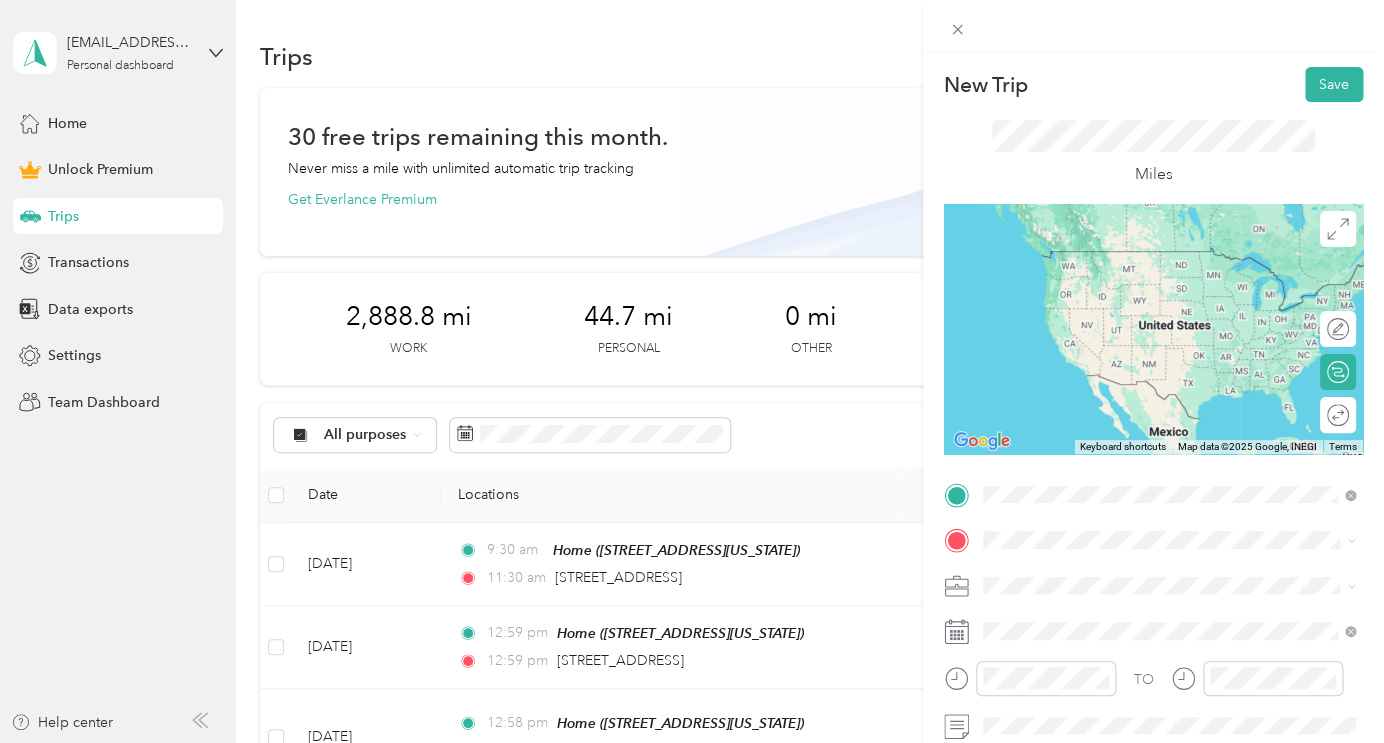 click on "130 Alondra Lane
Spring Branch, Texas 78070, United States" at bounding box center (1175, 251) 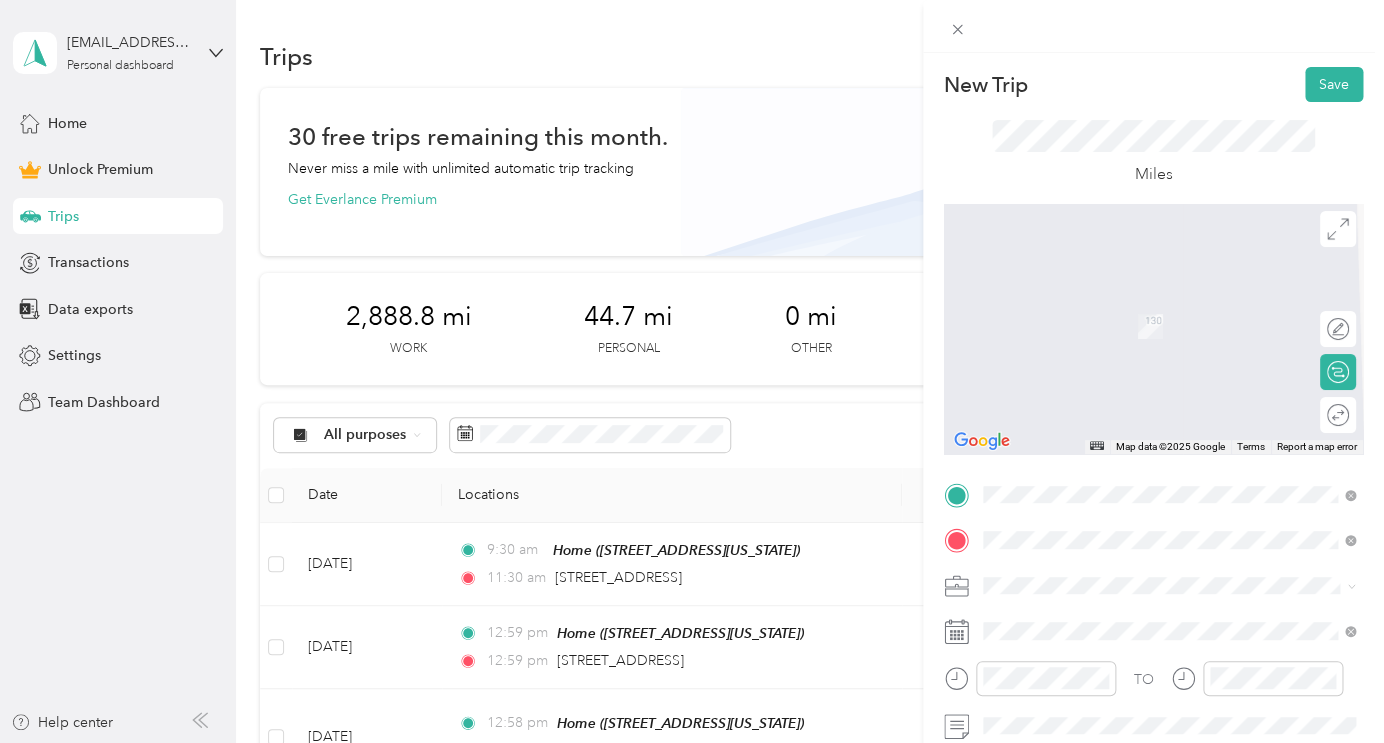 click on "212 High Point Drive
Waco, Texas 76705, United States" at bounding box center [1120, 318] 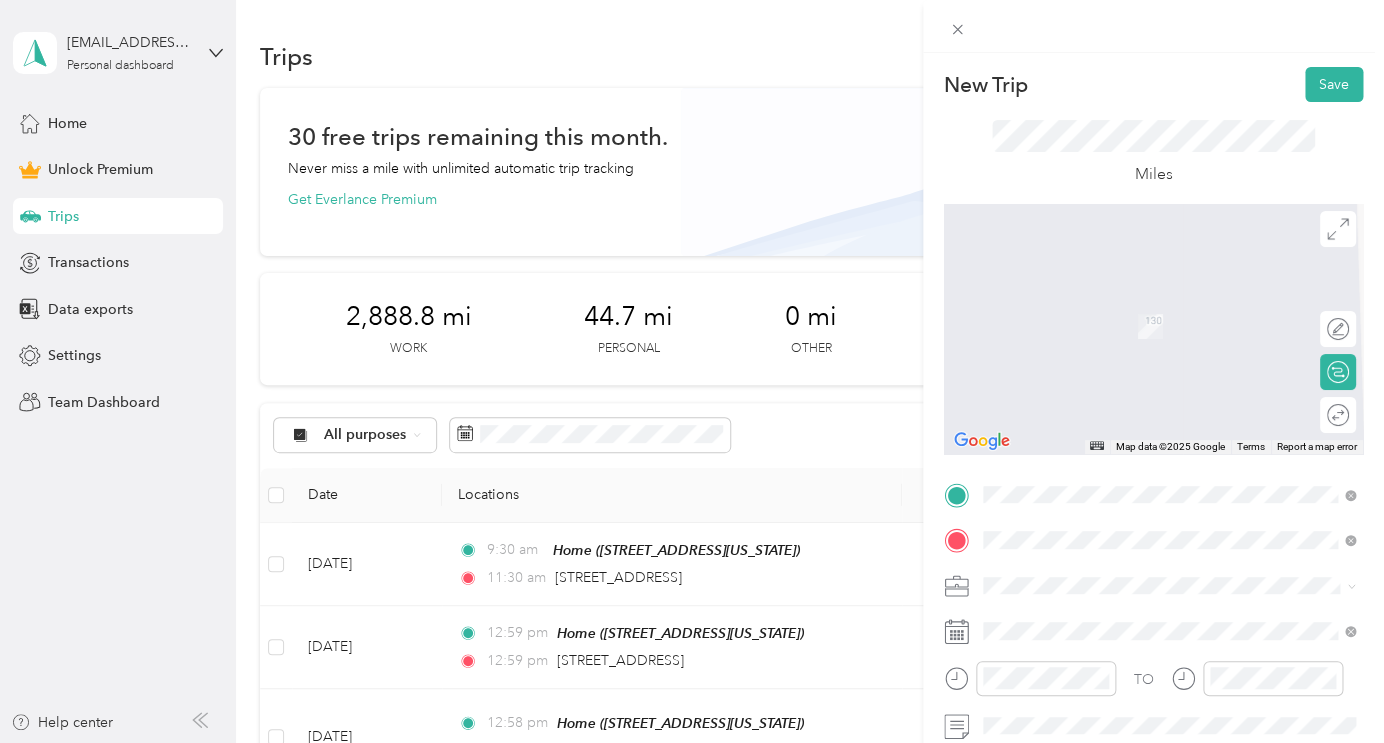 click on "212 High Point Circle
Spring Branch, Texas 78070, United States" at bounding box center (1120, 297) 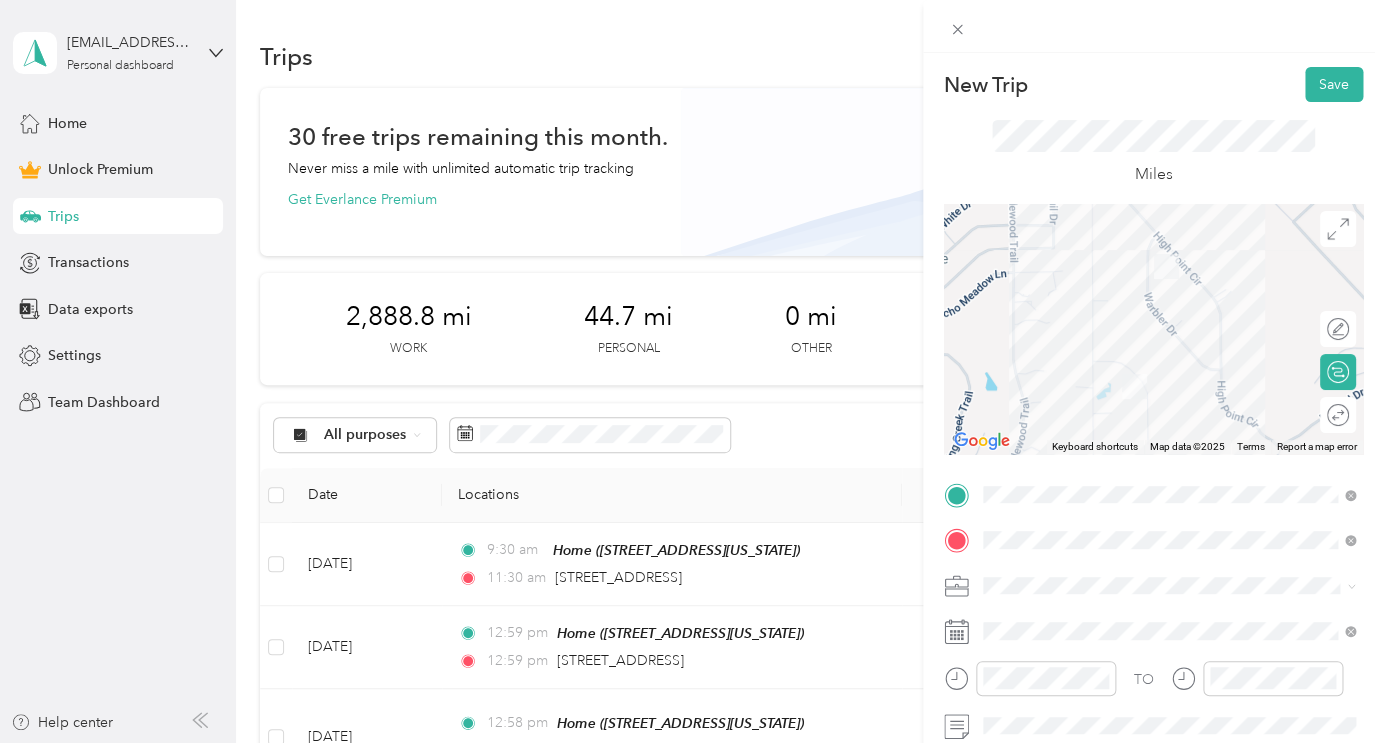 click on "Real Estate" at bounding box center (1022, 375) 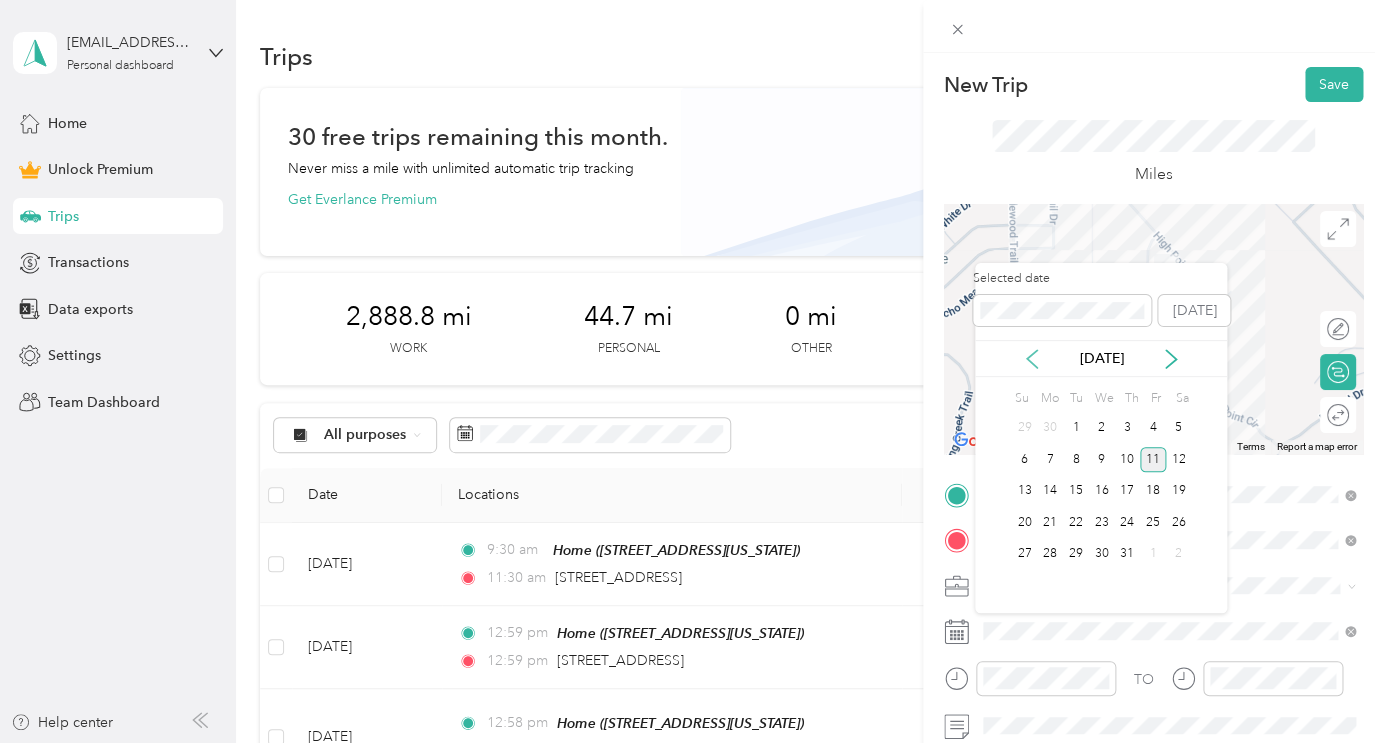 click 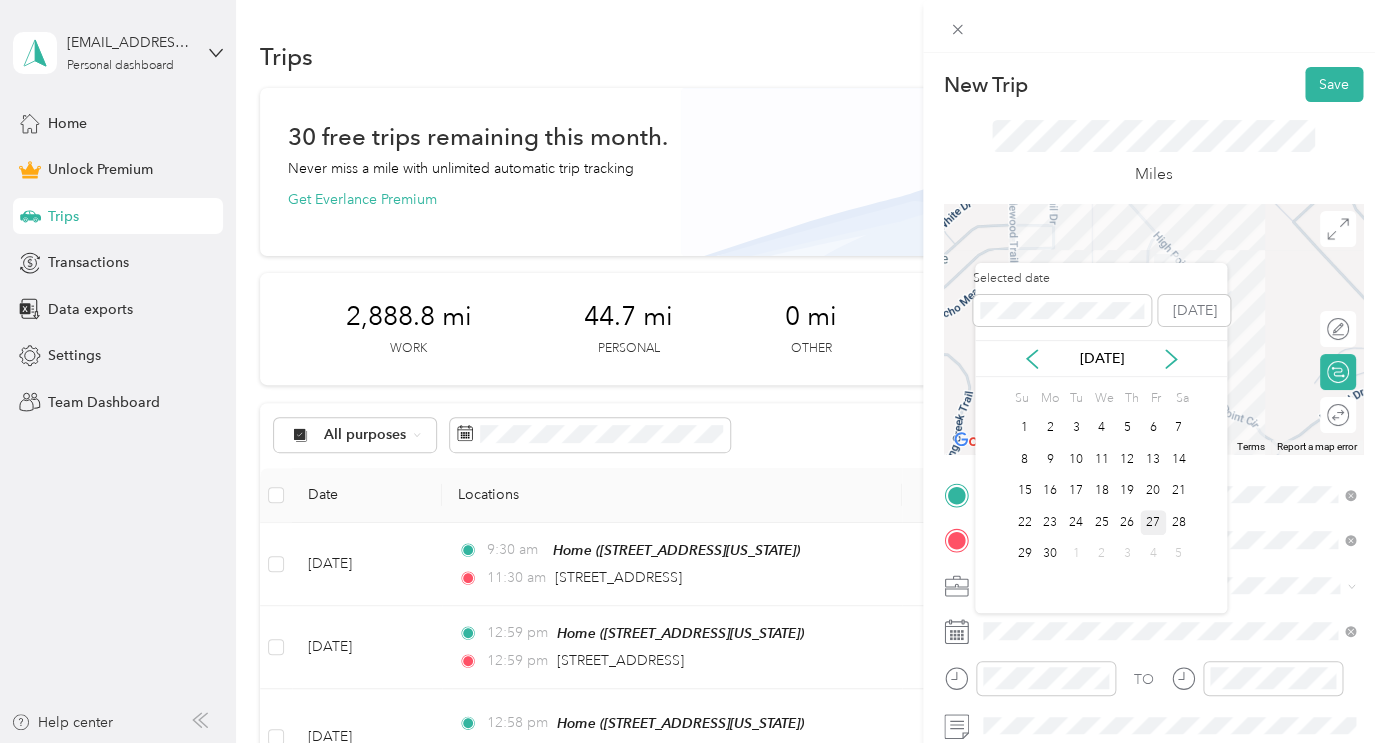 click on "27" at bounding box center (1153, 522) 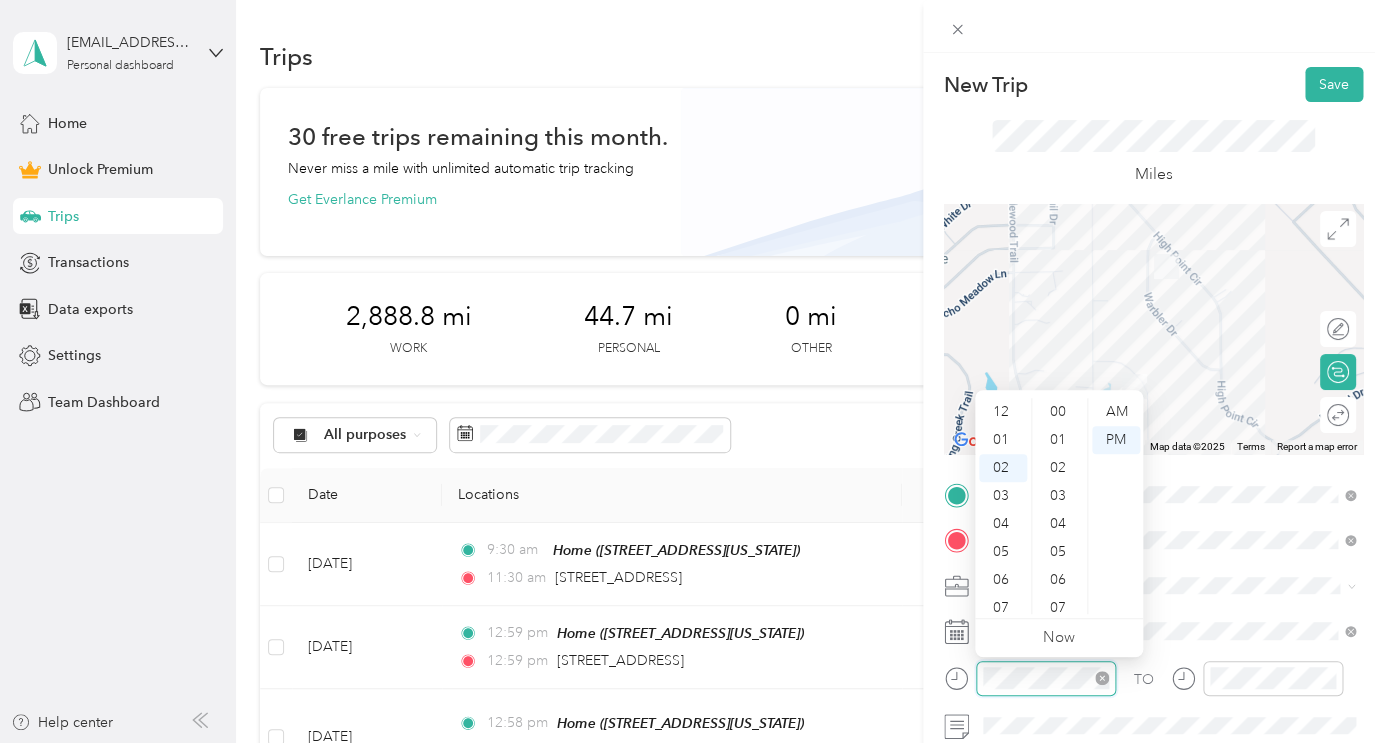 scroll, scrollTop: 56, scrollLeft: 0, axis: vertical 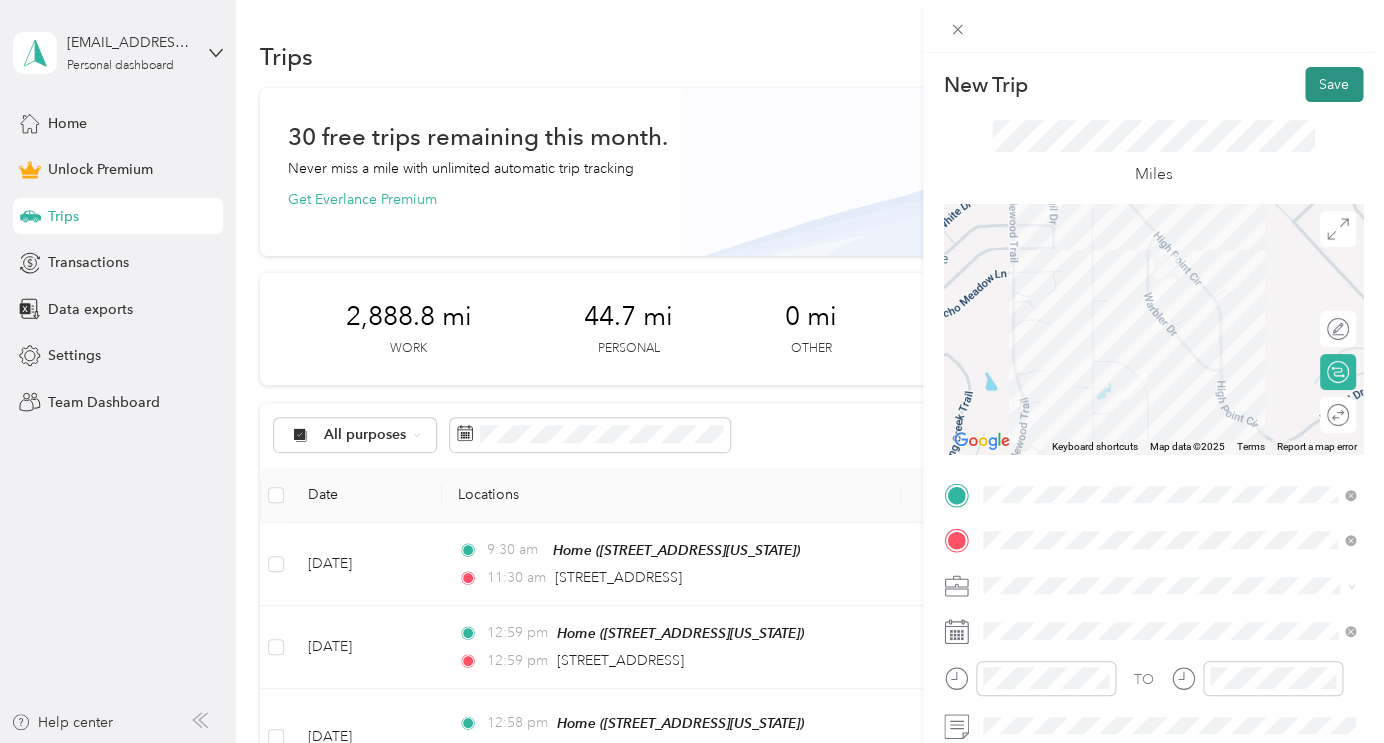 click on "Save" at bounding box center (1334, 84) 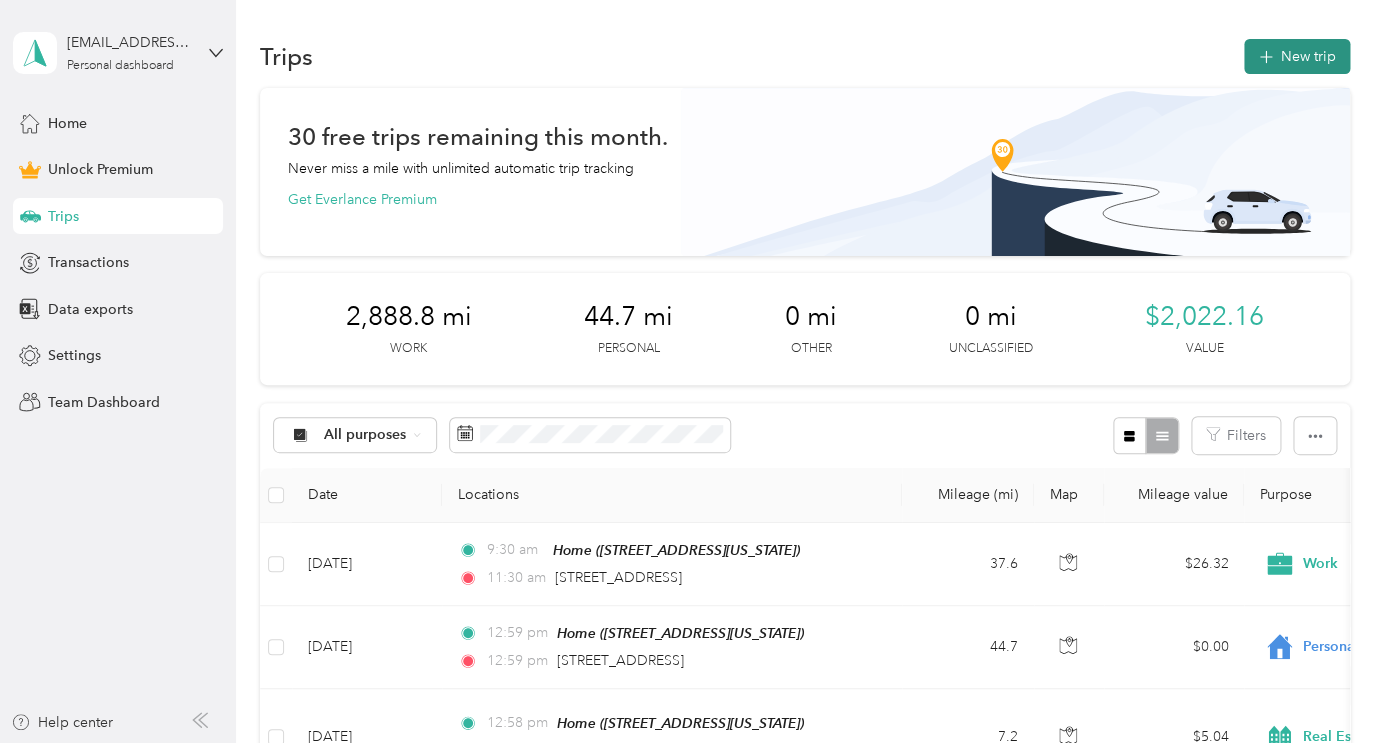 click on "New trip" at bounding box center [1297, 56] 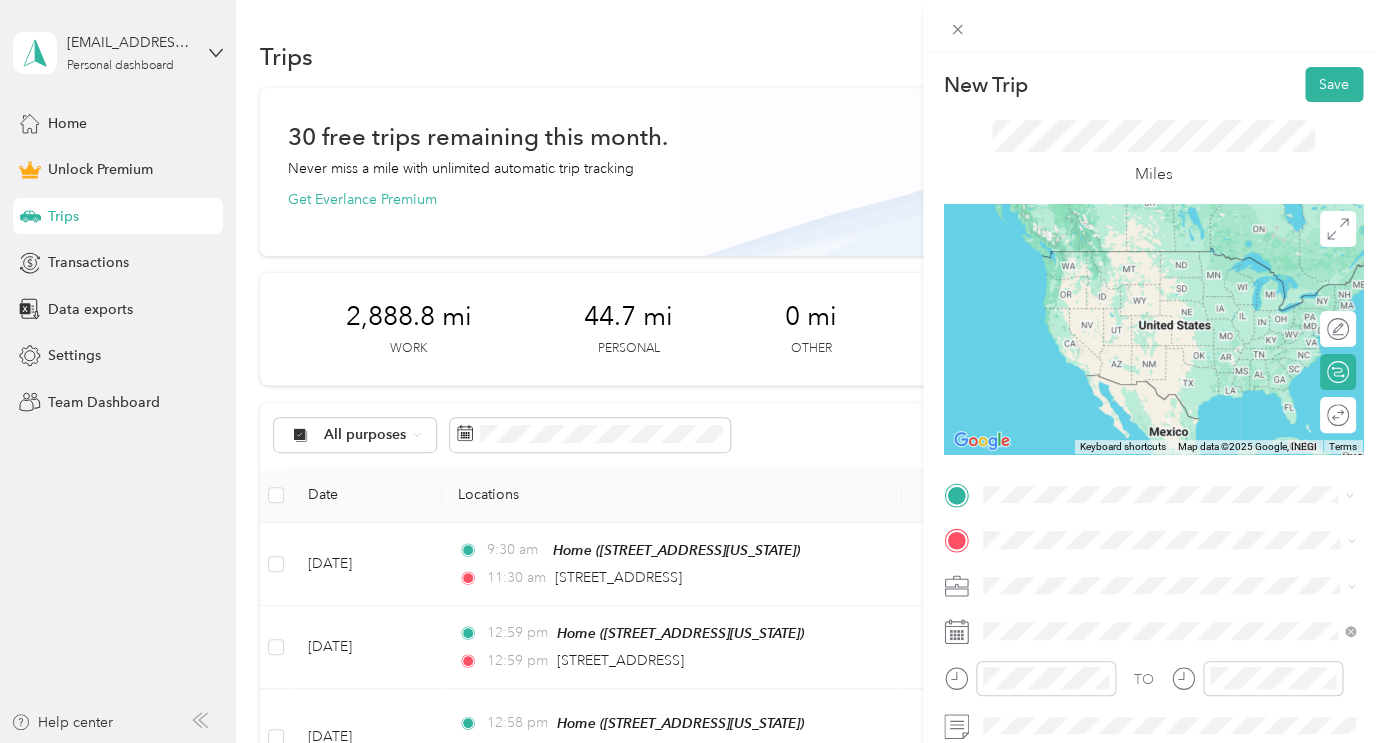 click on "212 High Point Circle
Spring Branch, Texas 78070, United States" at bounding box center (1120, 313) 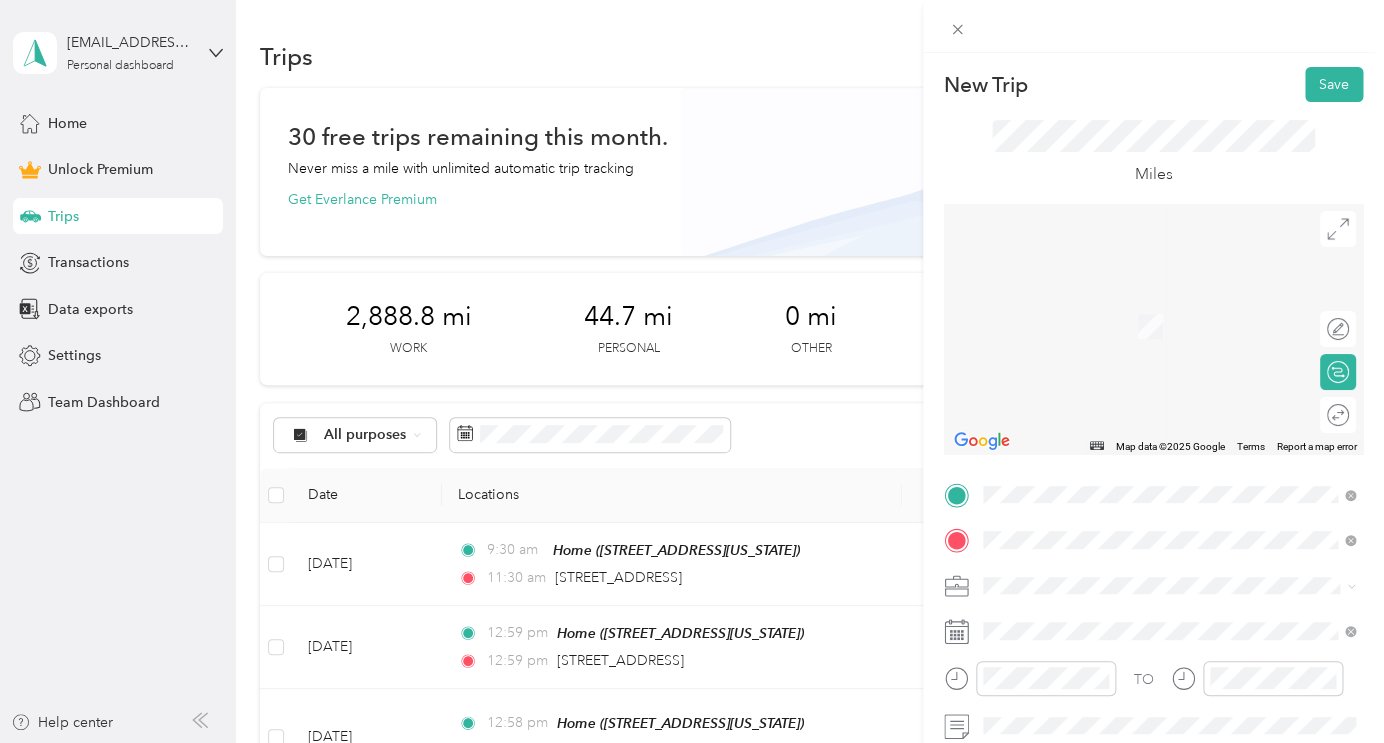 click on "114 High Point Circle
Spring Branch, Texas 78070, United States" at bounding box center (1120, 297) 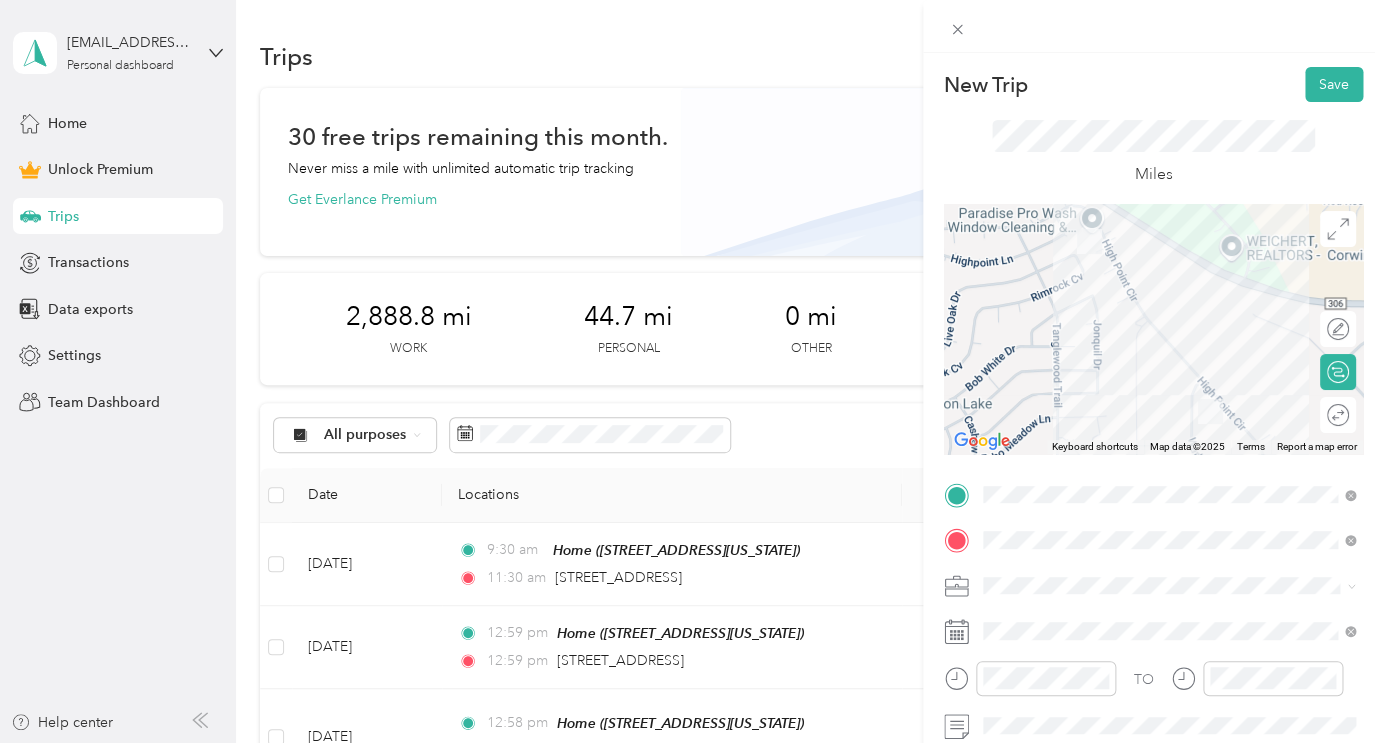 click on "Real Estate" at bounding box center (1168, 375) 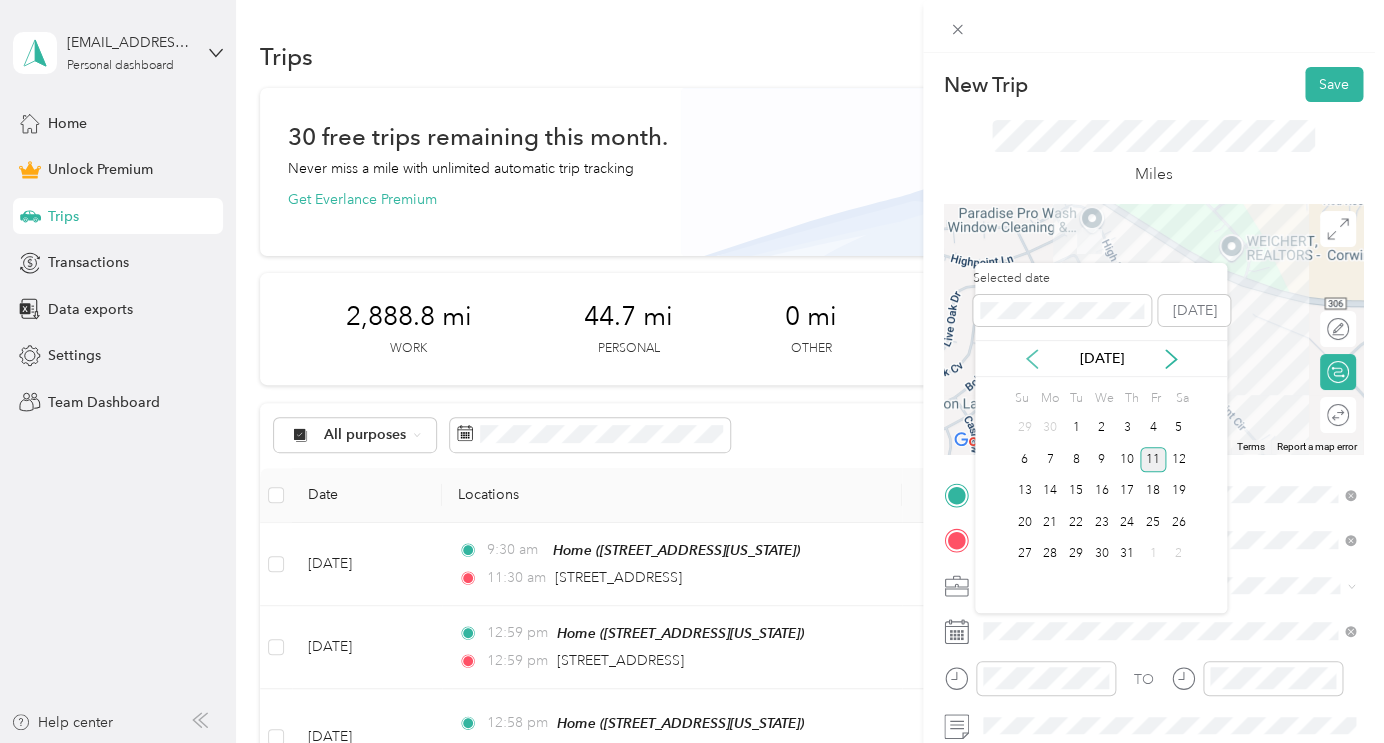 click 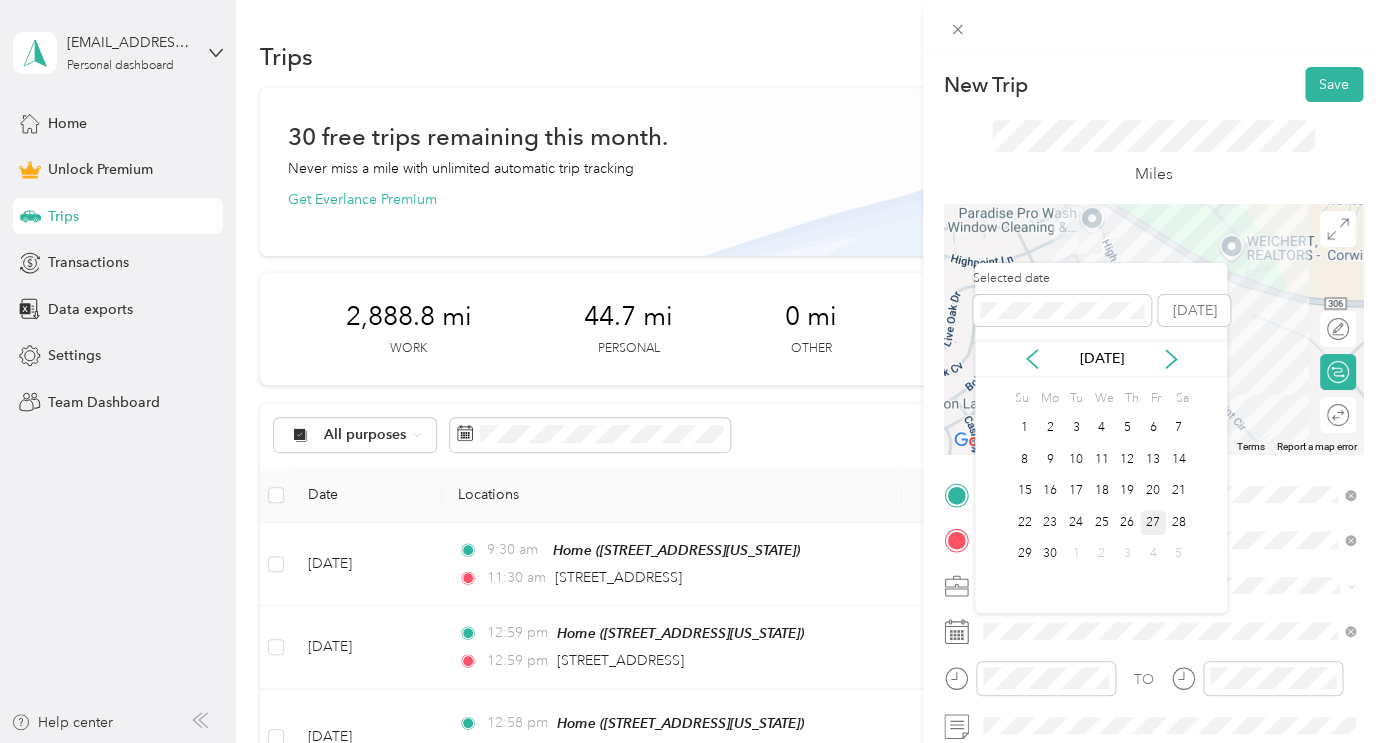 click on "27" at bounding box center [1153, 522] 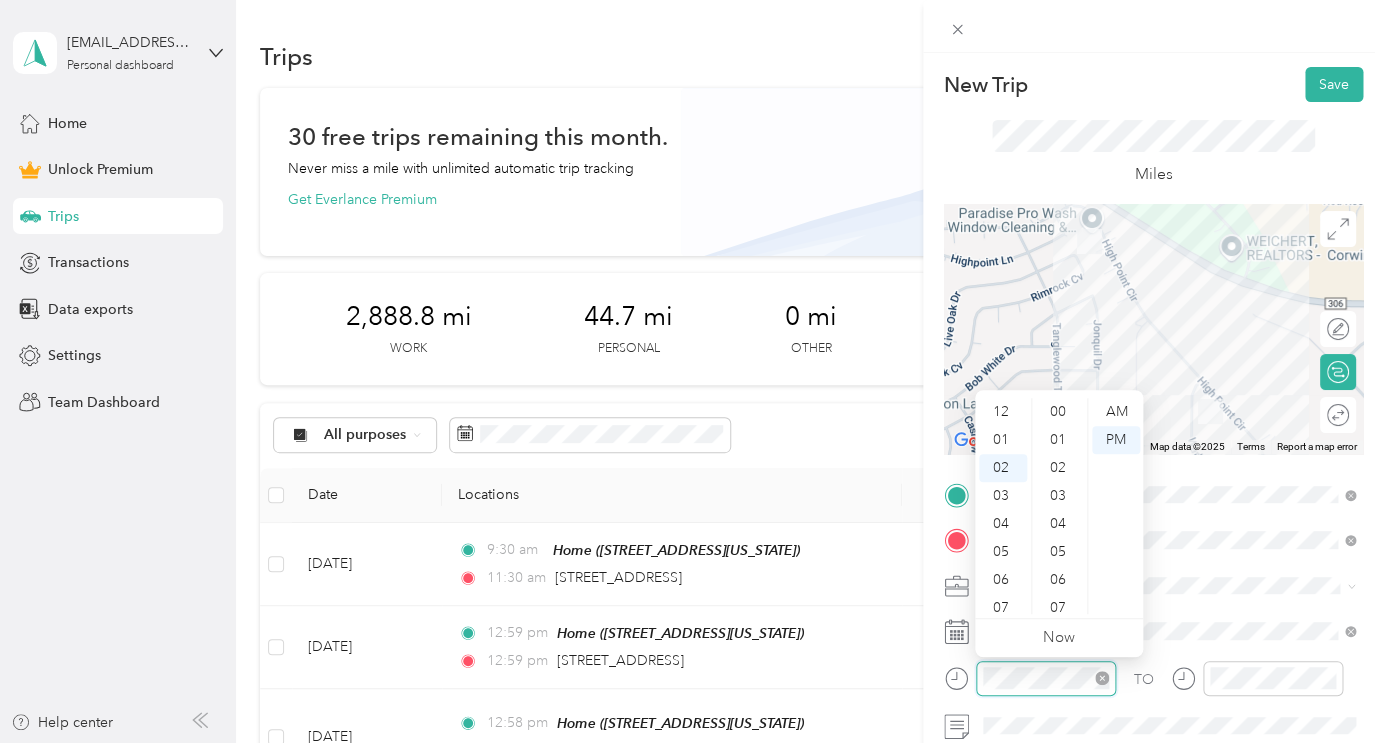 scroll, scrollTop: 56, scrollLeft: 0, axis: vertical 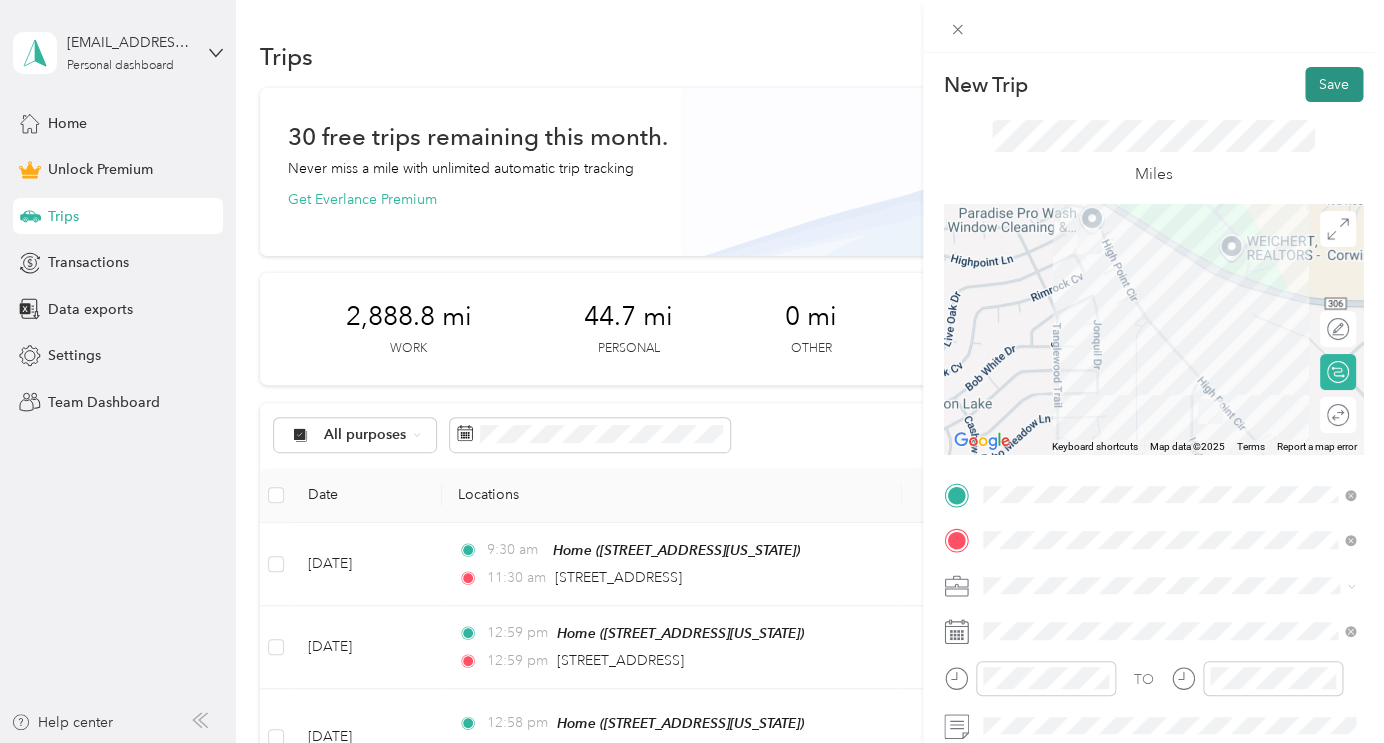 click on "Save" at bounding box center [1334, 84] 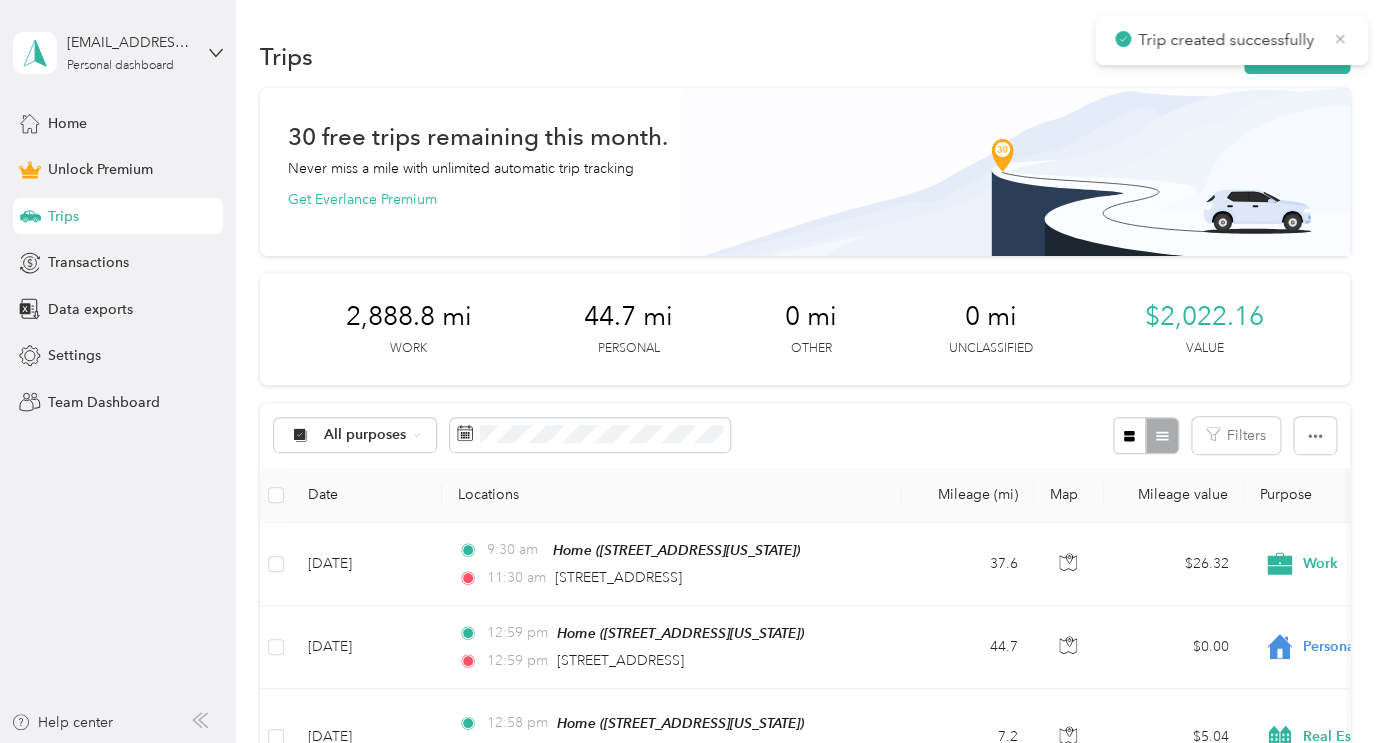 click 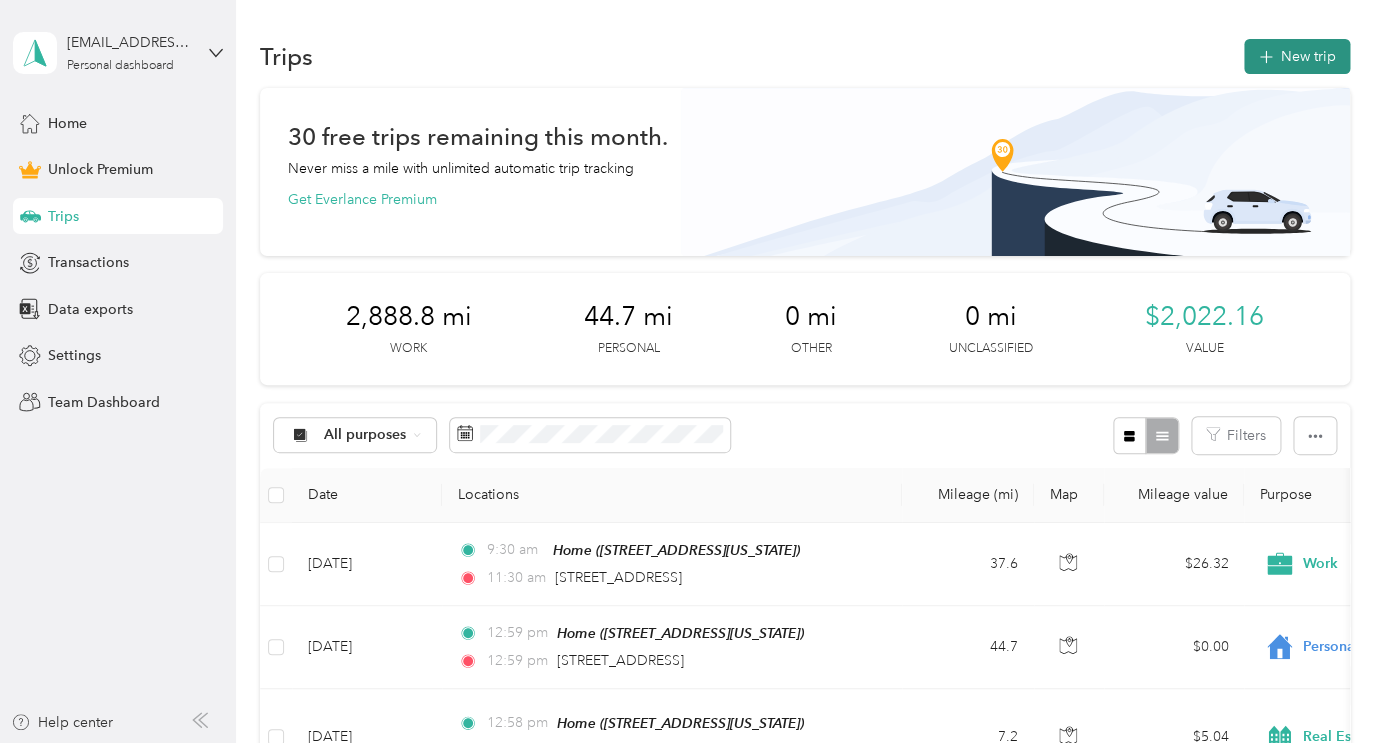 click on "New trip" at bounding box center [1297, 56] 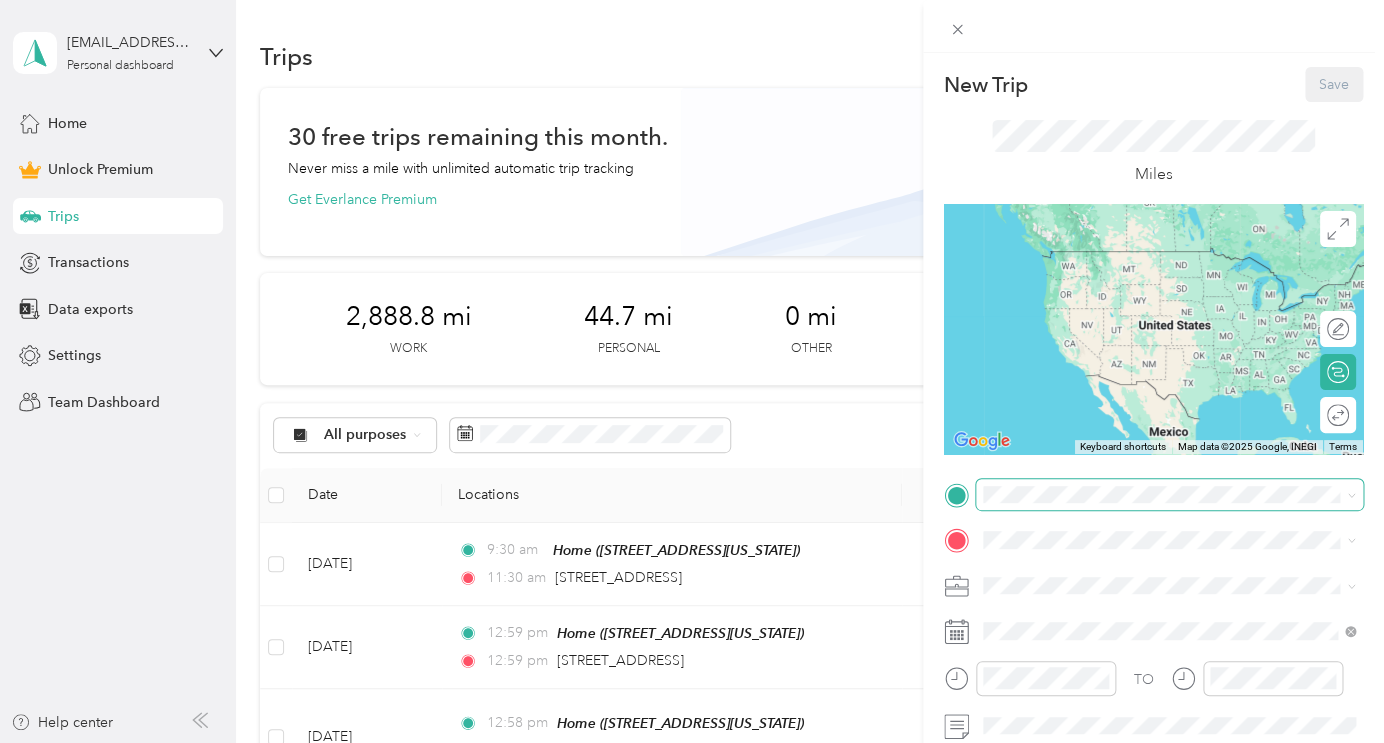 click at bounding box center [1169, 495] 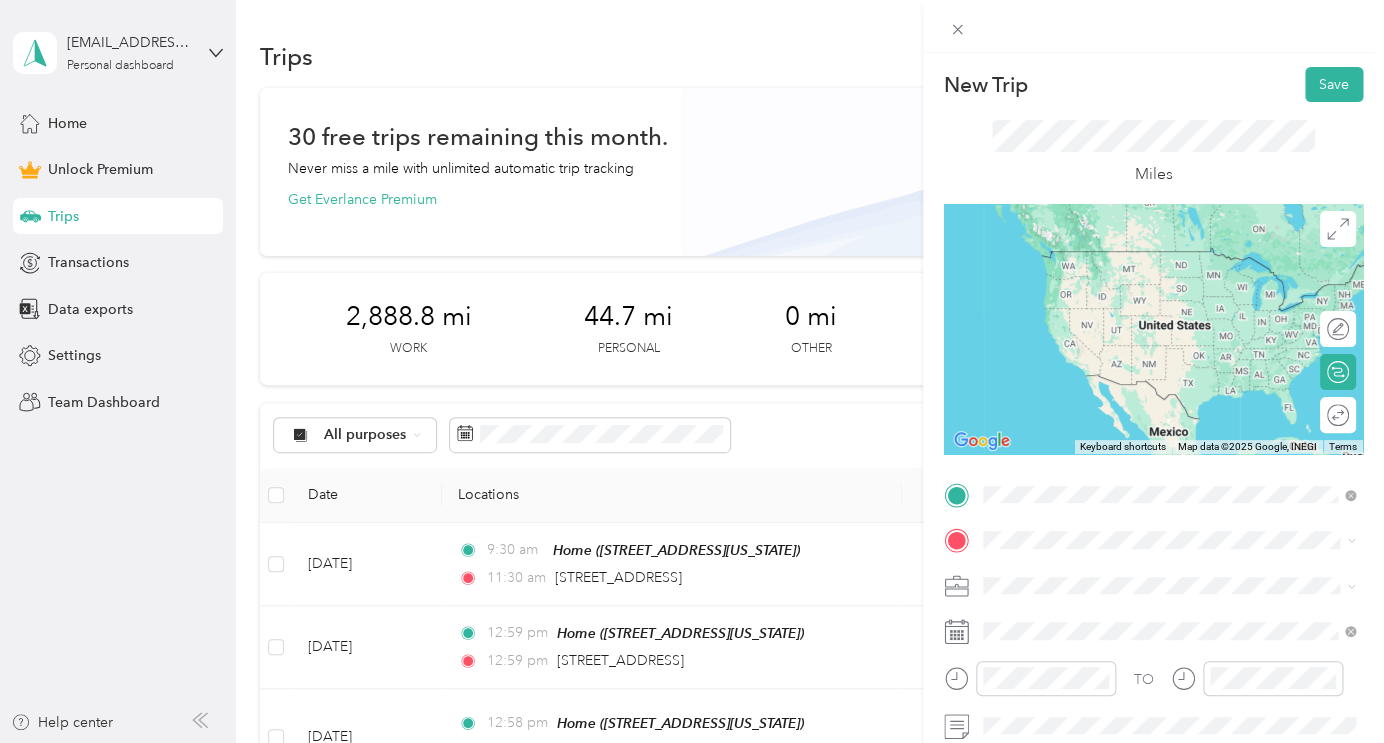 click on "114 High Point Circle
Spring Branch, Texas 78070, United States" at bounding box center [1120, 251] 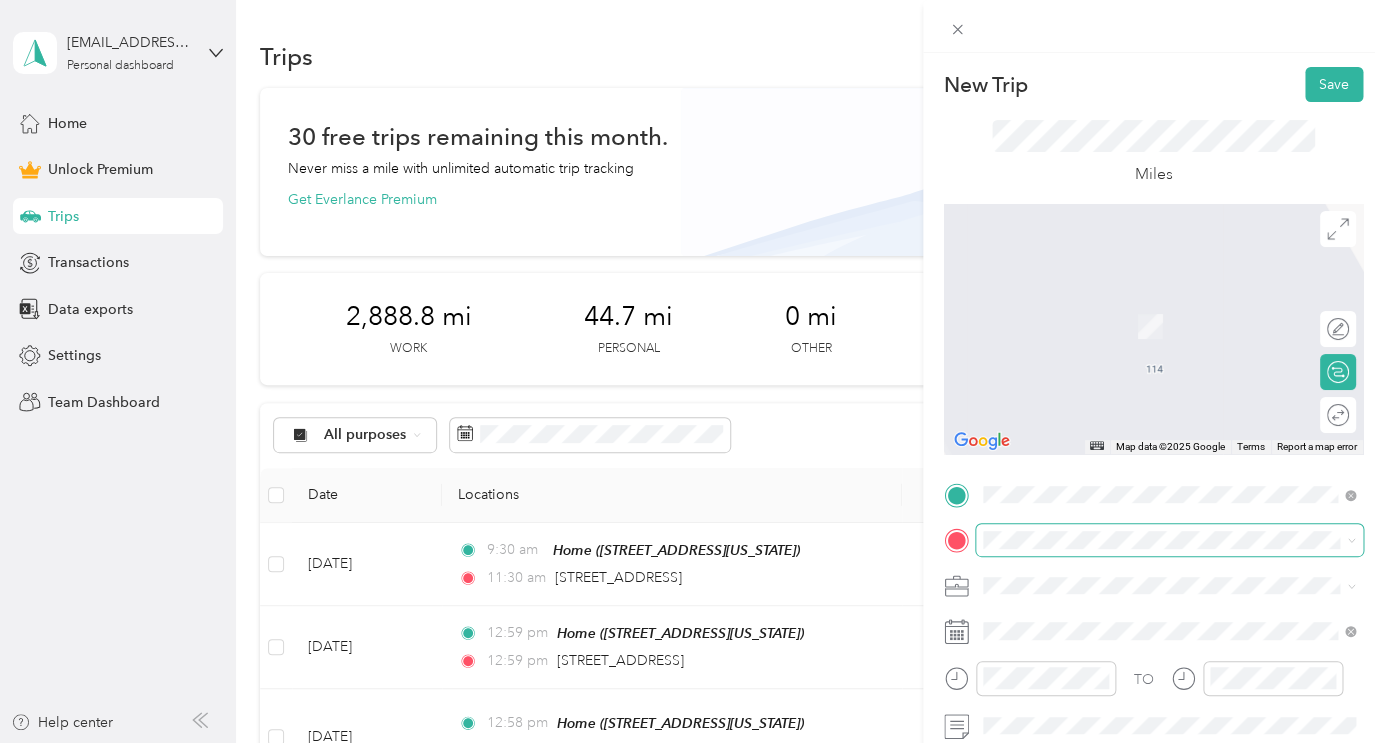 click at bounding box center [1169, 540] 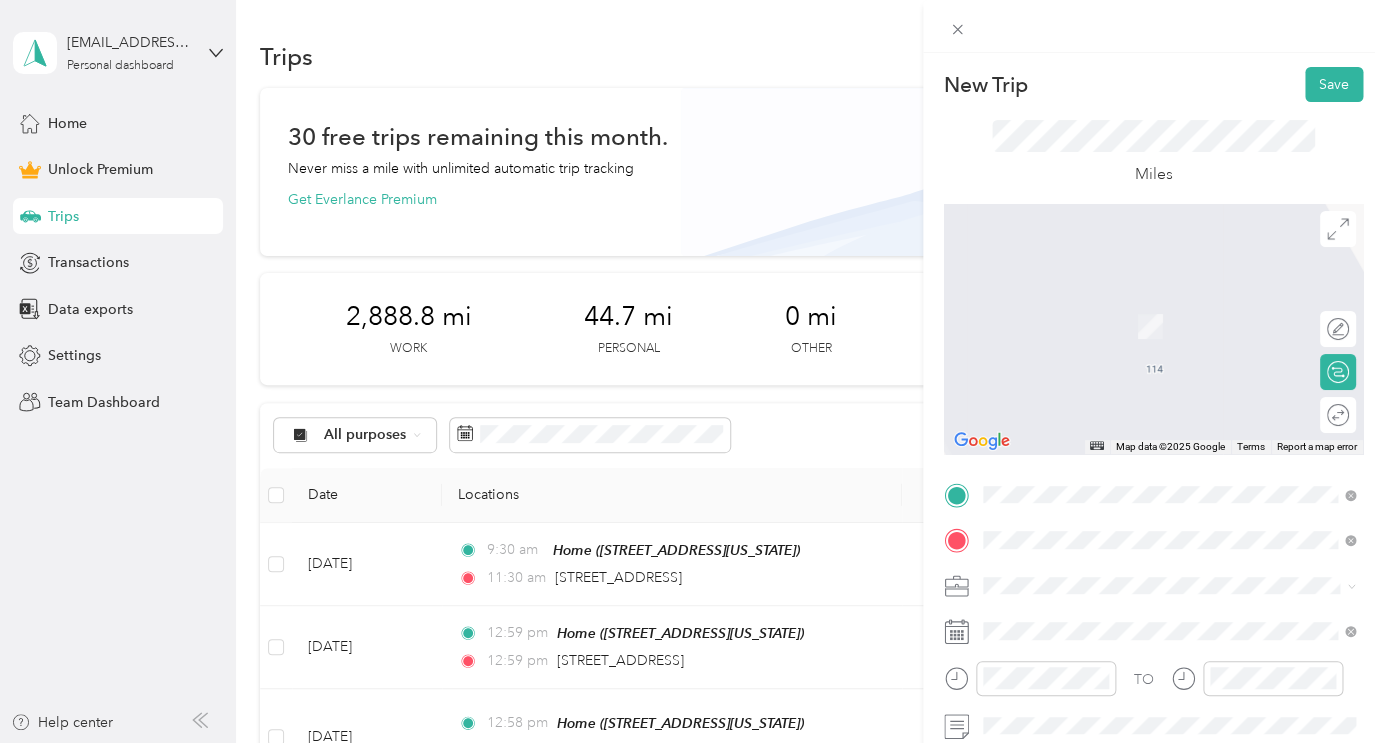 click on "860 Rayner Ranch Boulevard
Spring Branch, Texas 78070, United States" at bounding box center [1175, 612] 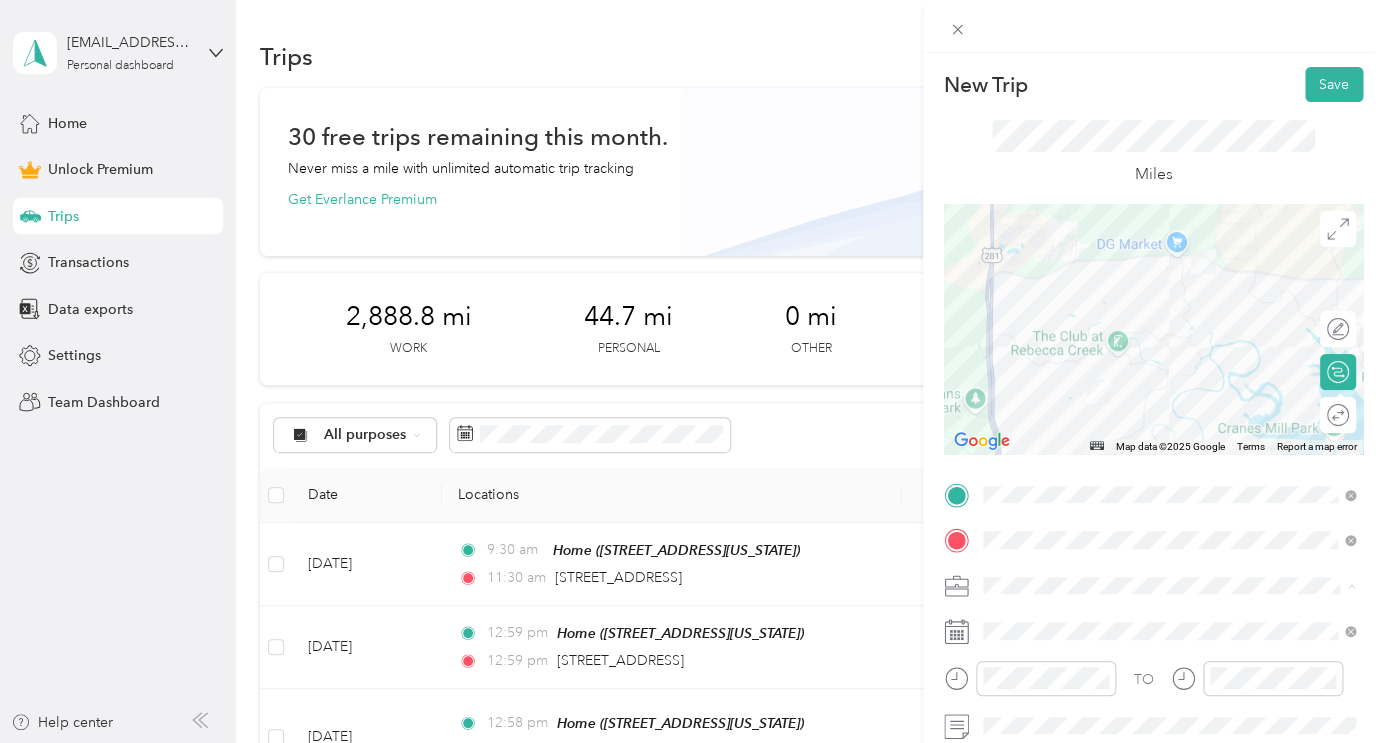 click on "Real Estate" at bounding box center (1168, 375) 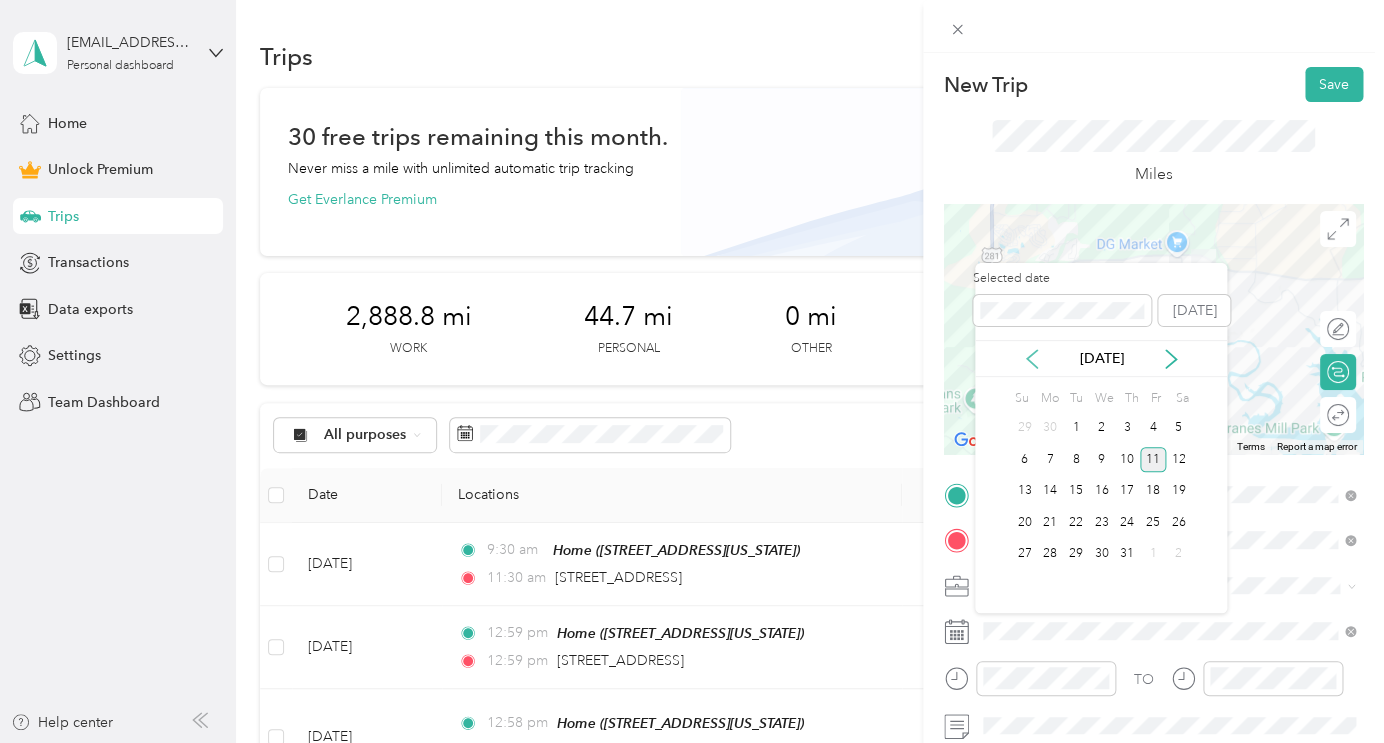 click 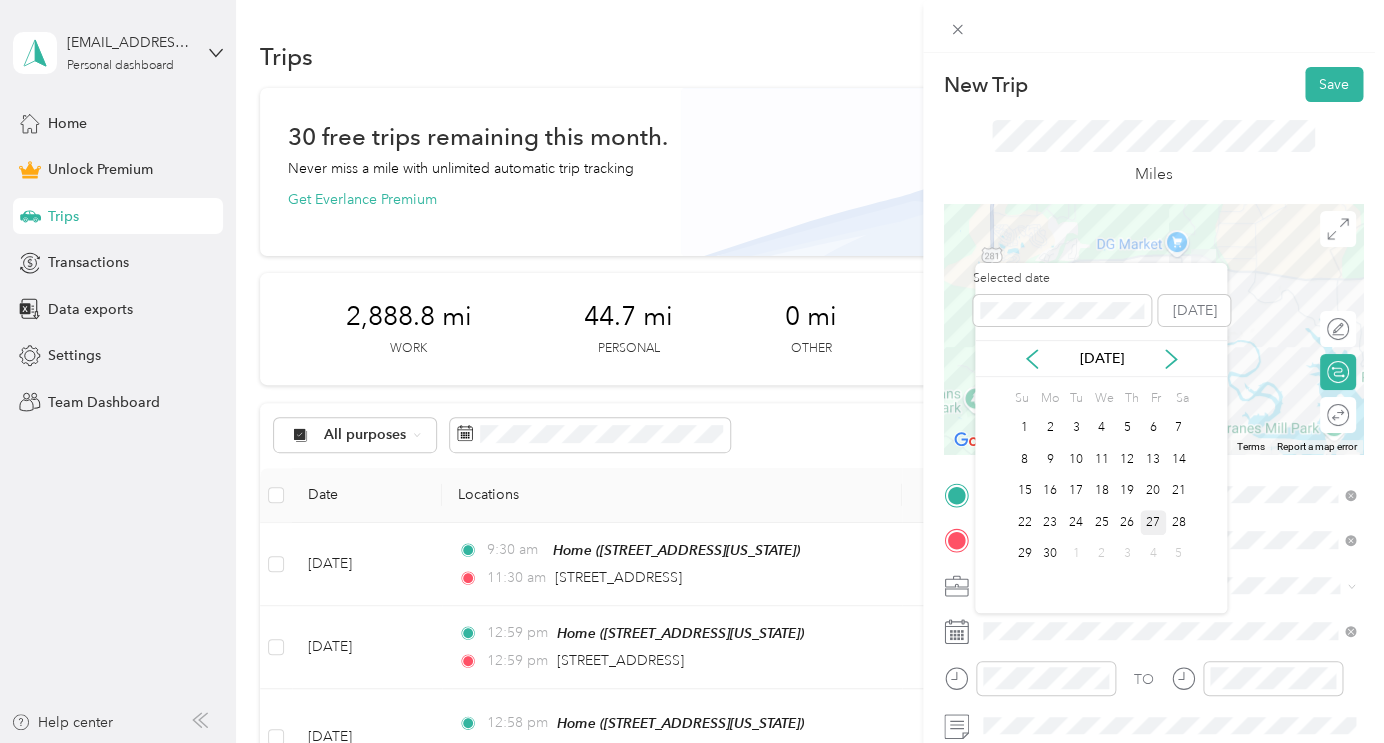 click on "27" at bounding box center [1153, 522] 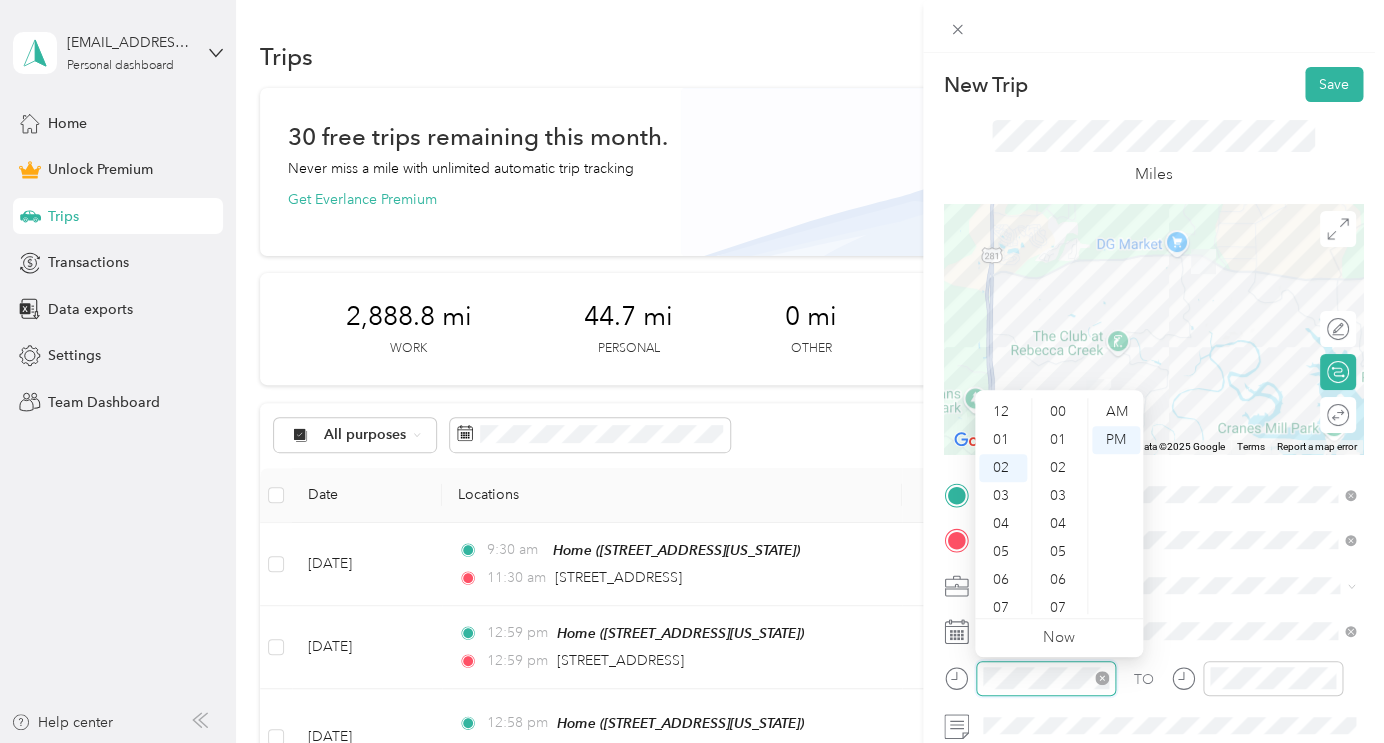 scroll, scrollTop: 56, scrollLeft: 0, axis: vertical 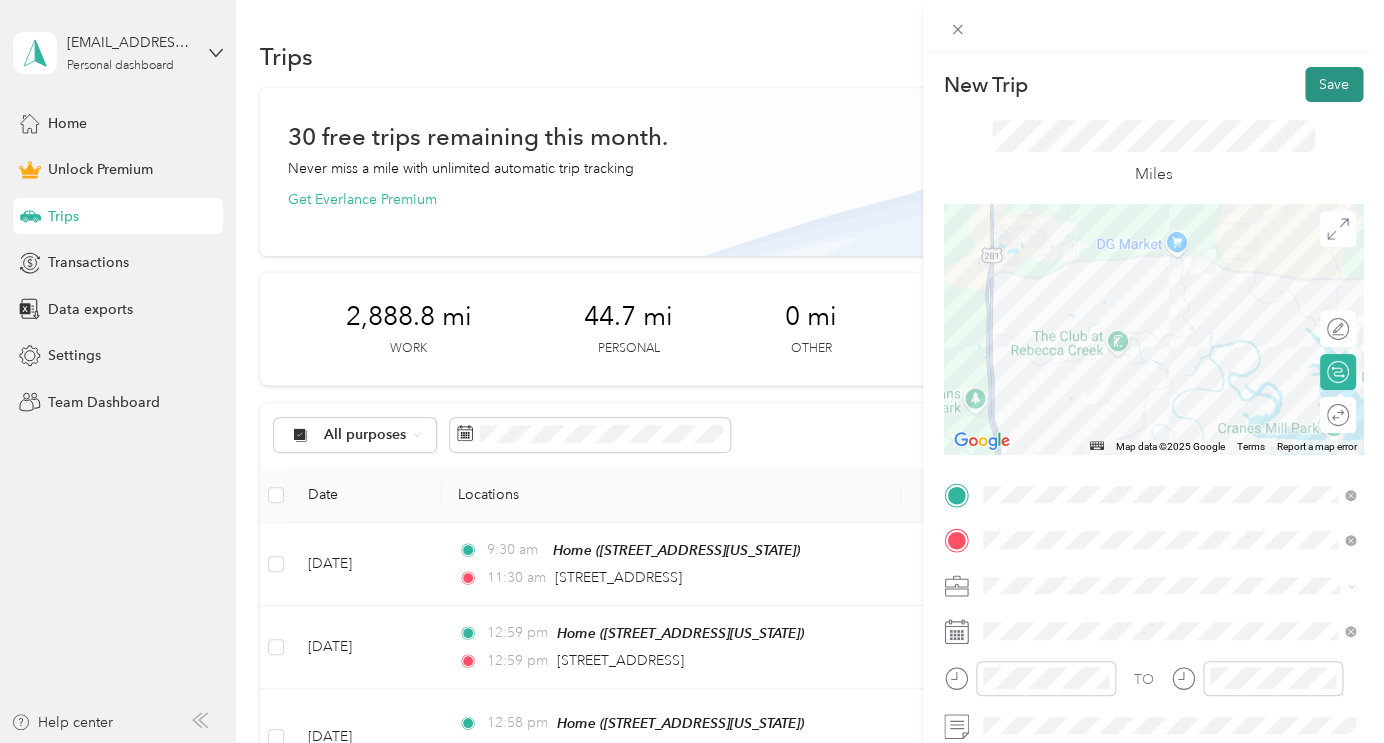 click on "Save" at bounding box center (1334, 84) 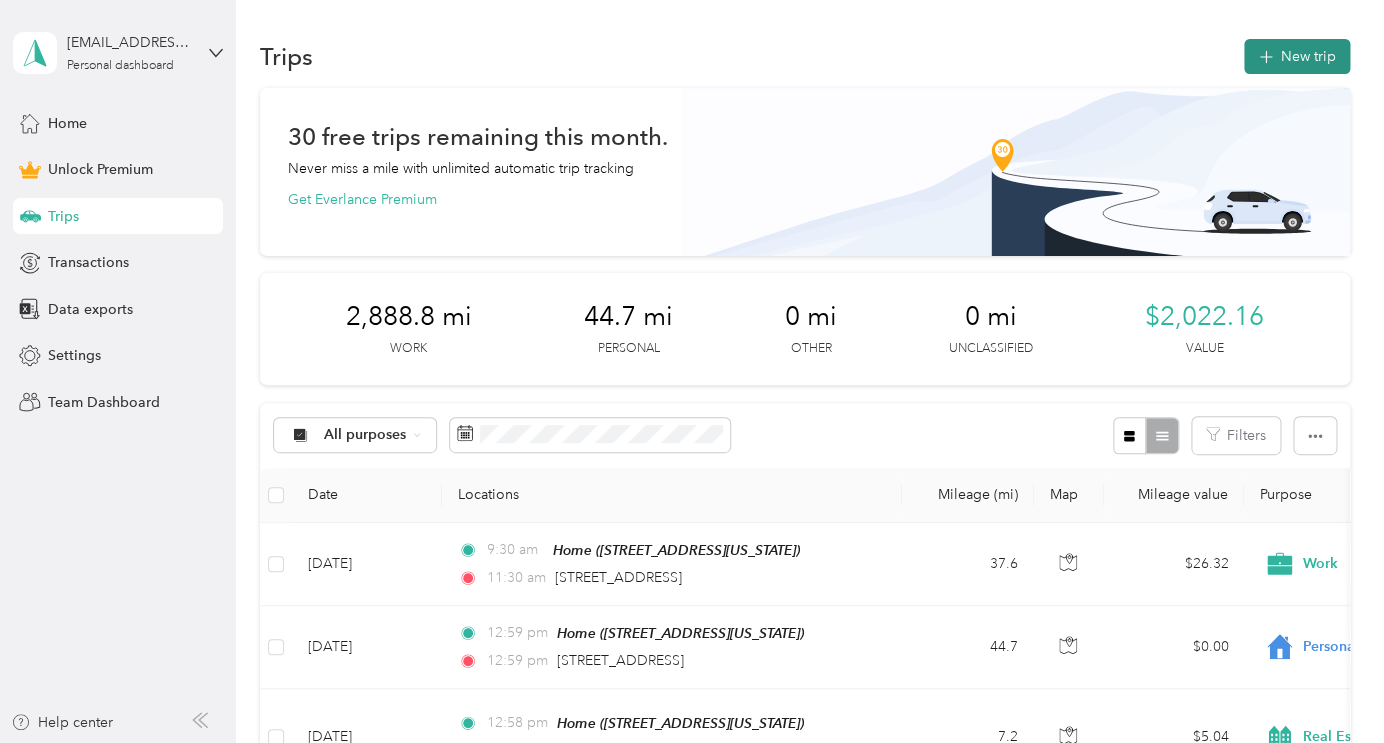 click on "New trip" at bounding box center [1297, 56] 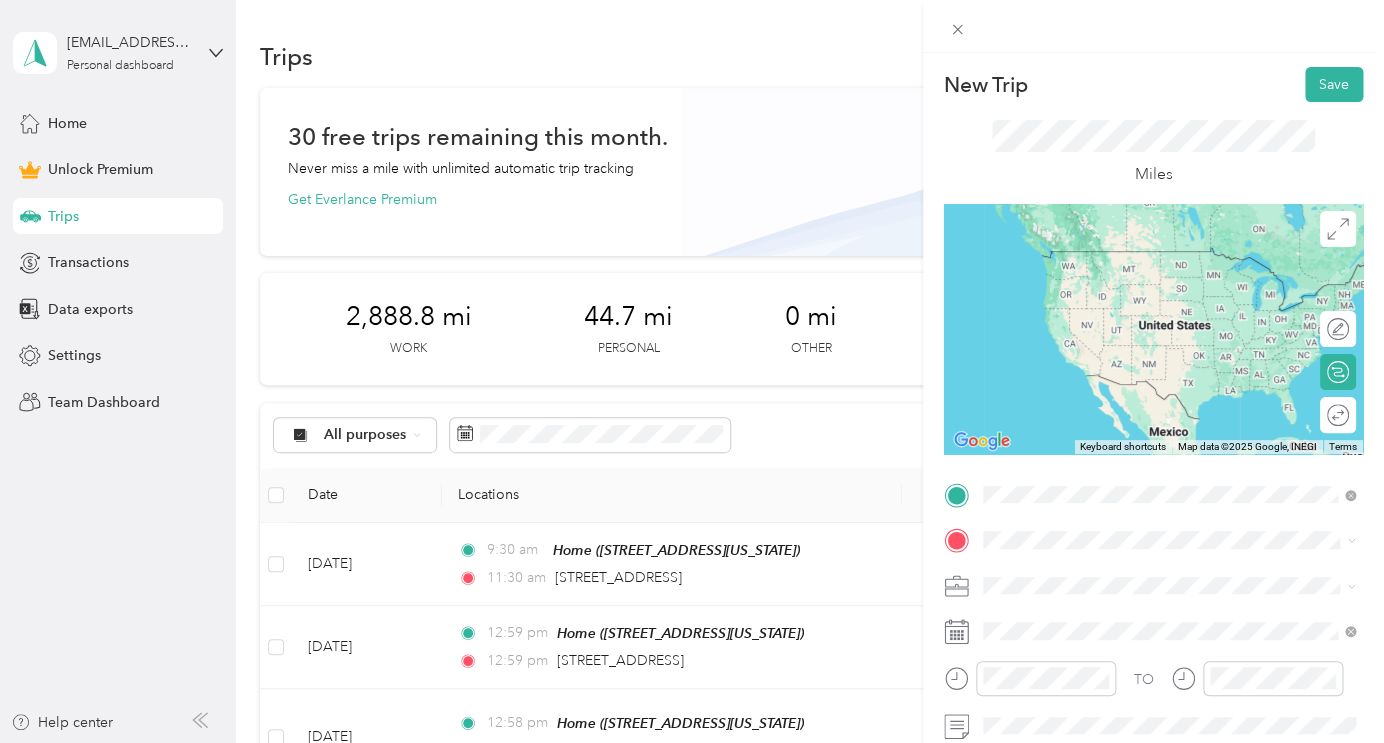 click on "860 Rayner Ranch Boulevard
Spring Branch, Texas 78070, United States" at bounding box center [1175, 567] 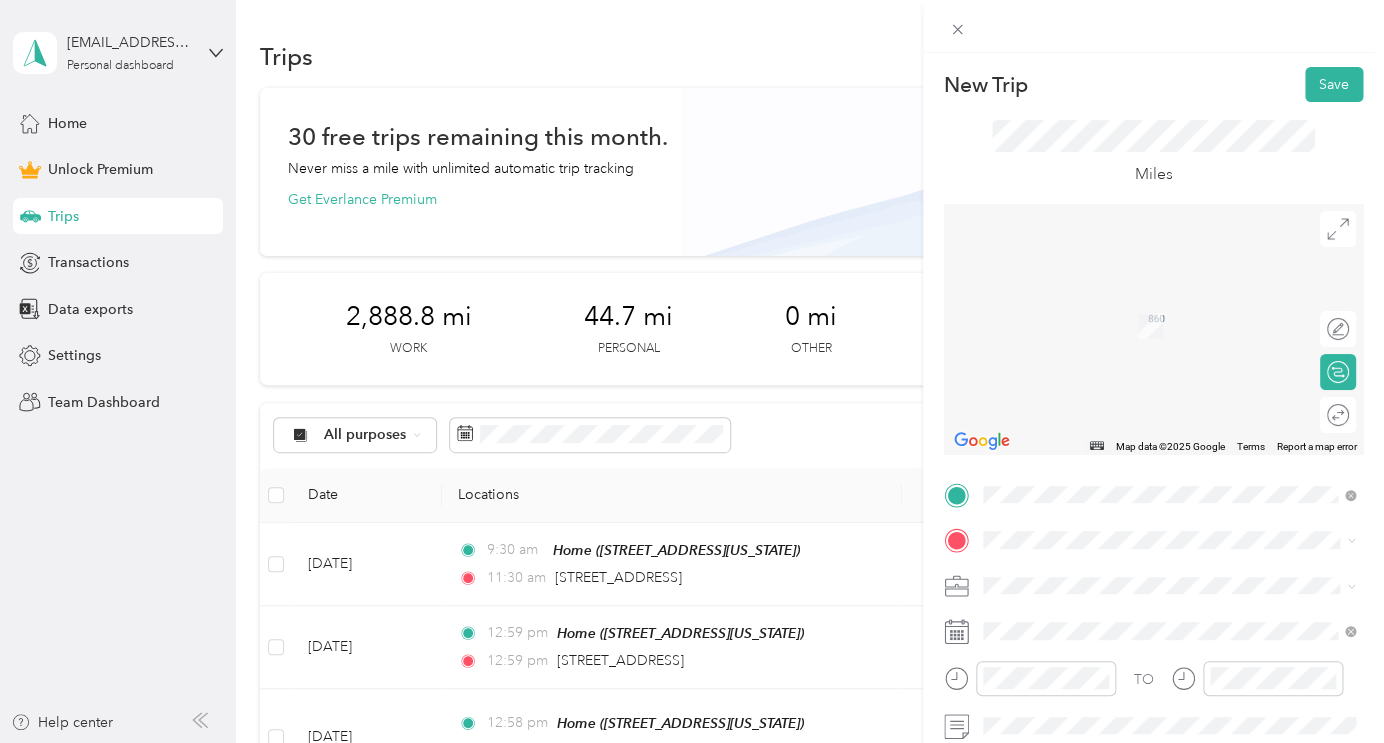 click on "5324 Eagle Claw Drive, Bulverde, 78163, Bulverde, Texas, United States" at bounding box center [1120, 324] 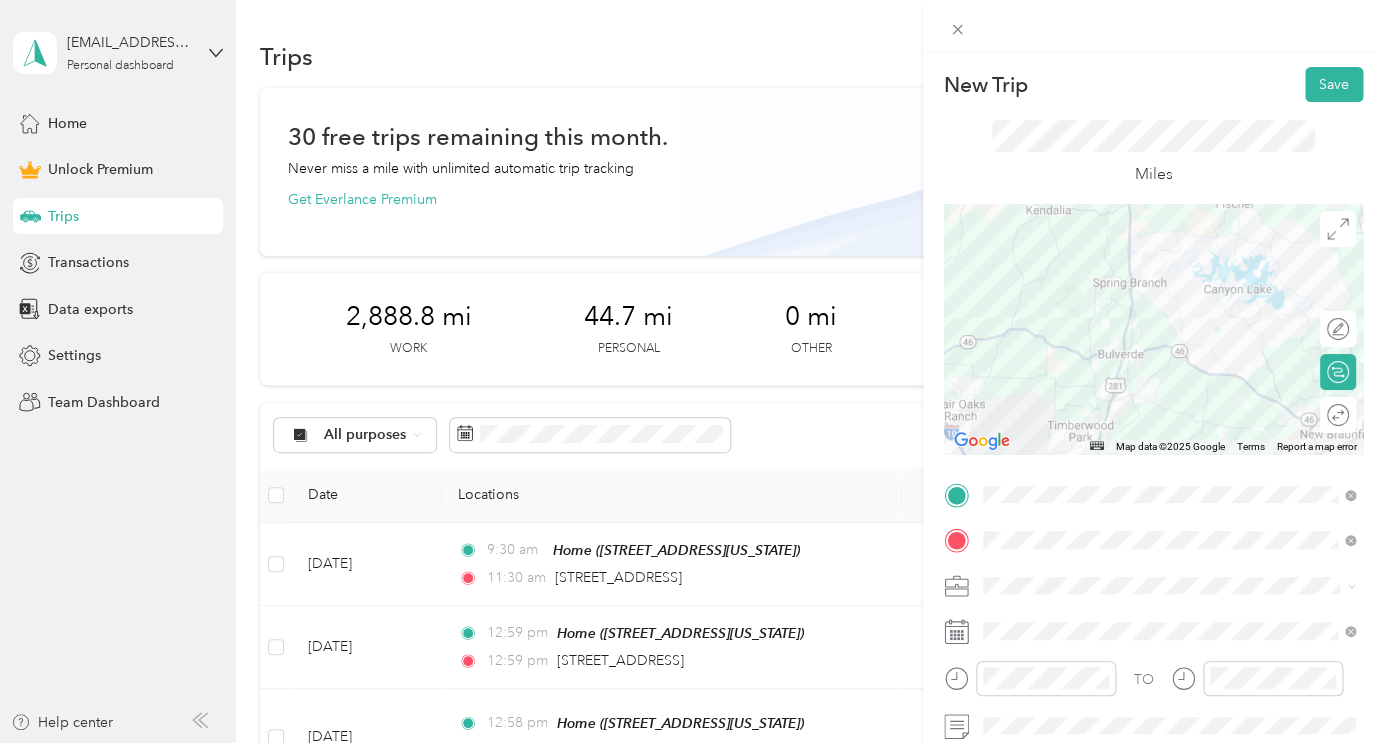 click on "Real Estate" at bounding box center [1022, 375] 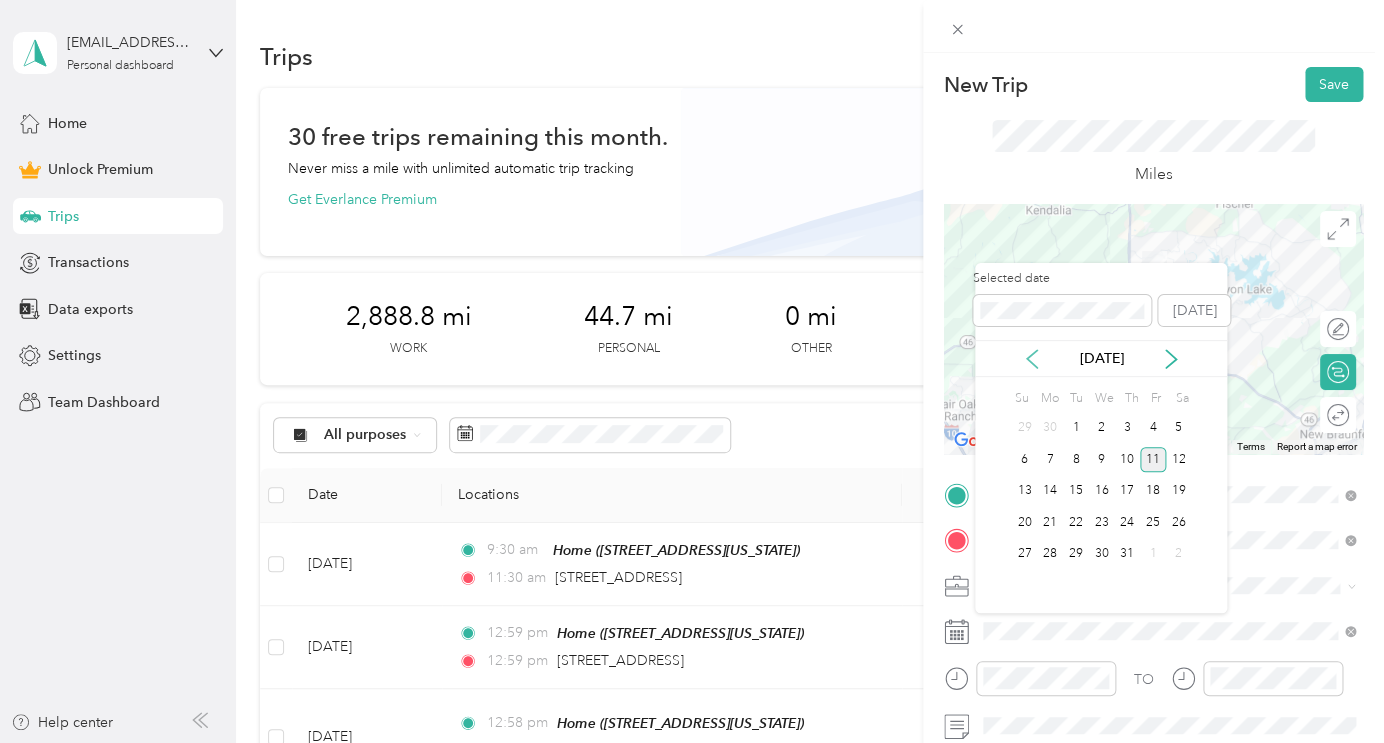 click 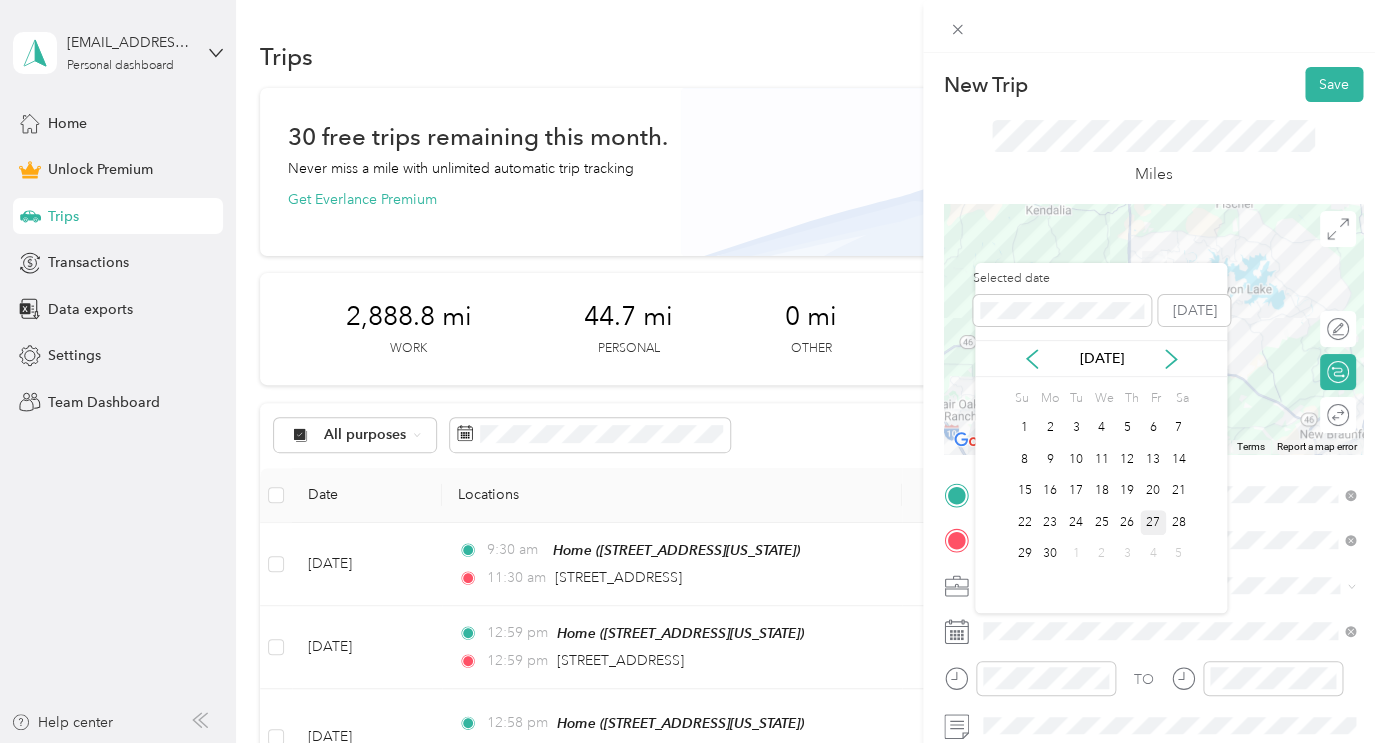 click on "27" at bounding box center (1153, 522) 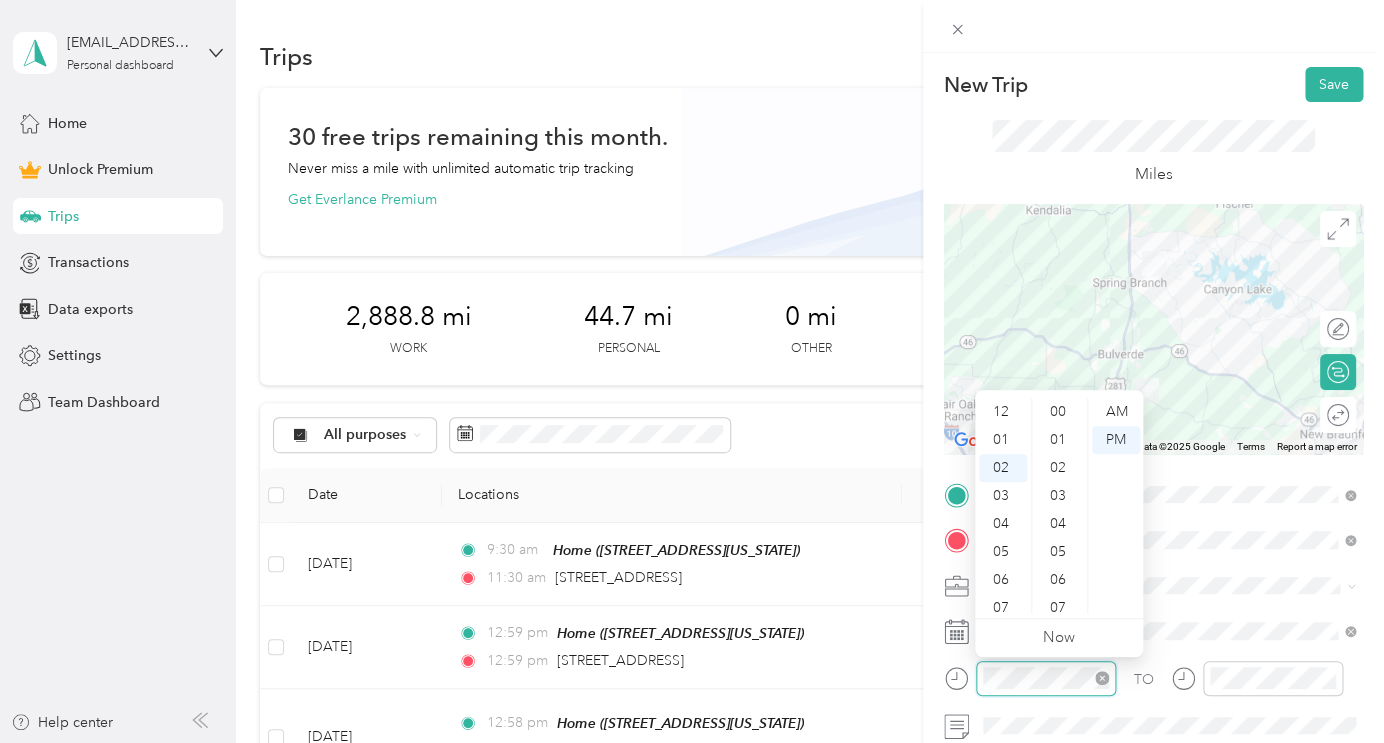 scroll, scrollTop: 54, scrollLeft: 0, axis: vertical 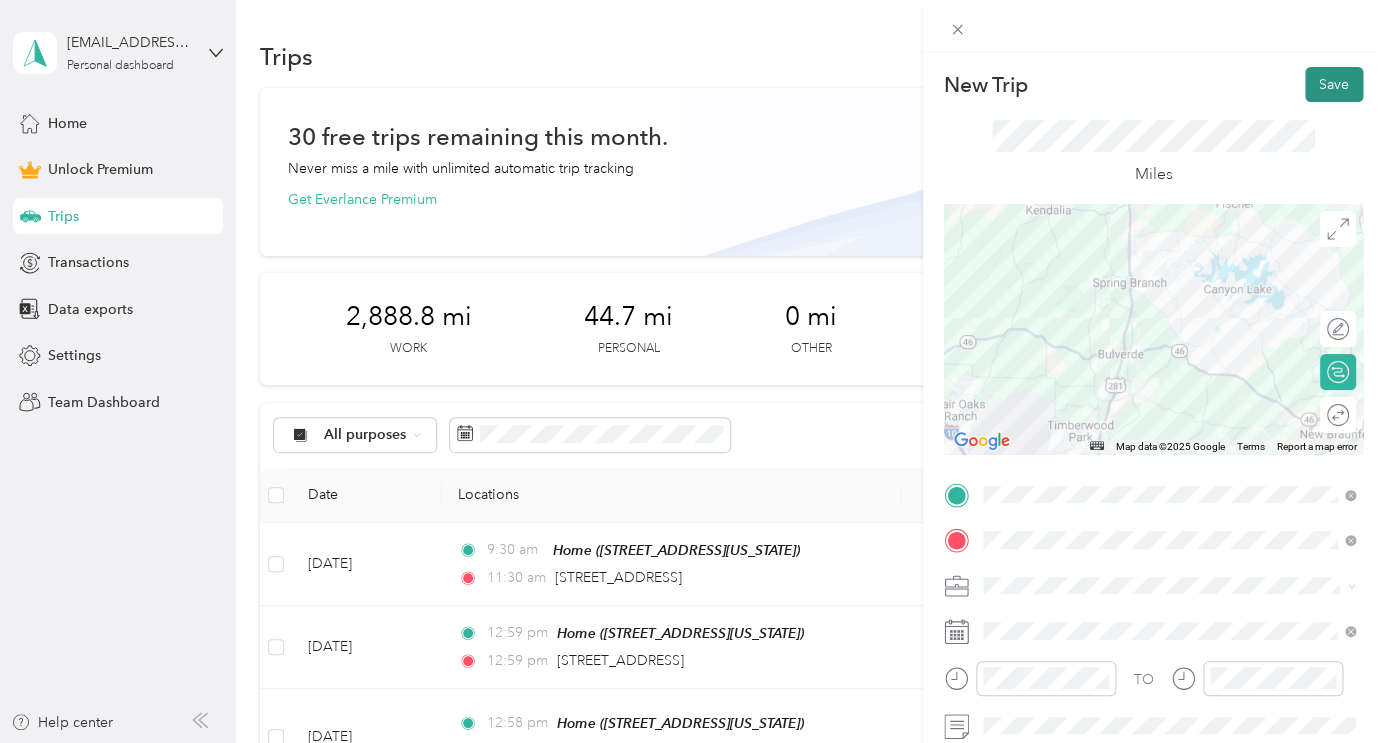 click on "Save" at bounding box center [1334, 84] 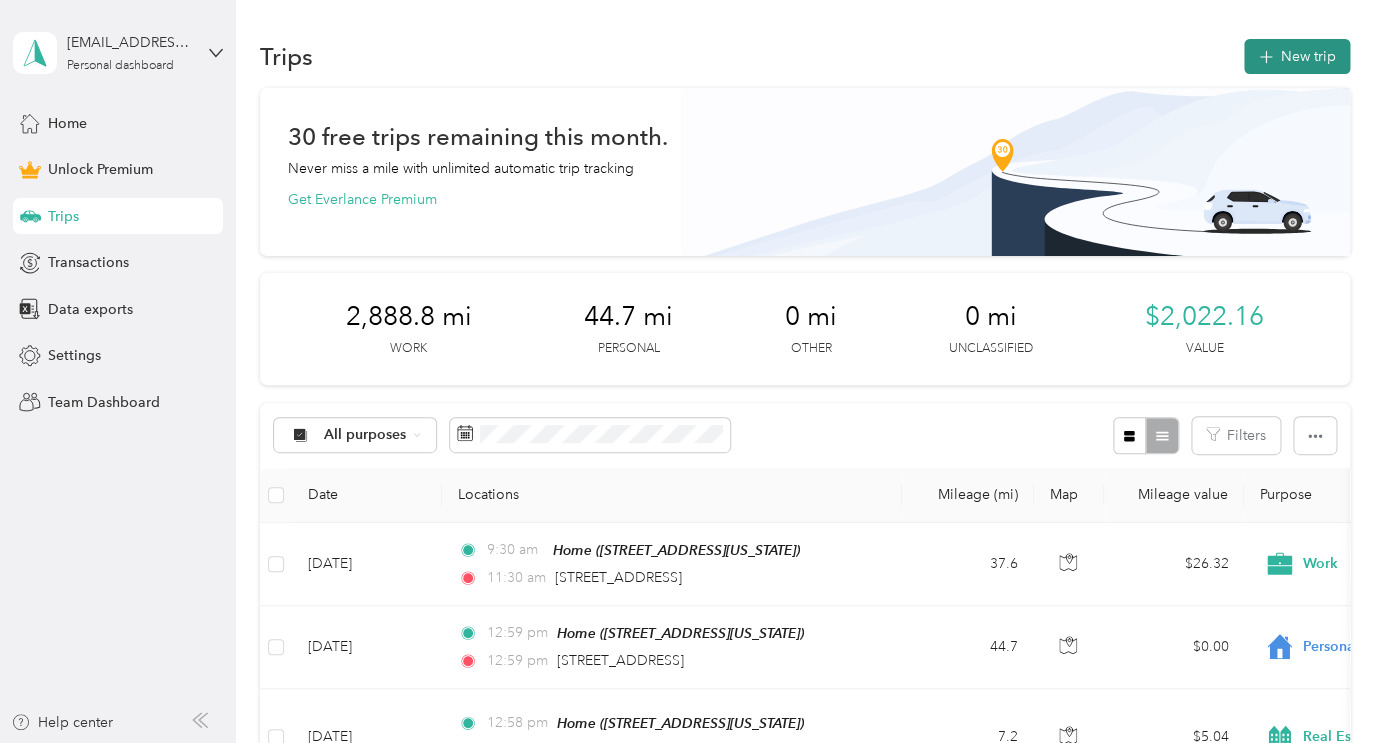 click on "New trip" at bounding box center [1297, 56] 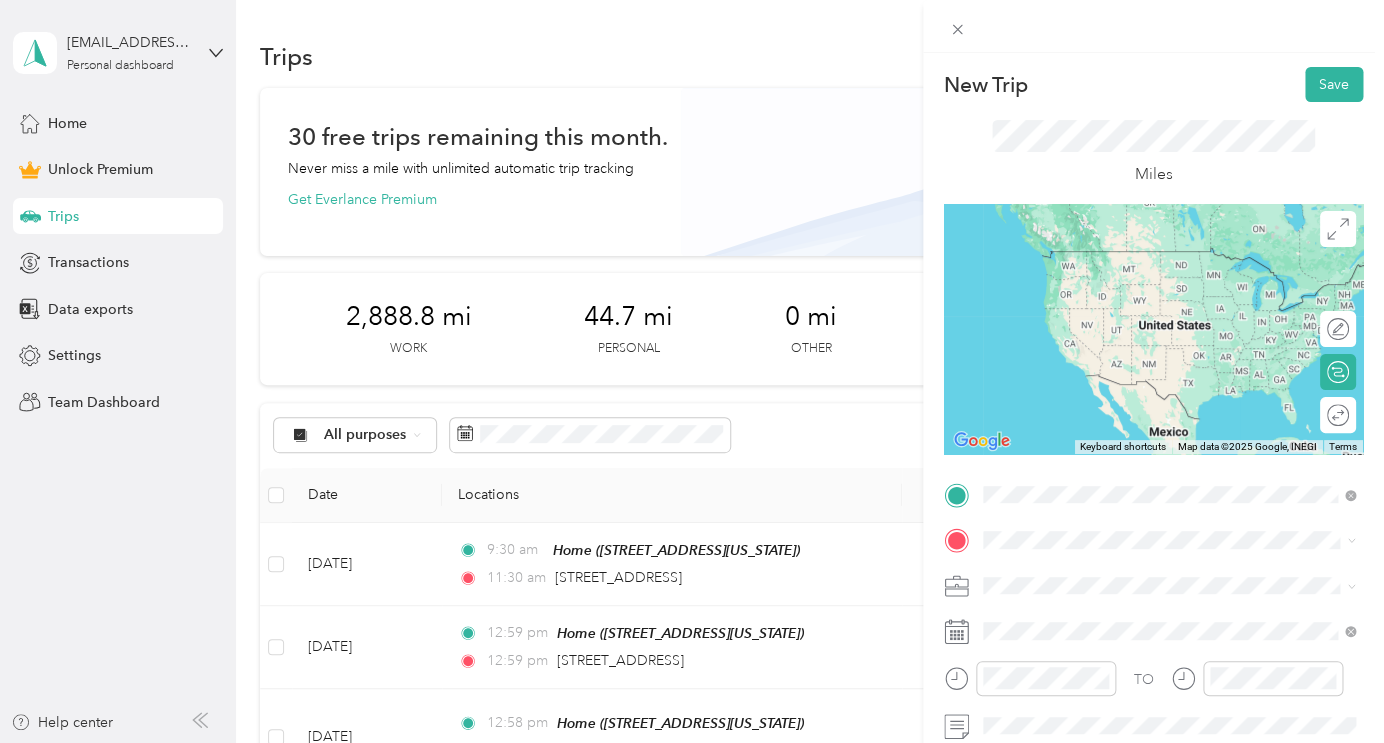 click on "Home 5324 Eagle Claw Drive, Bulverde, 78163, Bulverde, Texas, United States" at bounding box center (1120, 270) 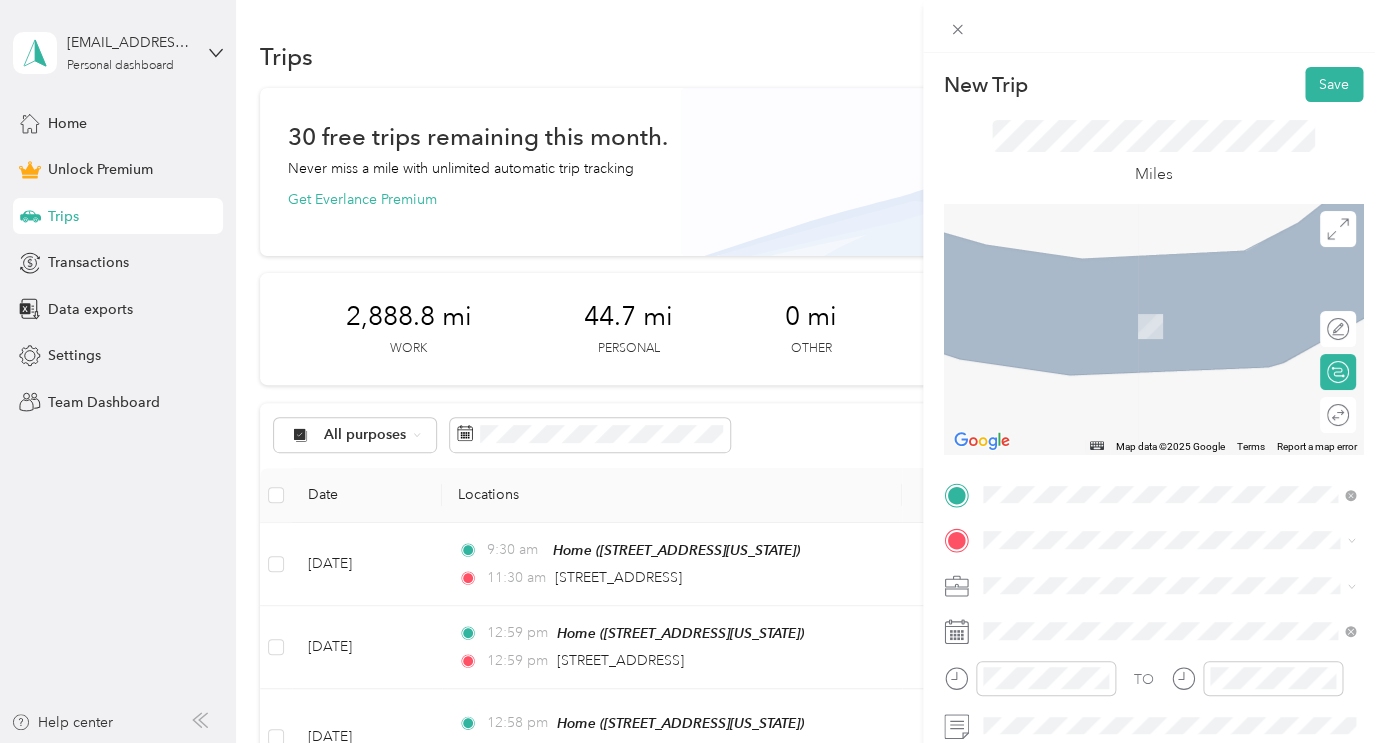 click on "347 Stars and Stripes
Fischer, Texas 78623, United States" at bounding box center [1184, 310] 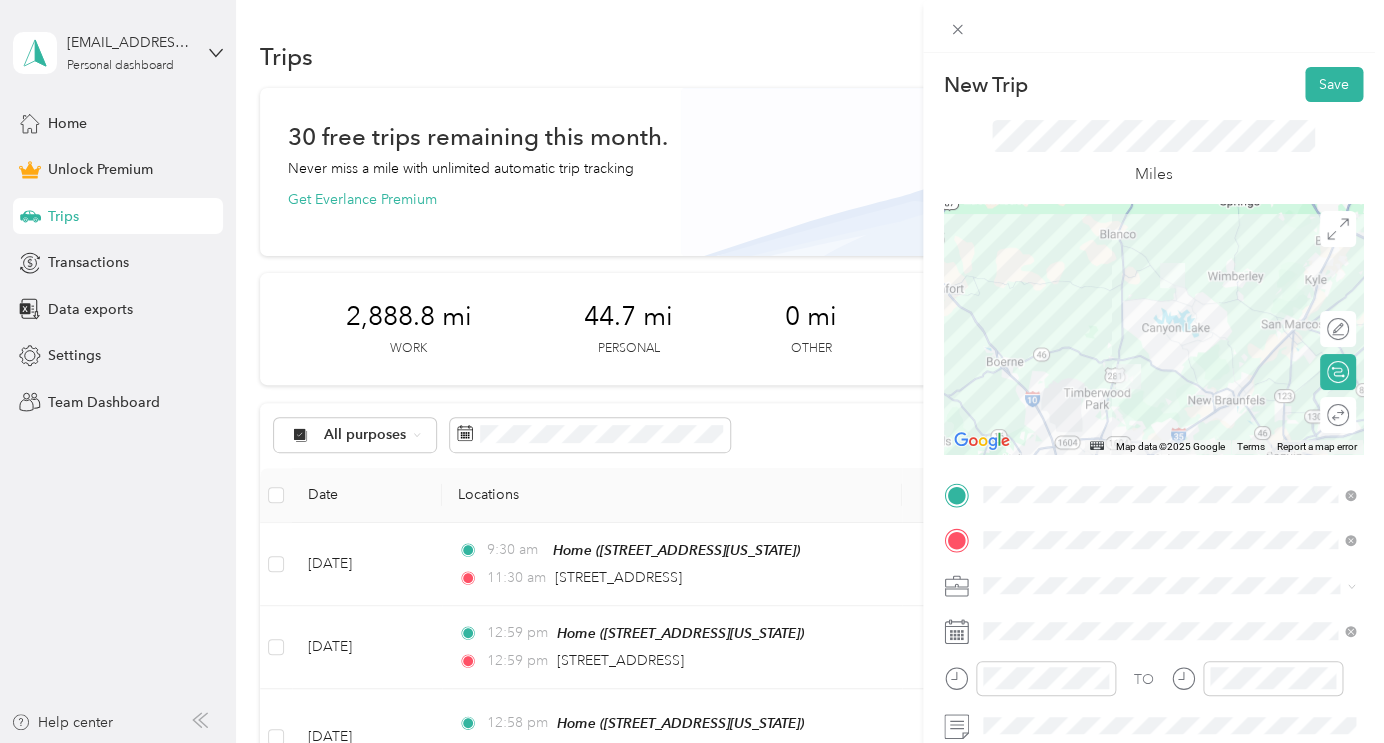 click on "Real Estate" at bounding box center (1168, 372) 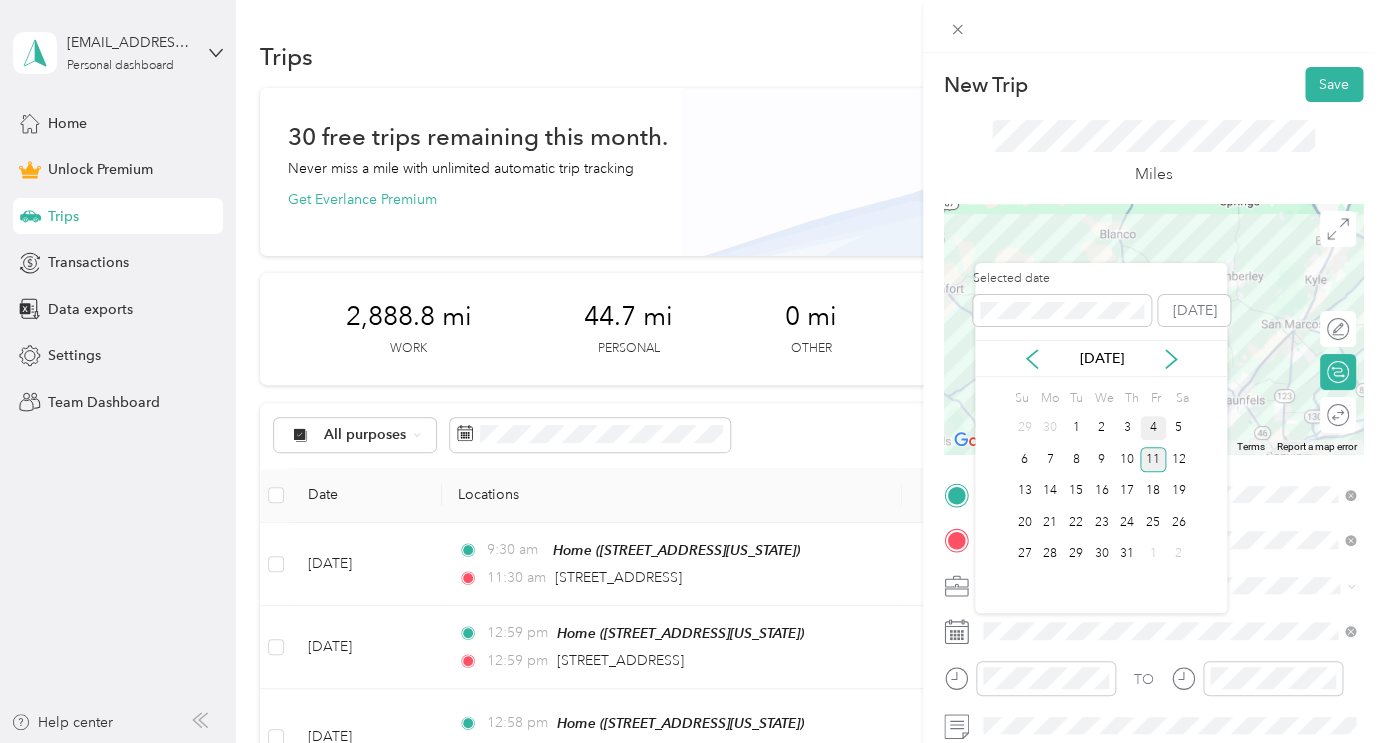 click on "4" at bounding box center [1153, 428] 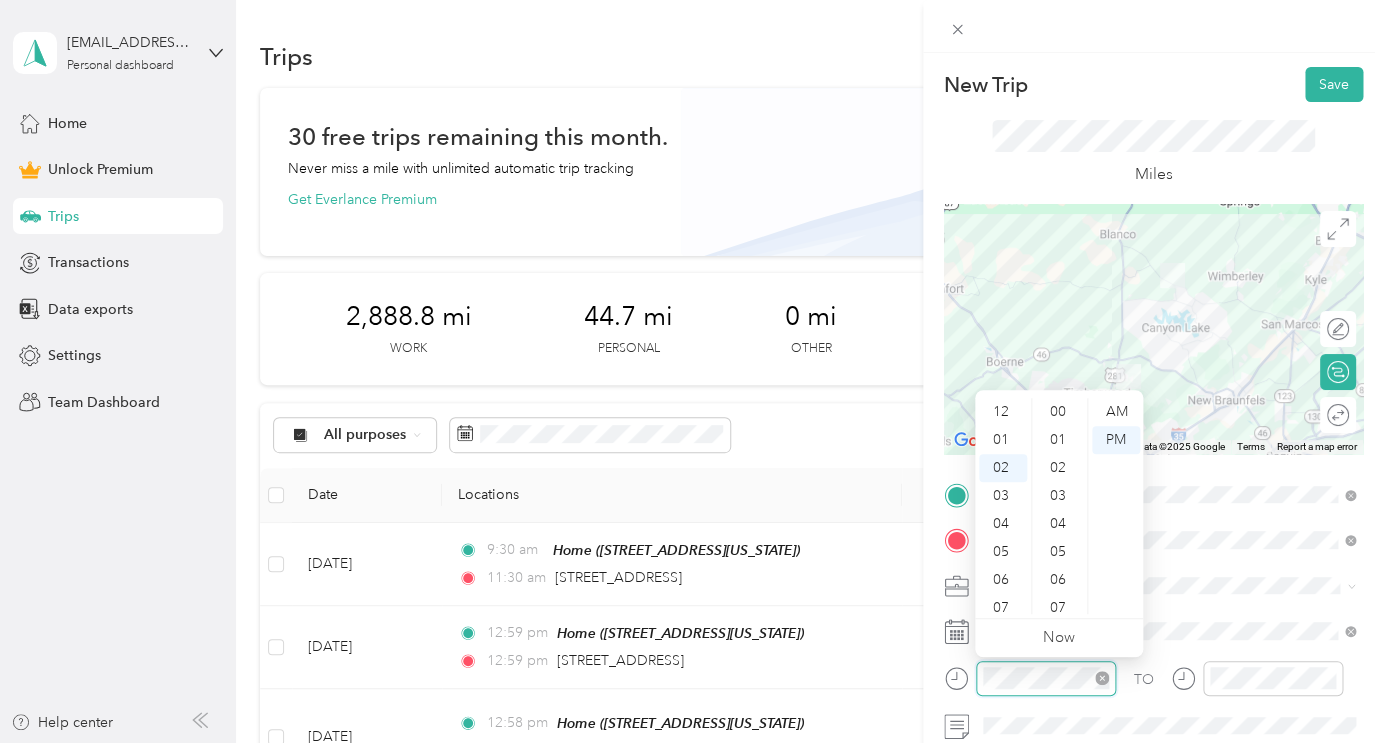 scroll, scrollTop: 54, scrollLeft: 0, axis: vertical 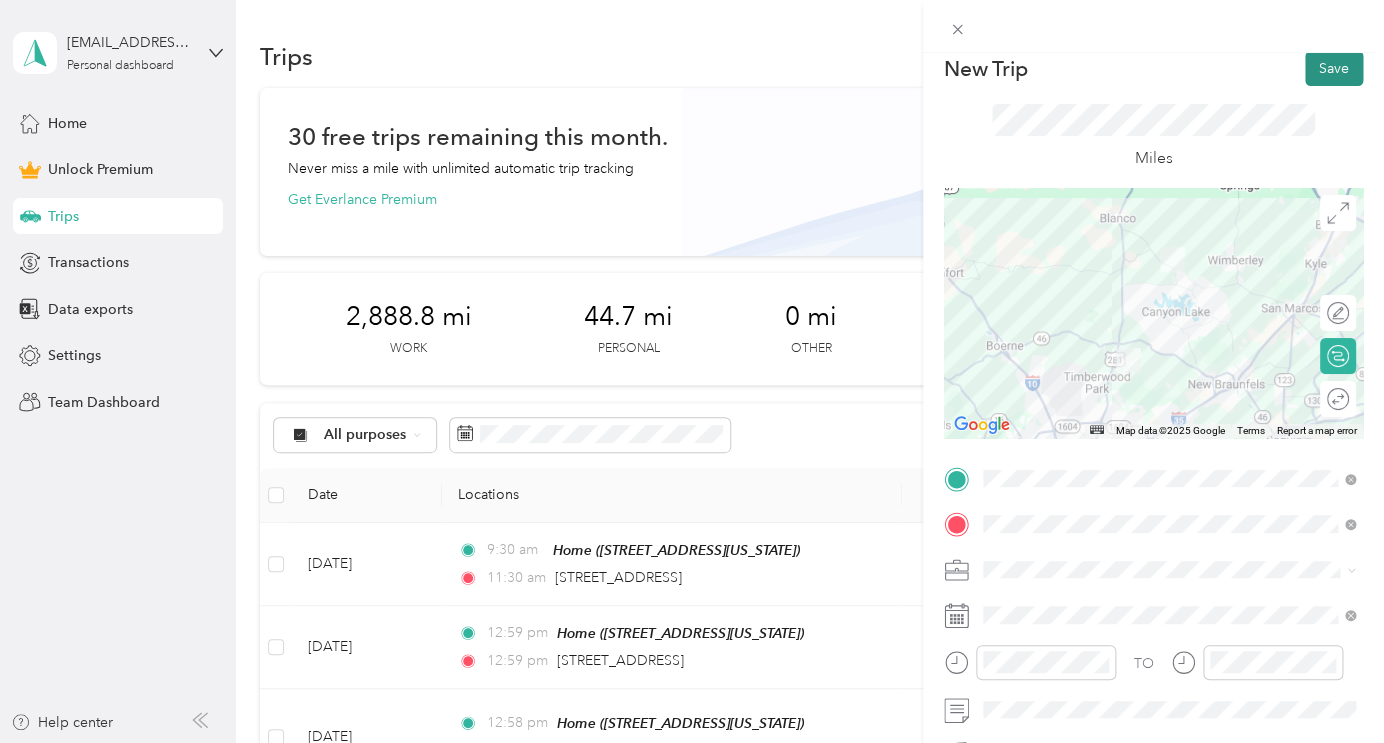 click on "Save" at bounding box center [1334, 68] 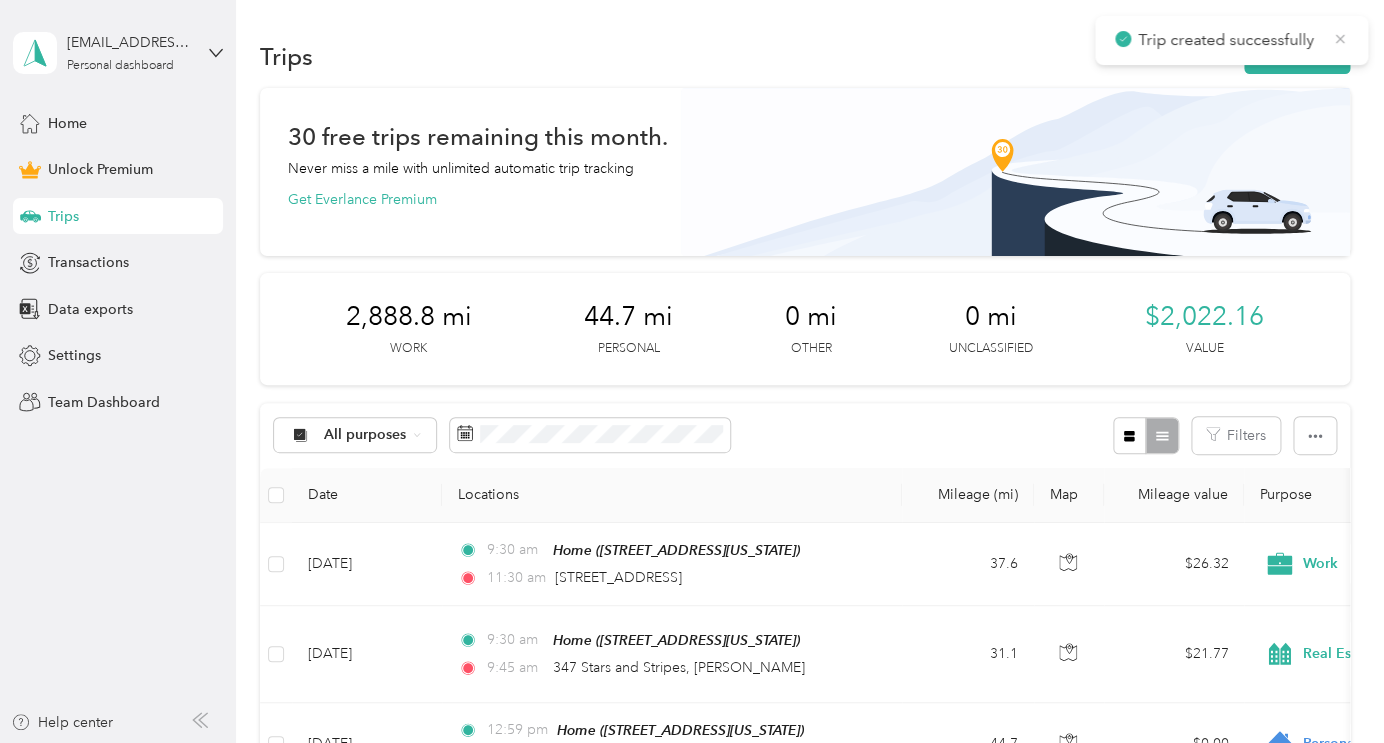 click 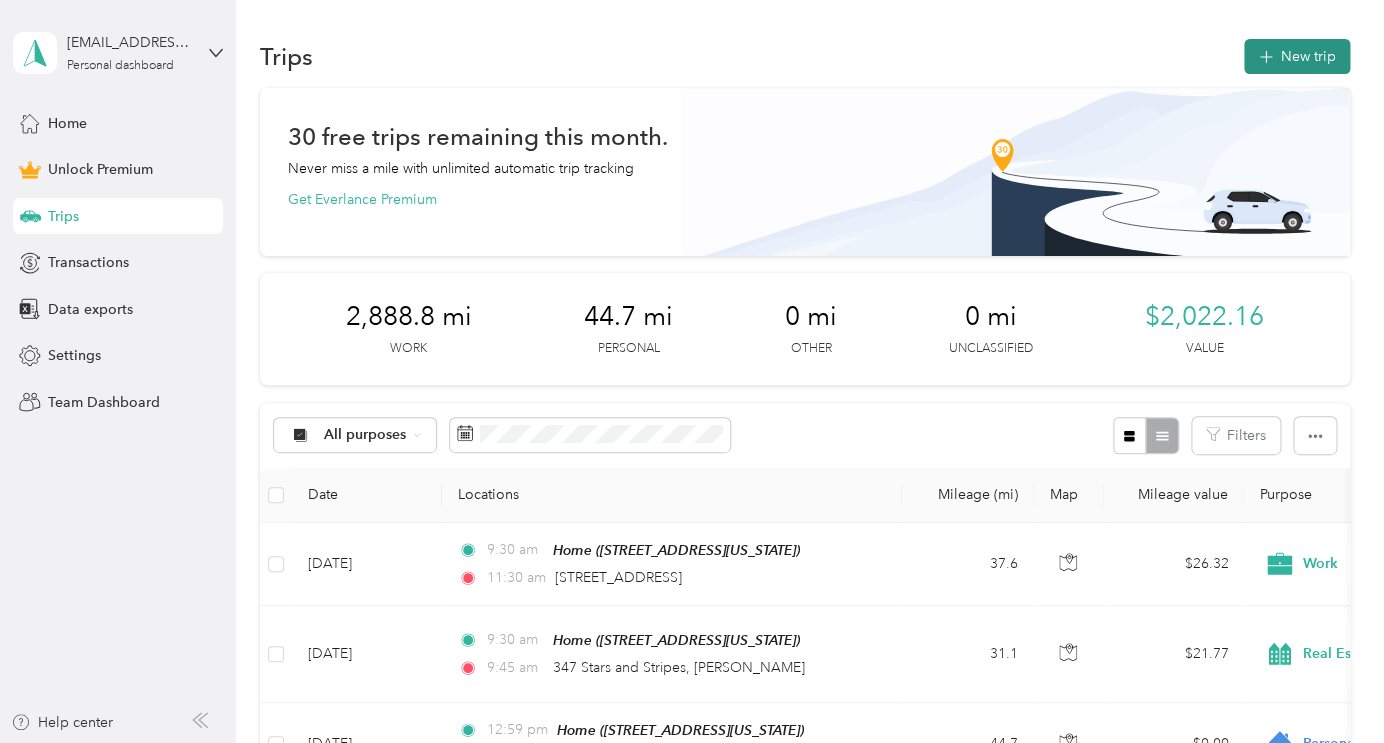 click on "New trip" at bounding box center [1297, 56] 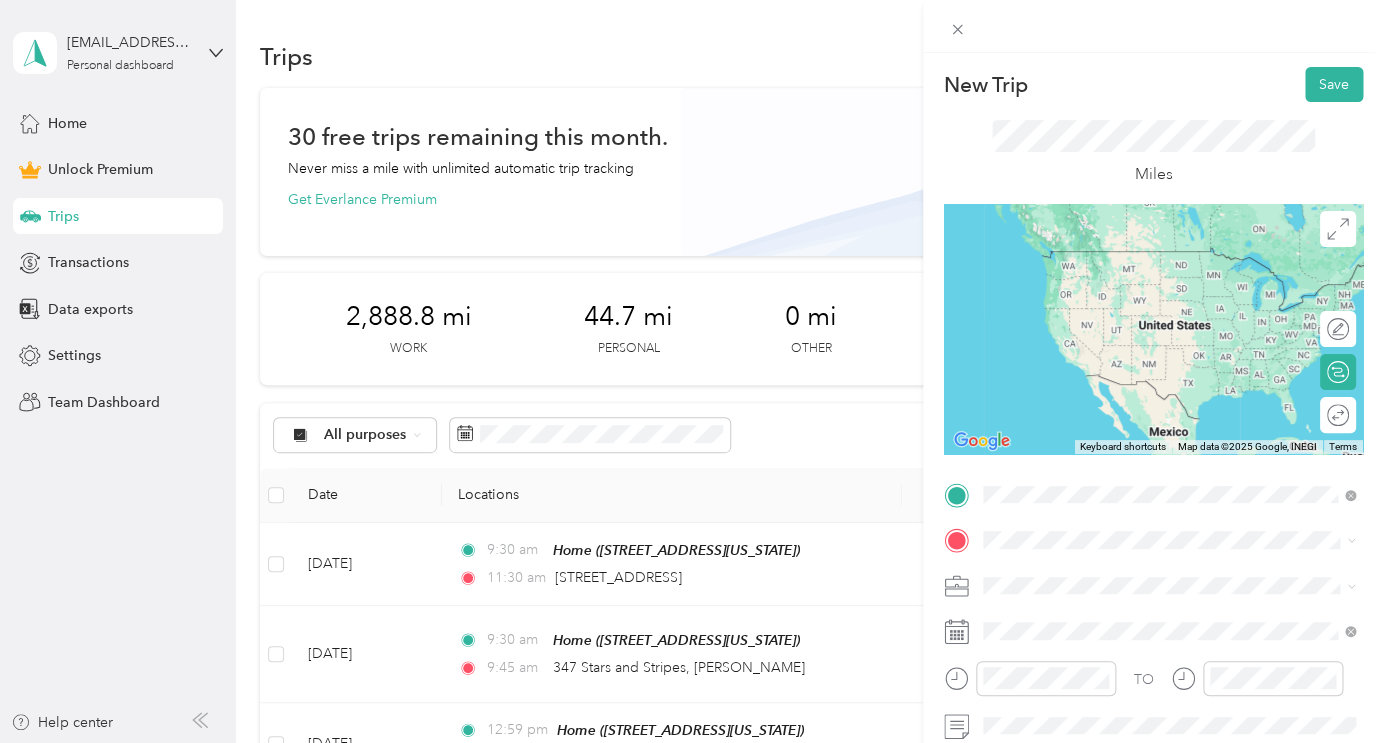 click on "347 Stars and Stripes
Fischer, Texas 78623, United States" at bounding box center (1184, 268) 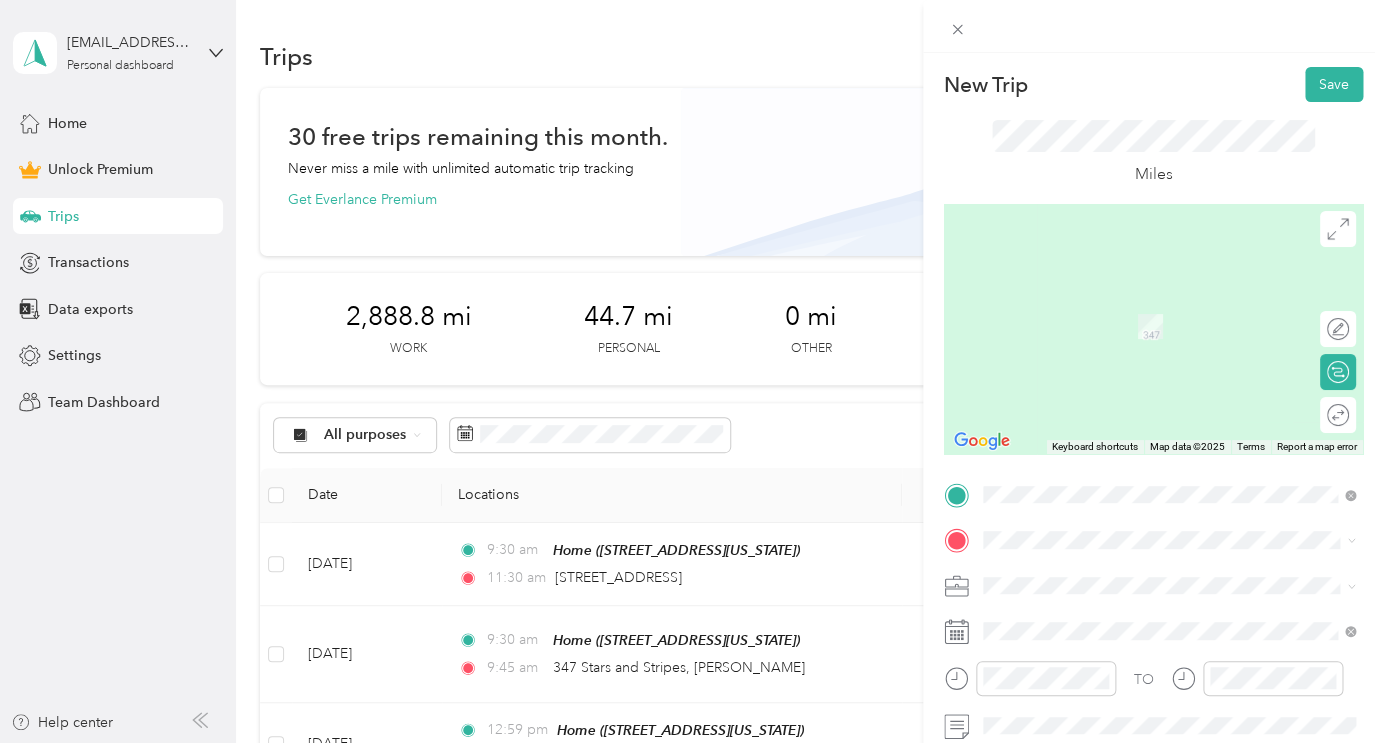 click on "122 Liberty Bell Lane
Fischer, Texas 78623, United States" at bounding box center [1175, 289] 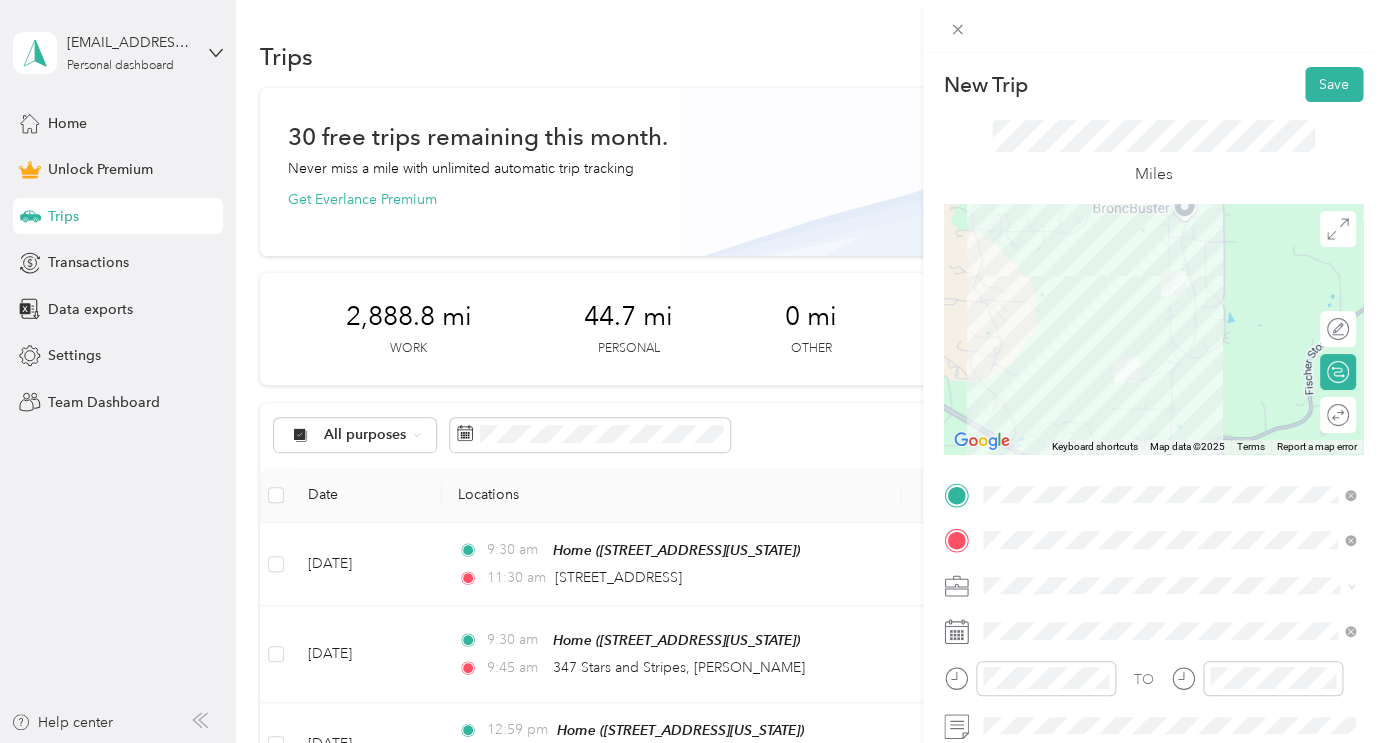 click on "Real Estate" at bounding box center [1168, 375] 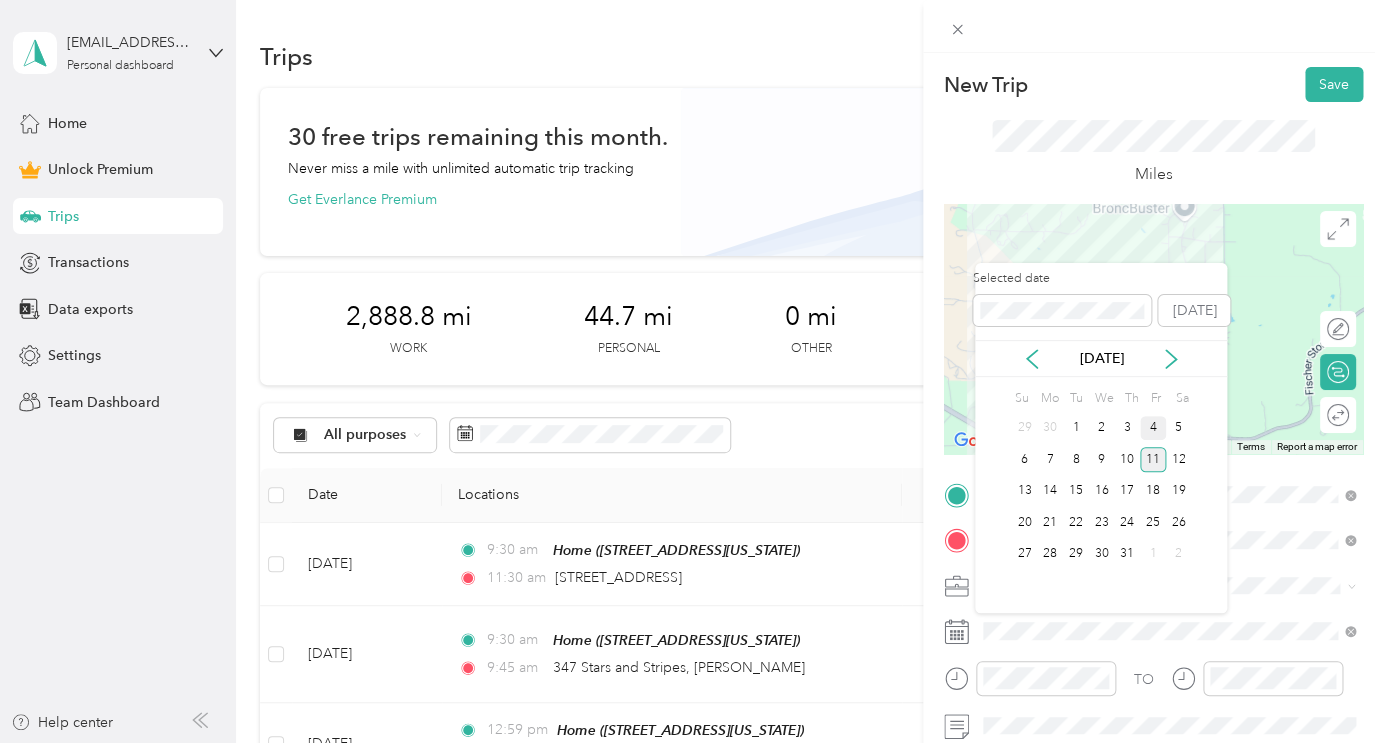 click on "4" at bounding box center [1153, 428] 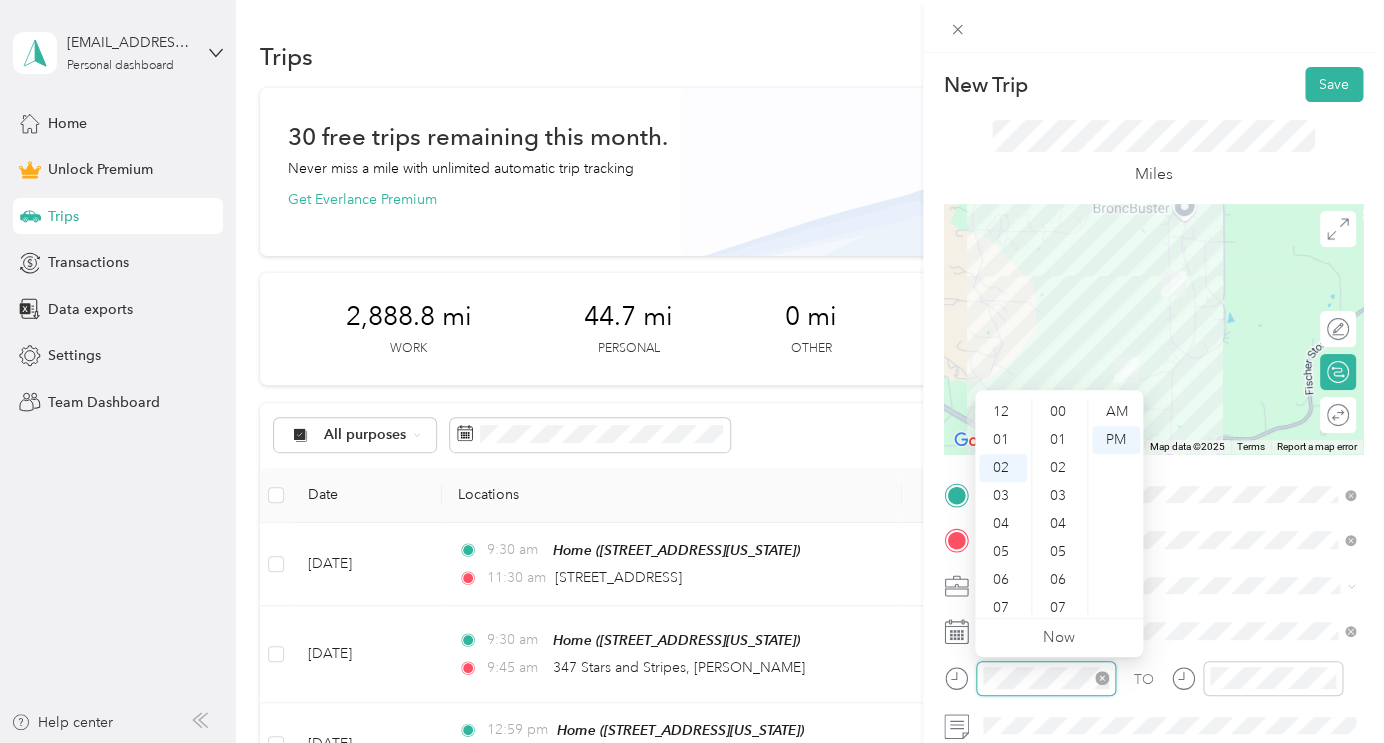 scroll, scrollTop: 56, scrollLeft: 0, axis: vertical 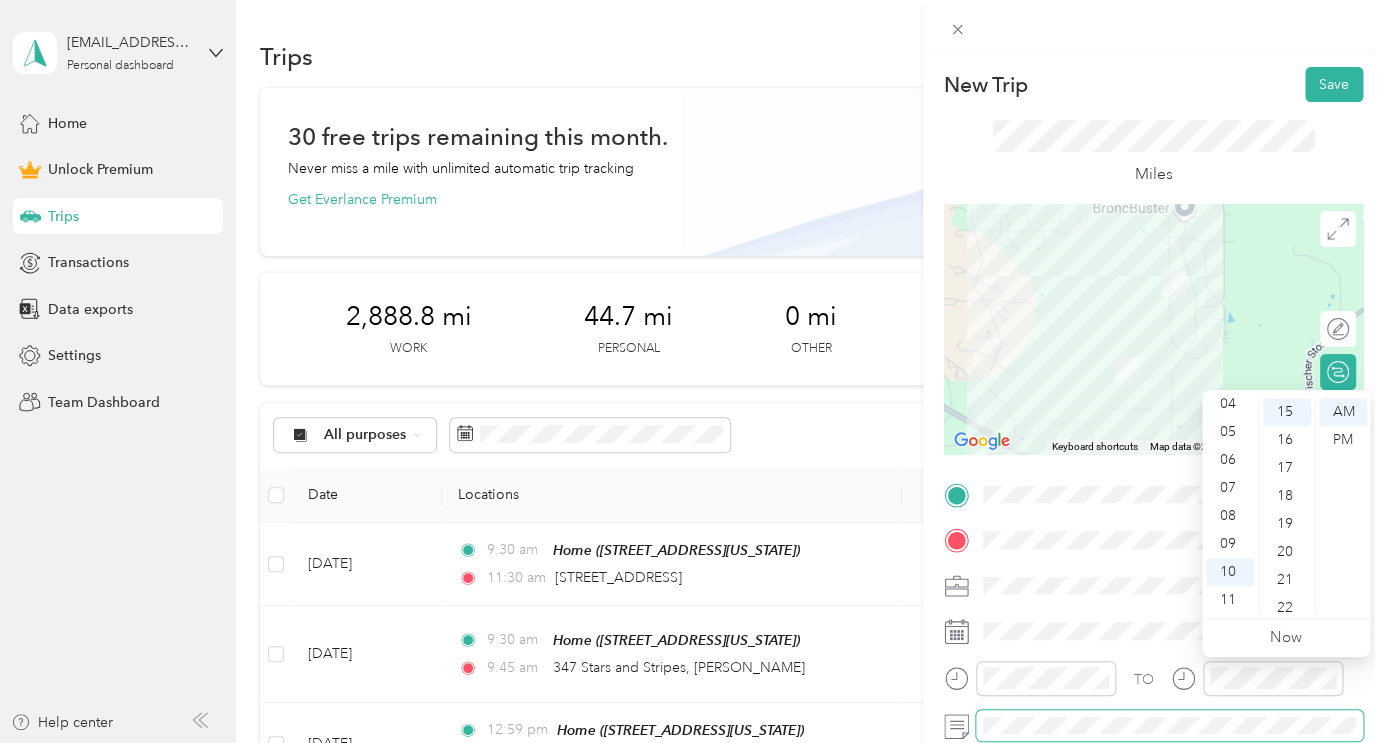 click at bounding box center (1169, 726) 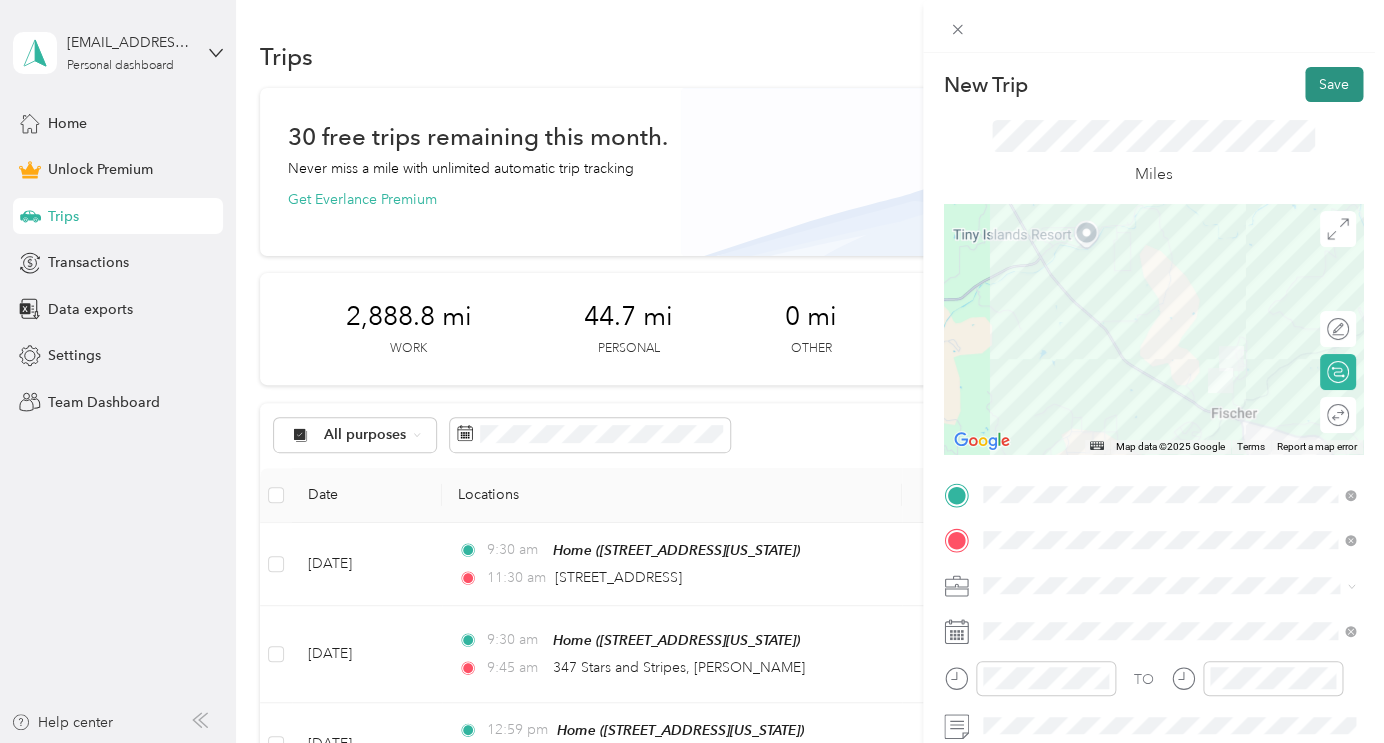 click on "Save" at bounding box center (1334, 84) 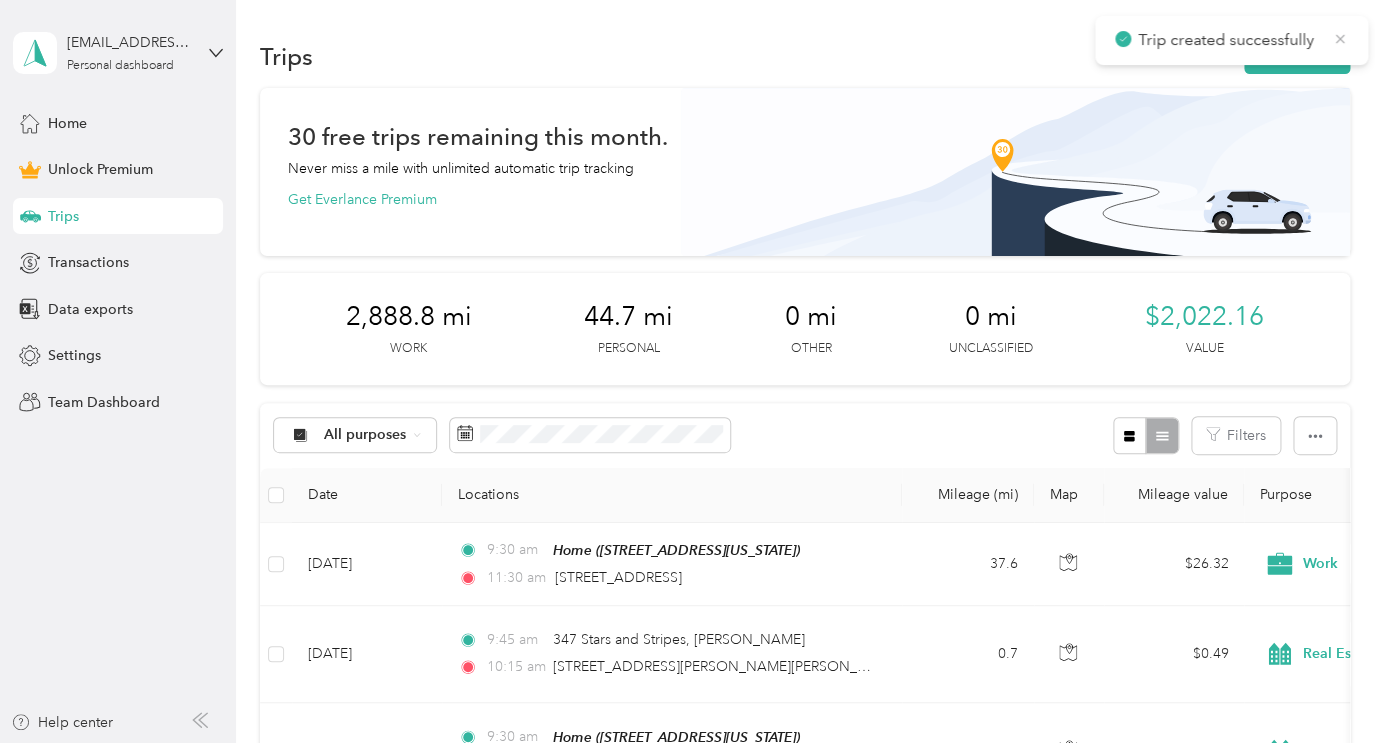 click 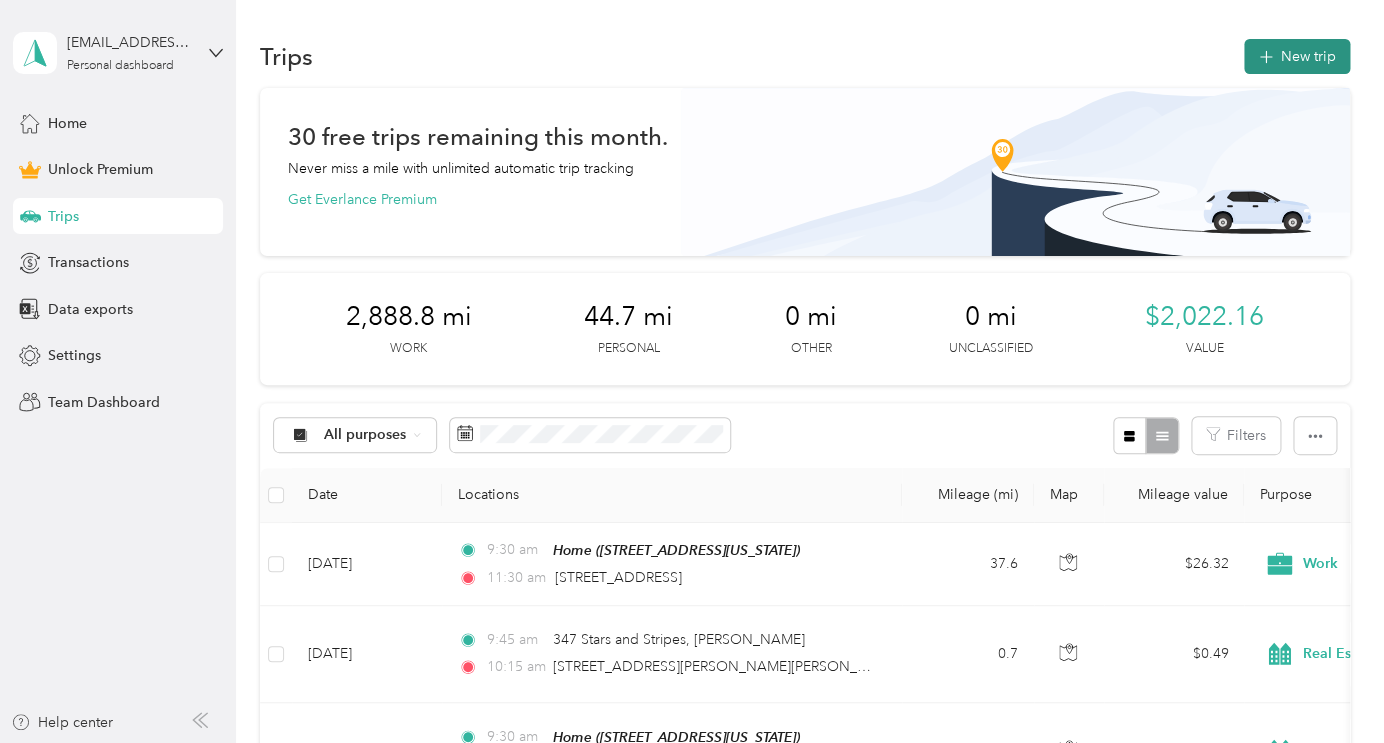 click on "New trip" at bounding box center [1297, 56] 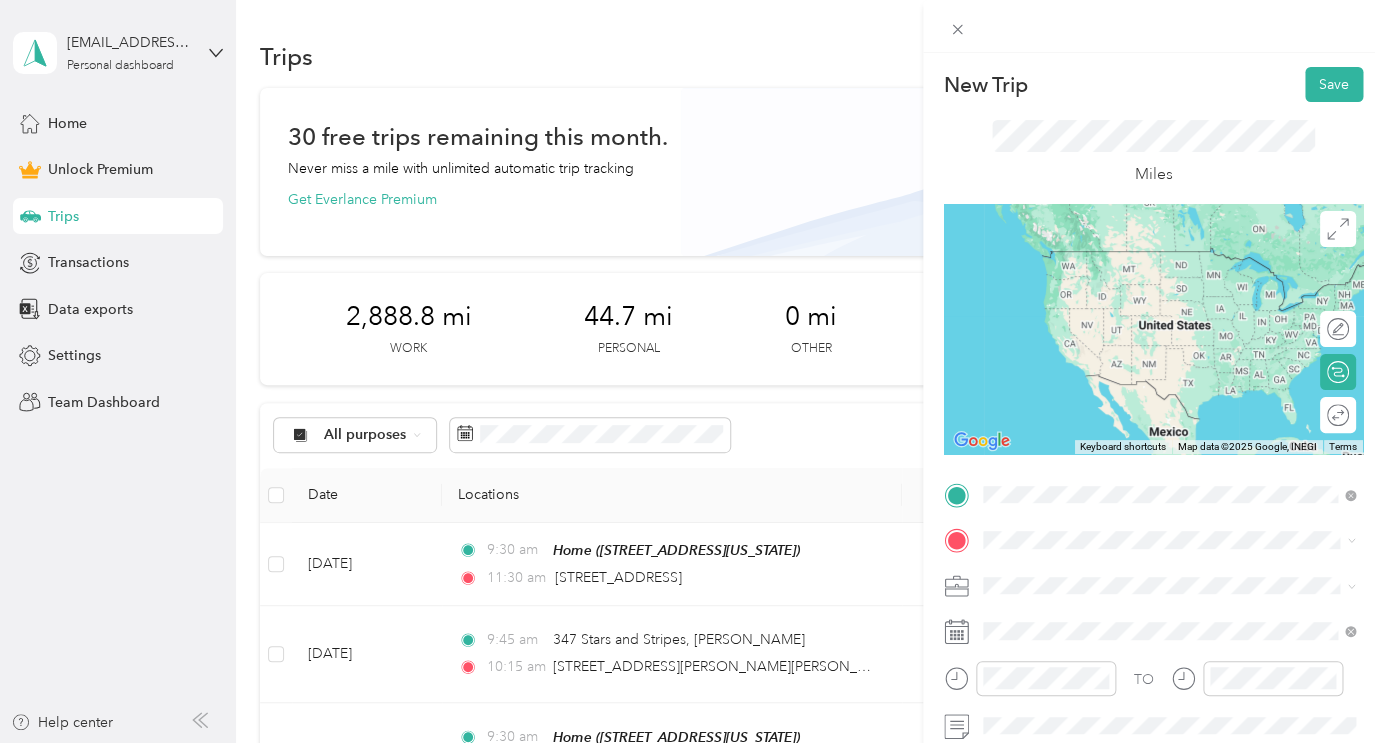 click on "122 Liberty Bell Lane
Fischer, Texas 78623, United States" at bounding box center [1175, 251] 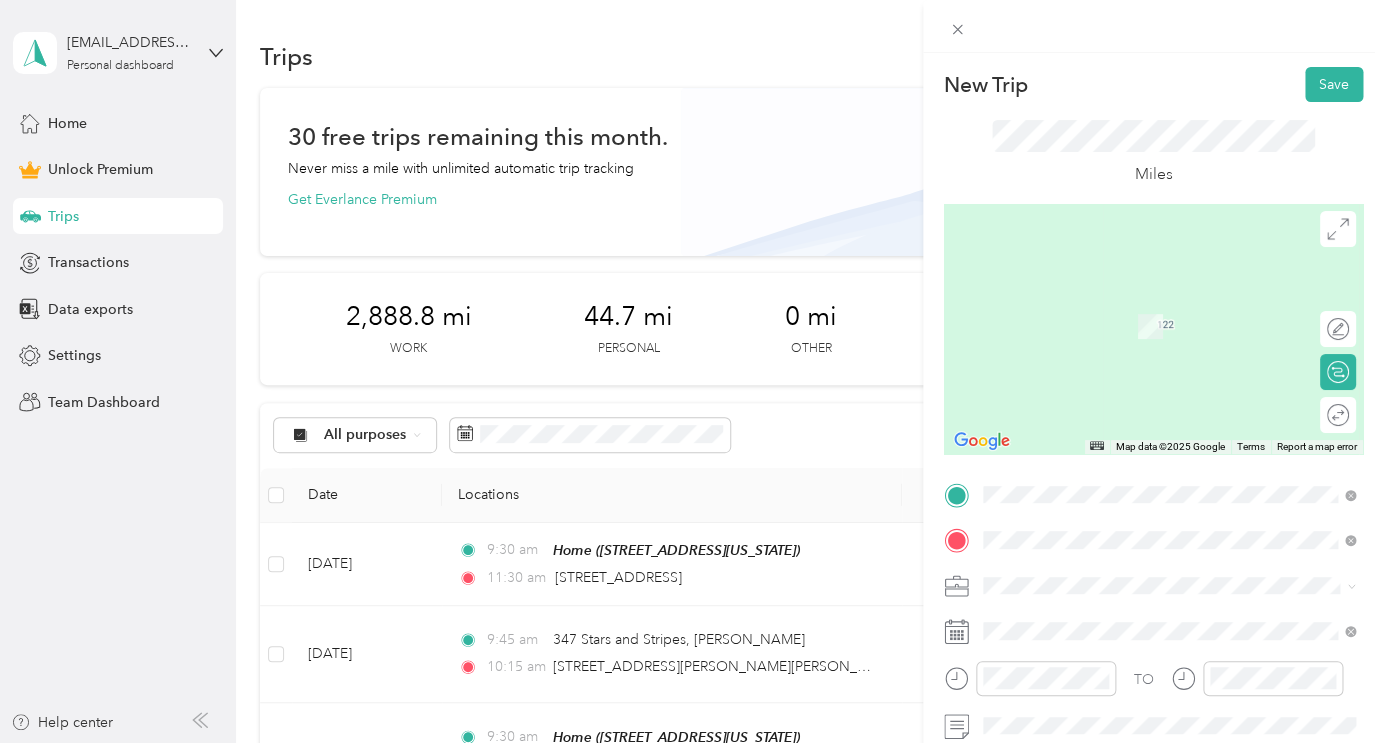 click on "1129 Madrone Road
Fischer, Texas 78623, United States" at bounding box center (1175, 297) 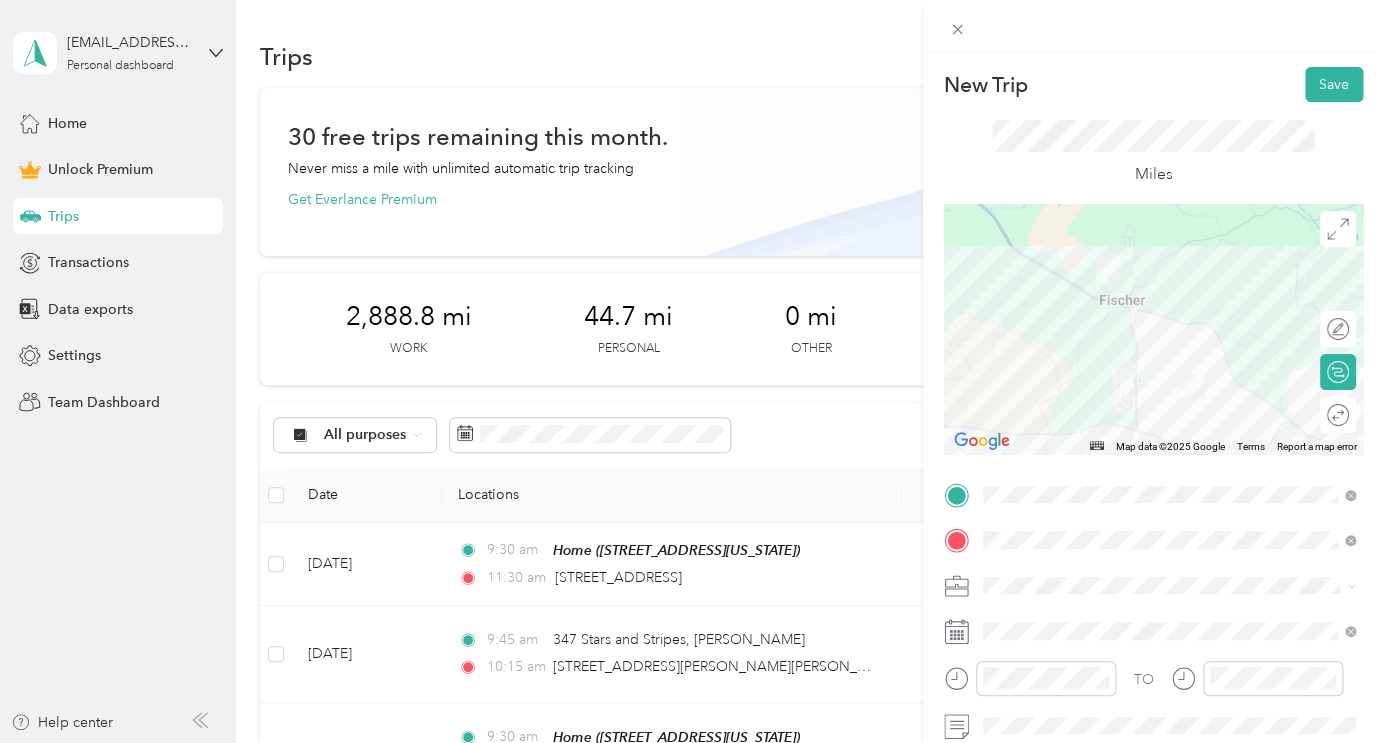 click on "Real Estate" at bounding box center (1022, 374) 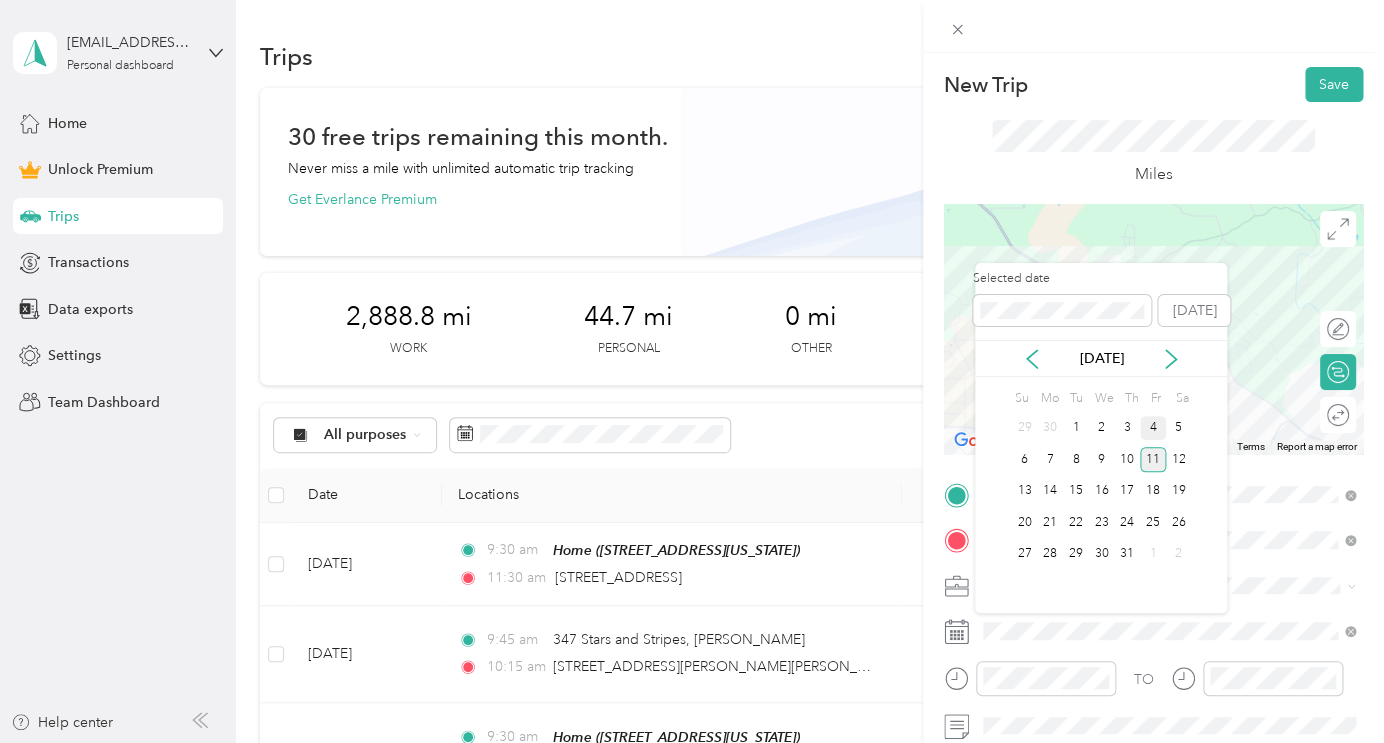 click on "4" at bounding box center (1153, 428) 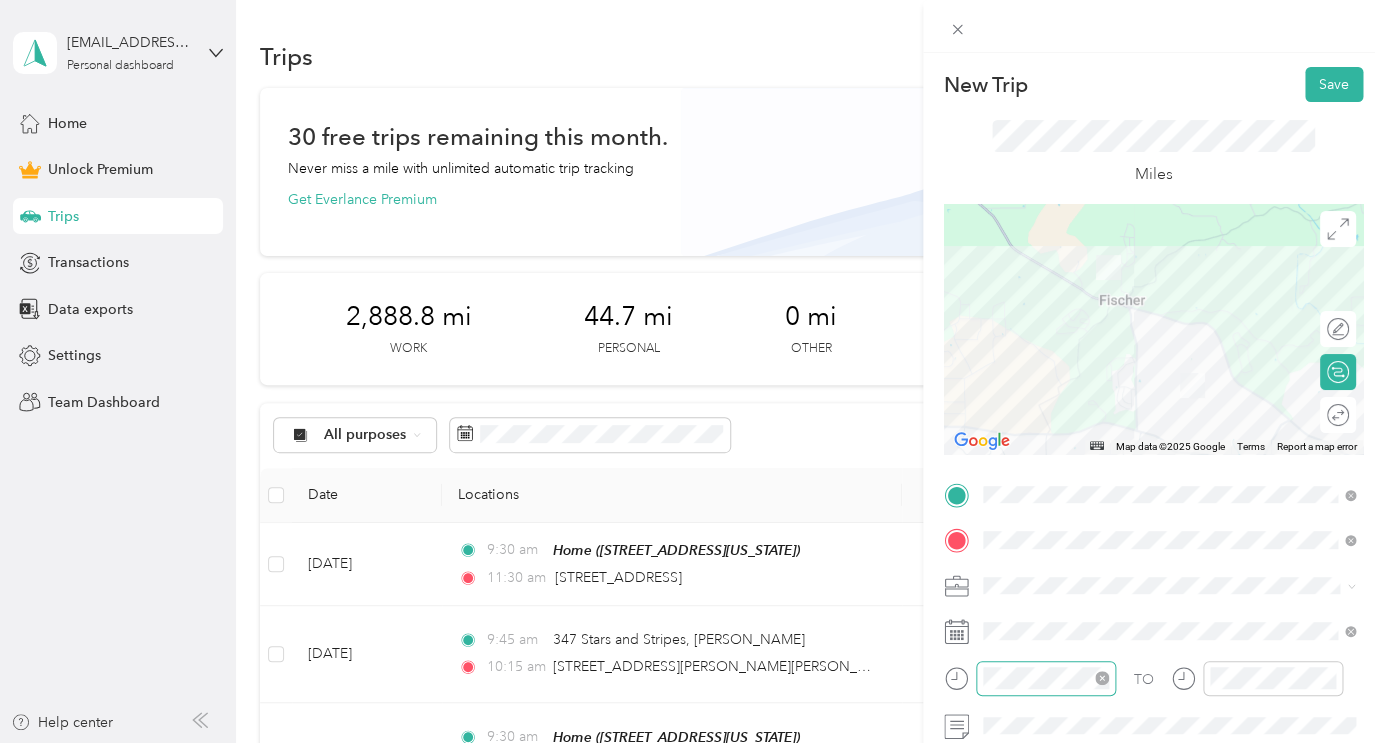click at bounding box center [1046, 678] 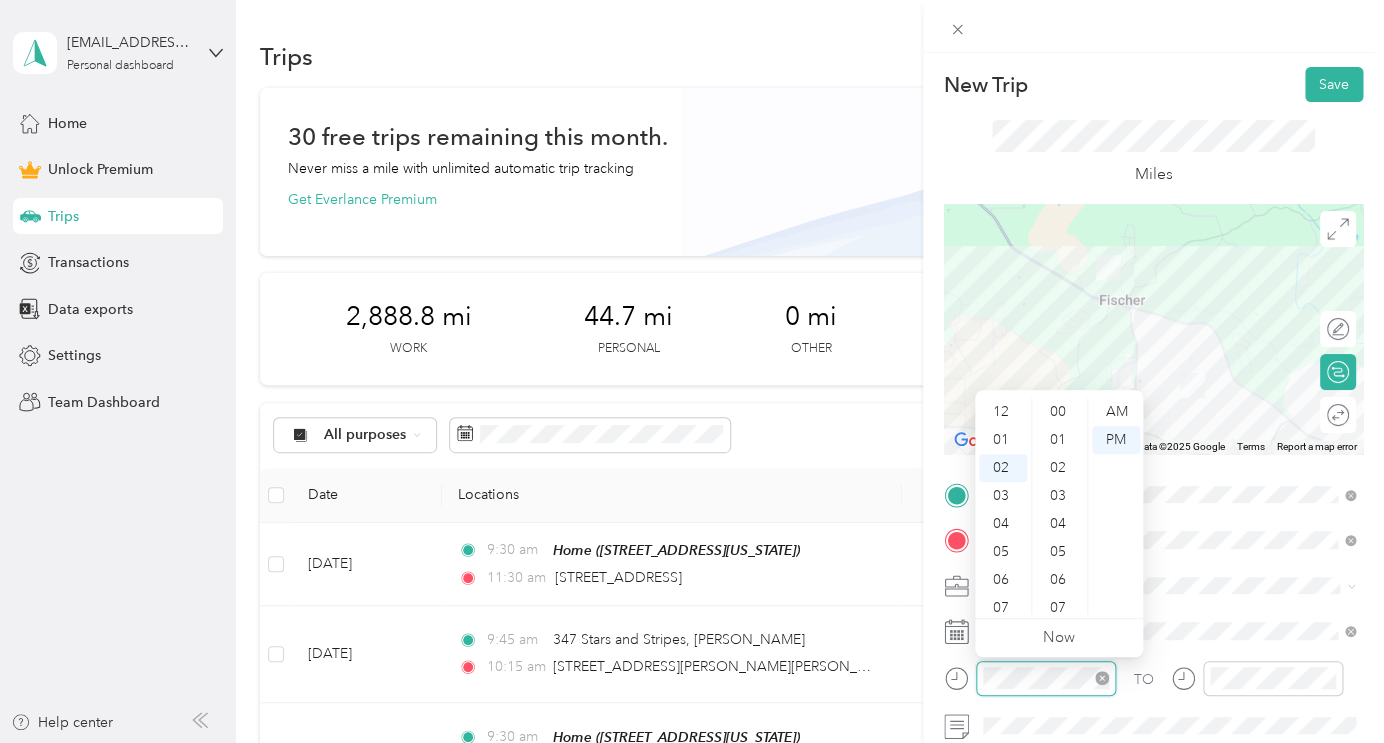 click at bounding box center [1046, 678] 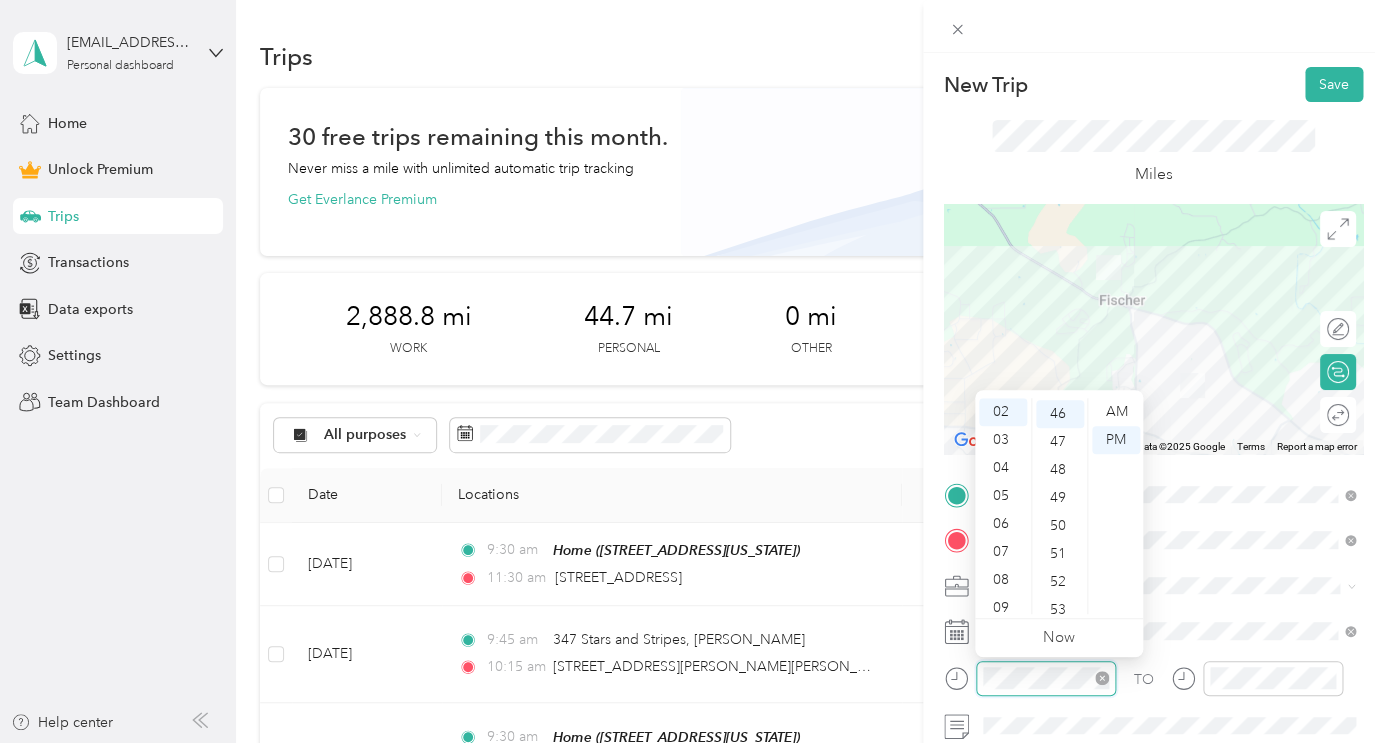 click at bounding box center [1046, 678] 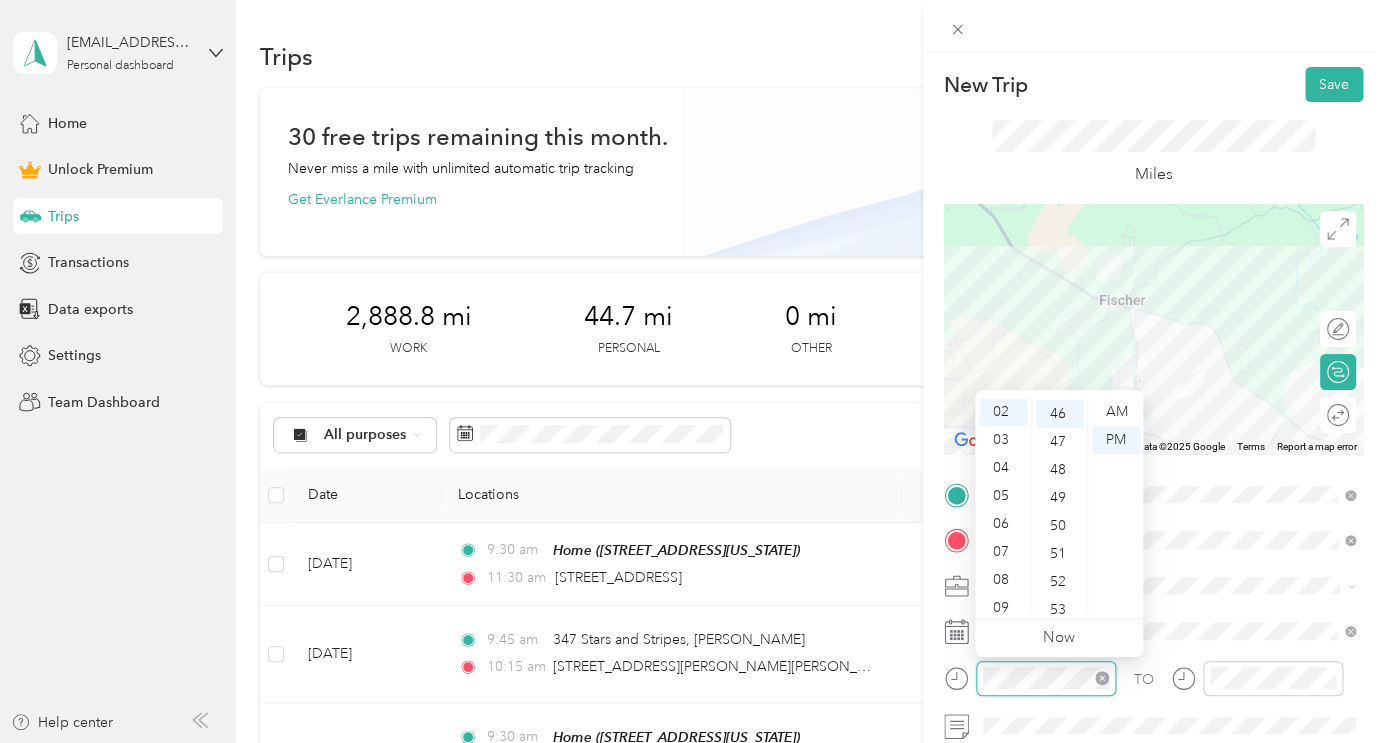 scroll, scrollTop: 120, scrollLeft: 0, axis: vertical 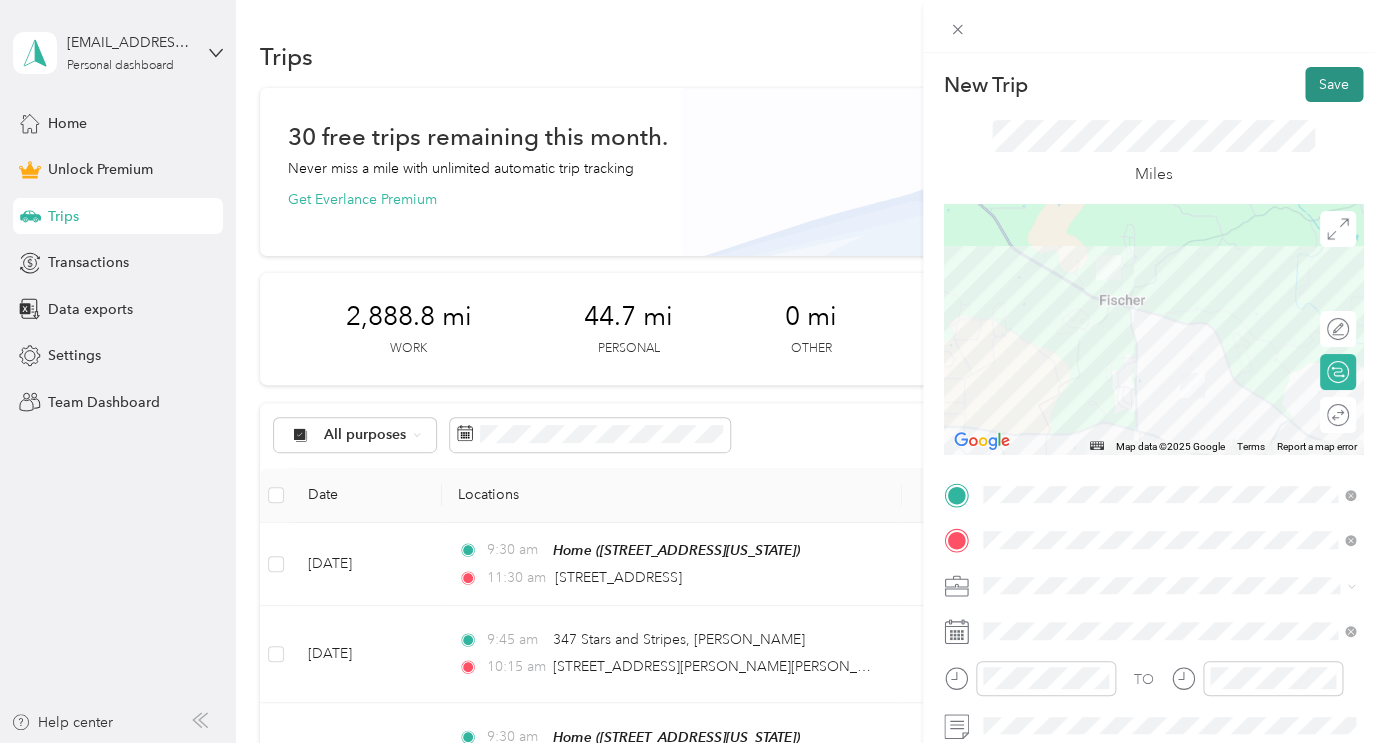 click on "Save" at bounding box center [1334, 84] 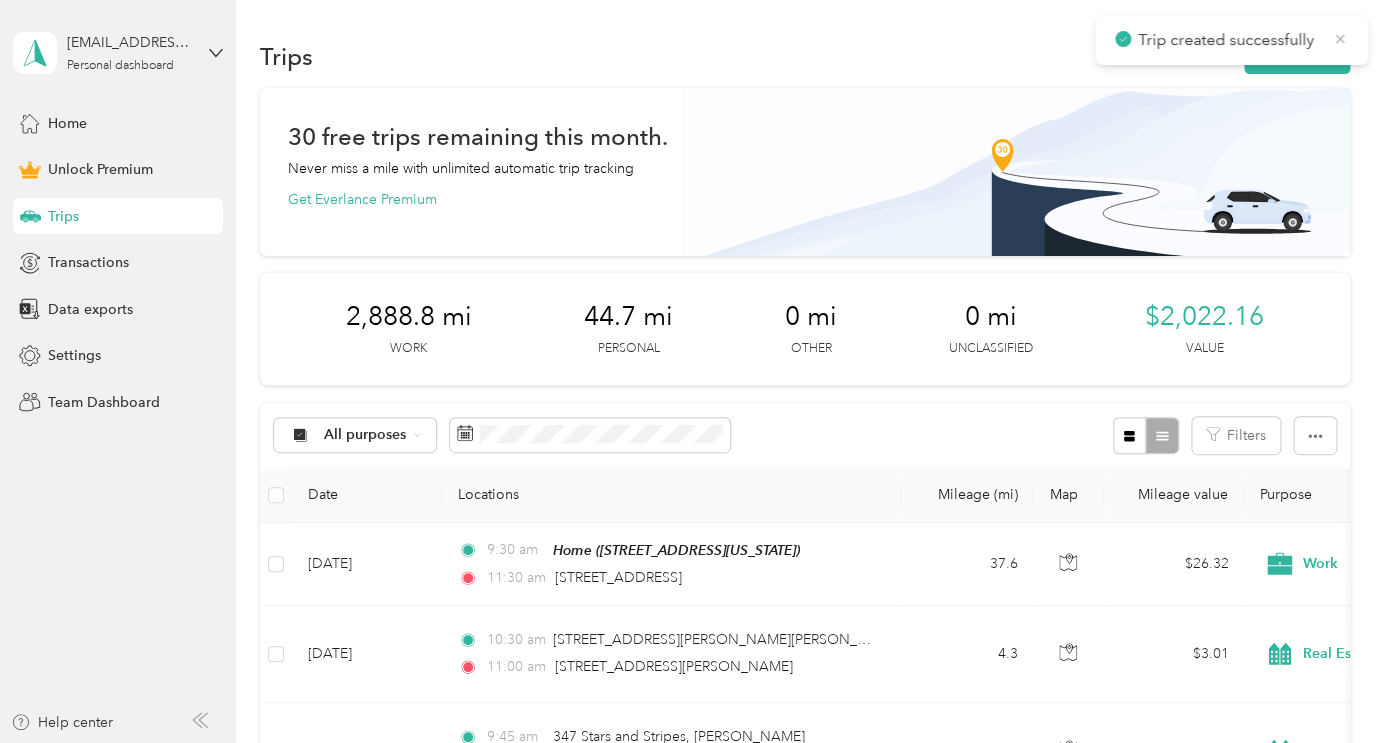 click 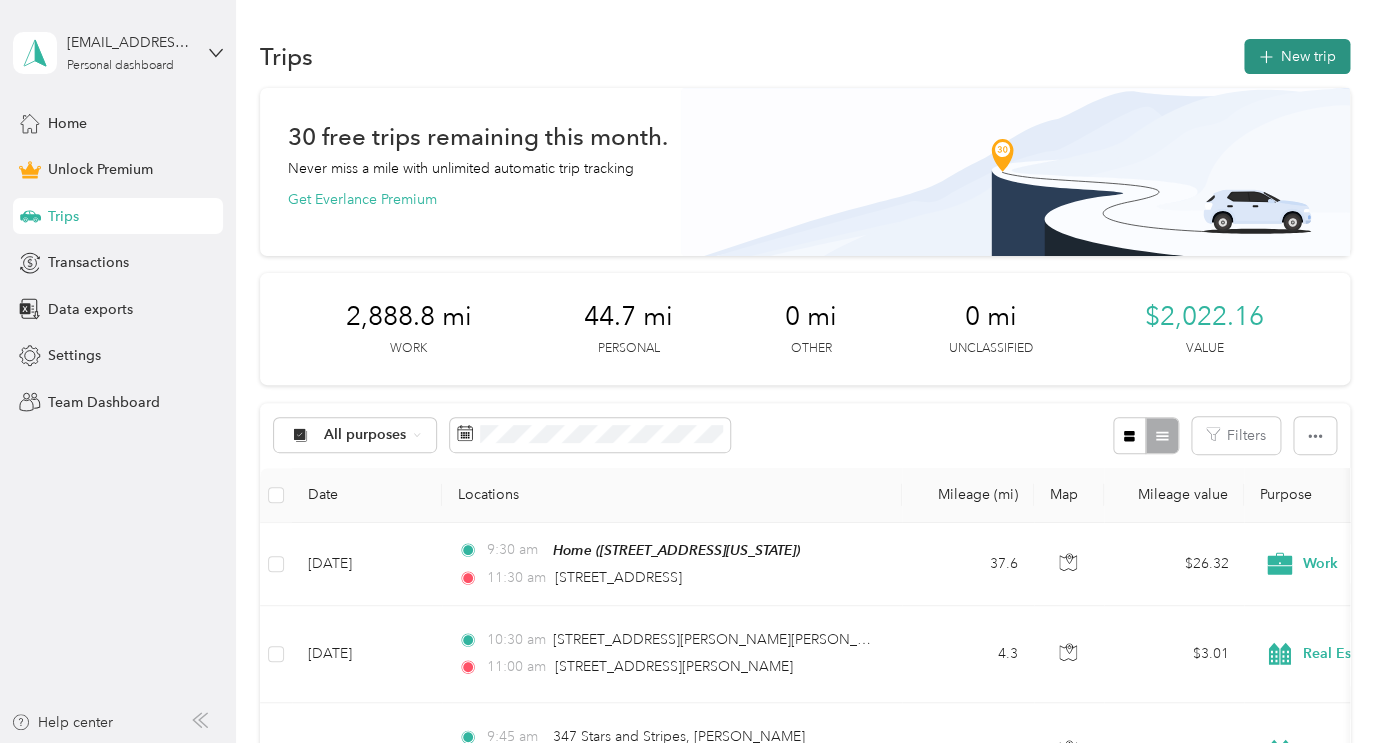 click on "New trip" at bounding box center (1297, 56) 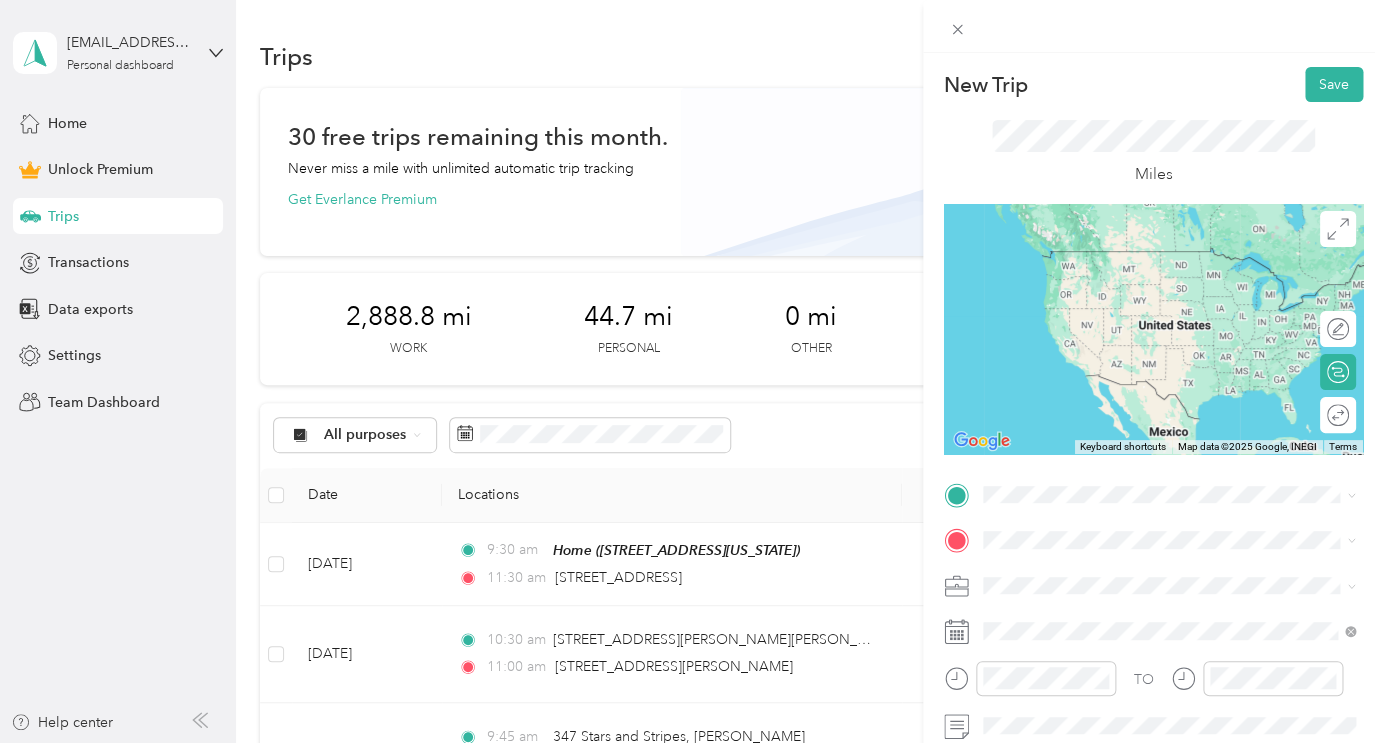click on "1129 Madrone Road
Fischer, Texas 78623, United States" at bounding box center [1175, 245] 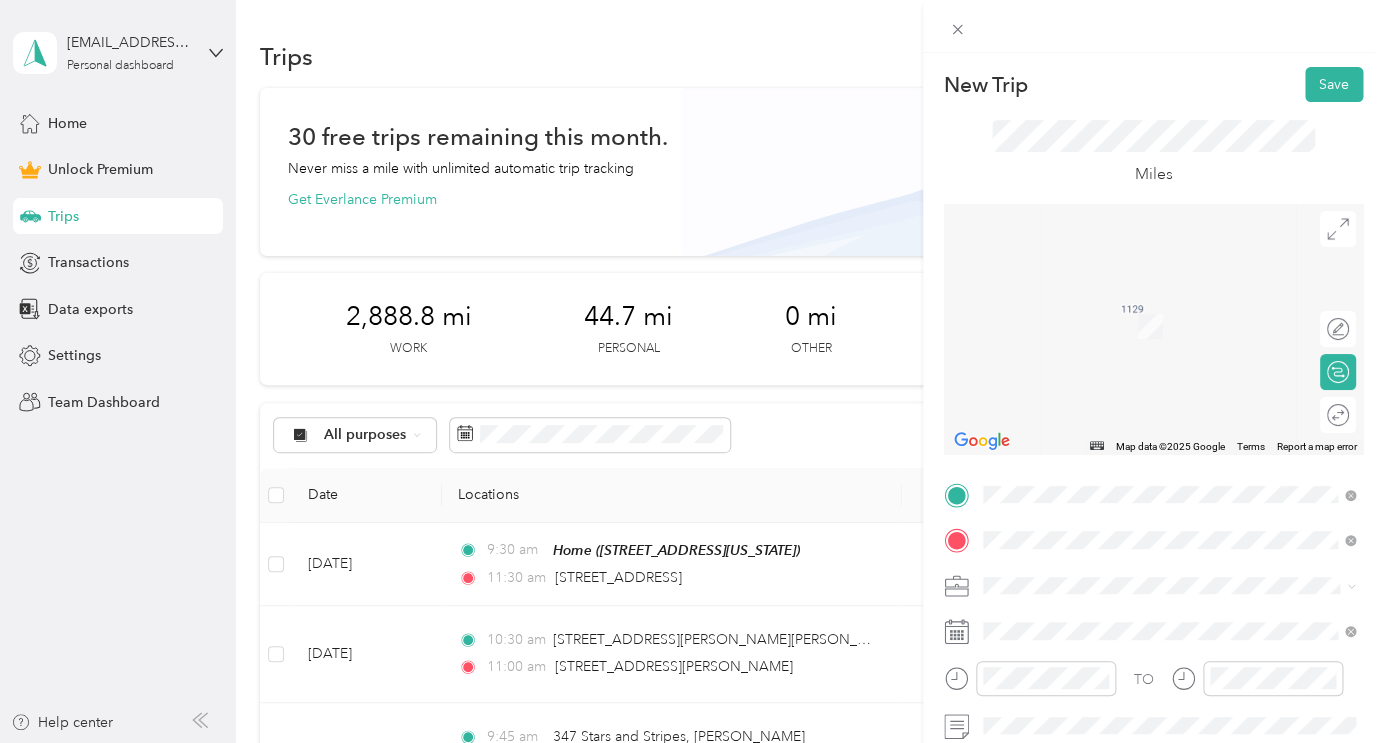 click on "212 High Point Circle
Spring Branch, Texas 78070, United States" at bounding box center (1120, 359) 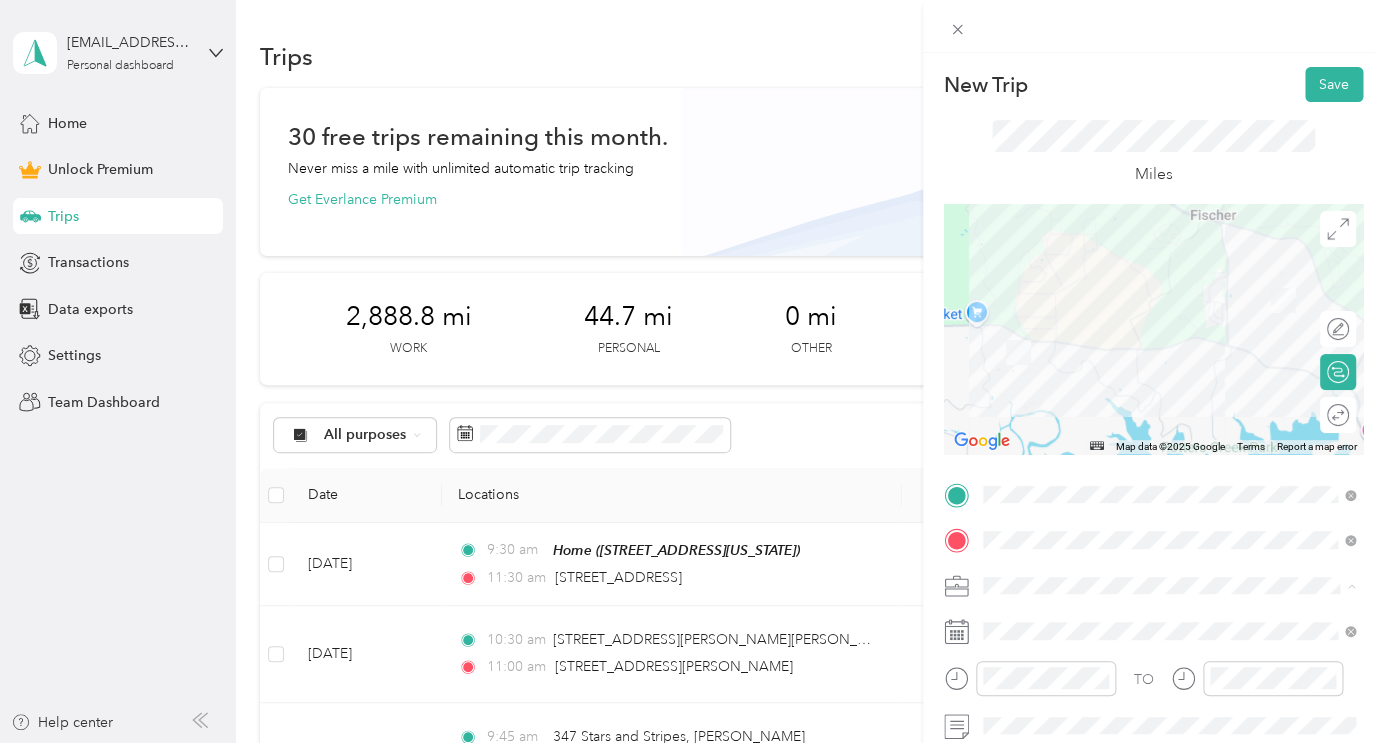 click on "Real Estate" at bounding box center [1022, 375] 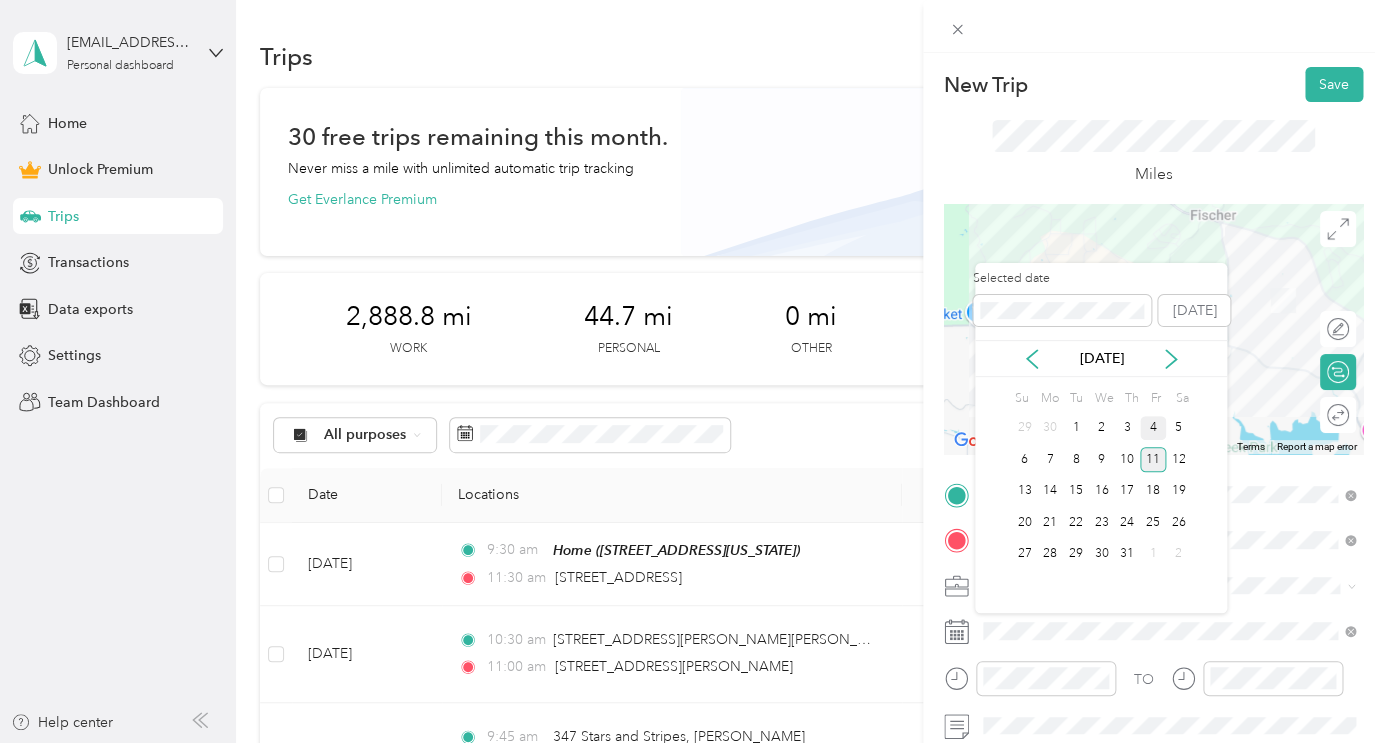 click on "4" at bounding box center (1153, 428) 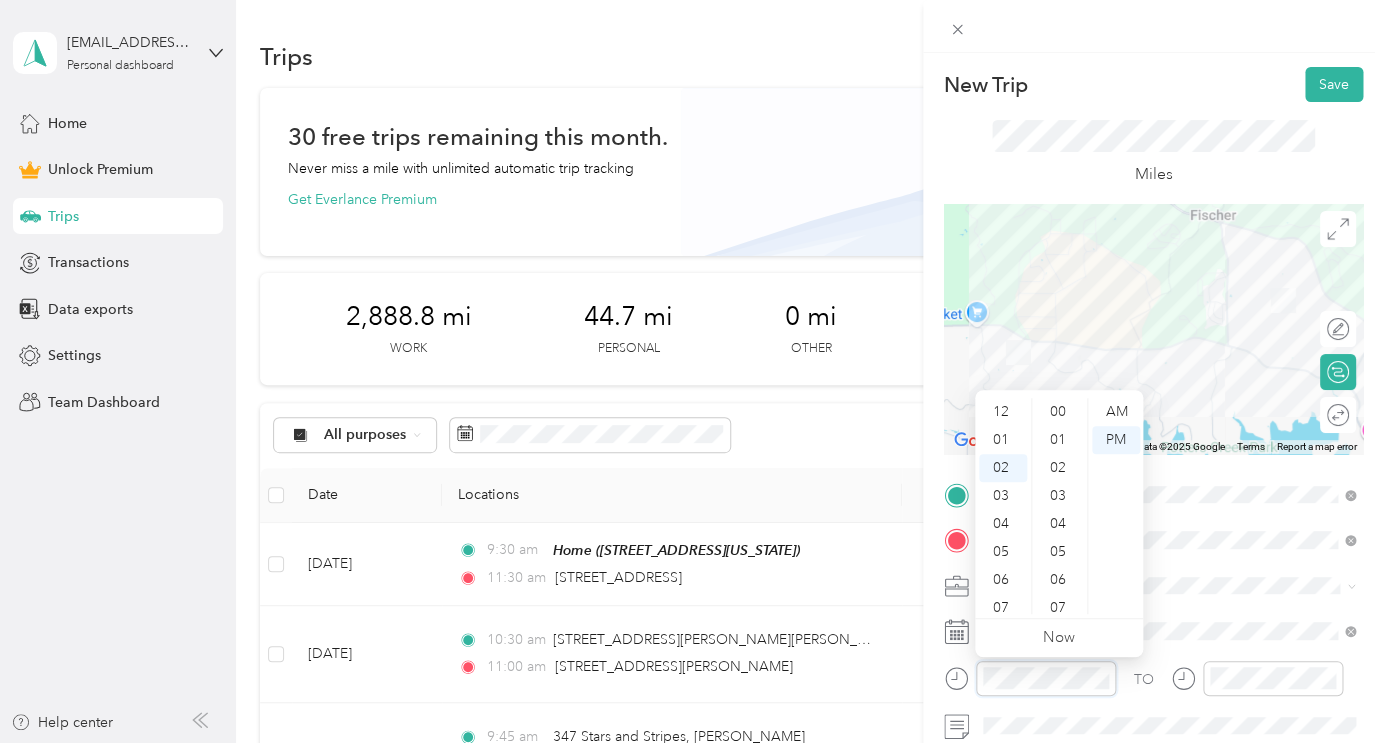 scroll, scrollTop: 56, scrollLeft: 0, axis: vertical 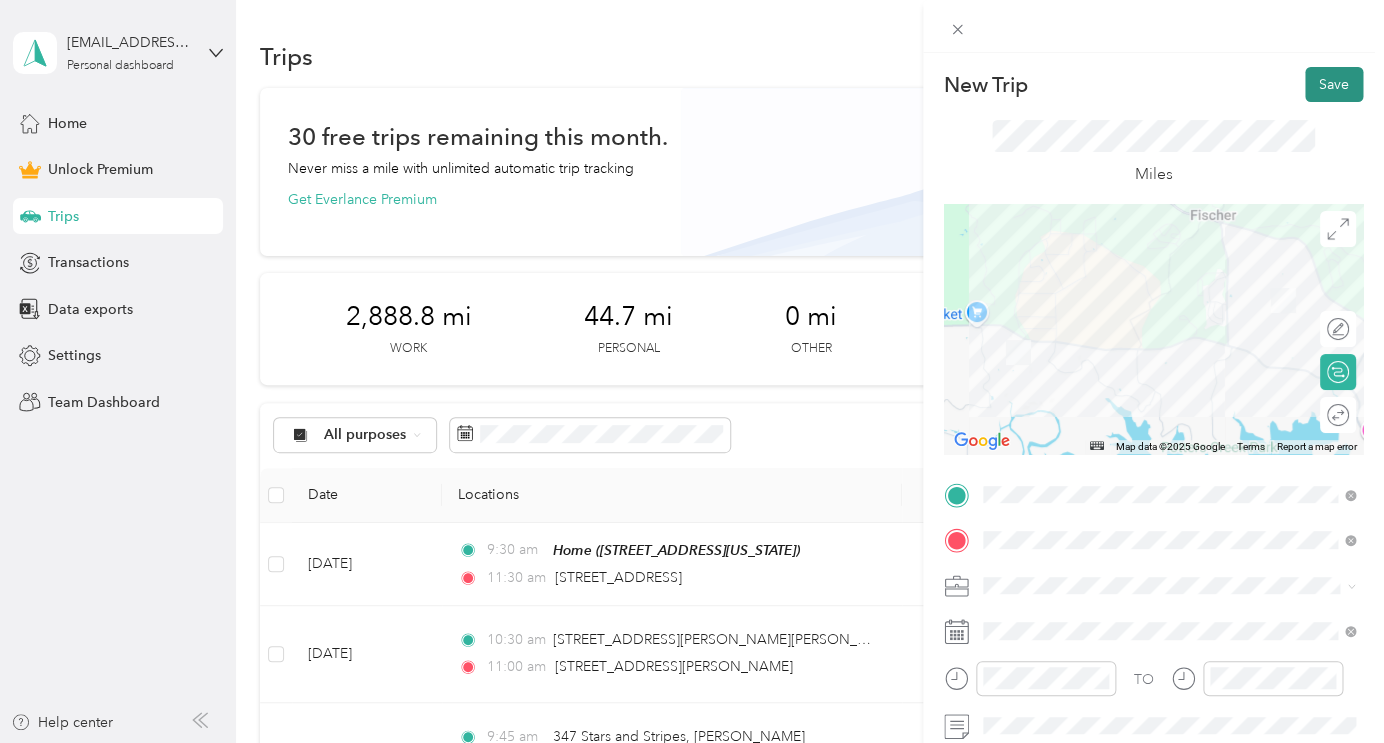 click on "Save" at bounding box center (1334, 84) 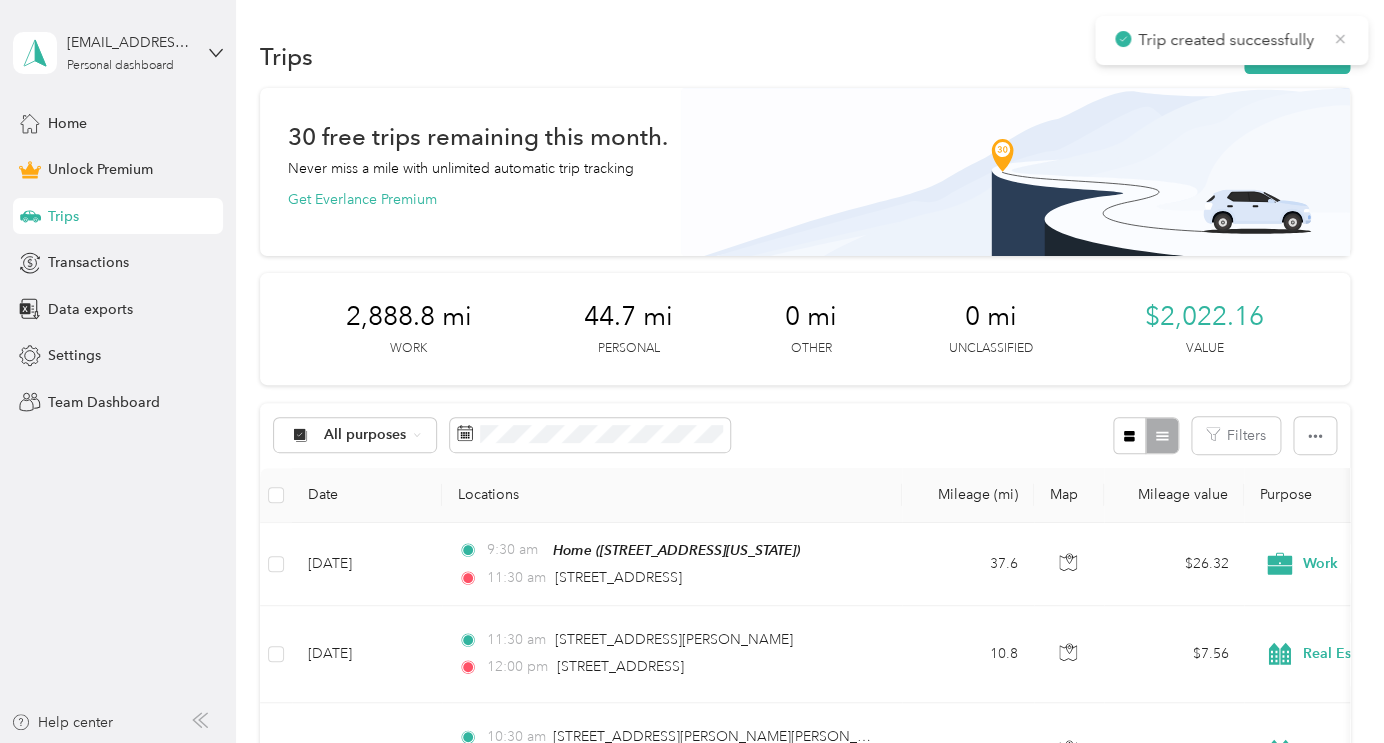 click 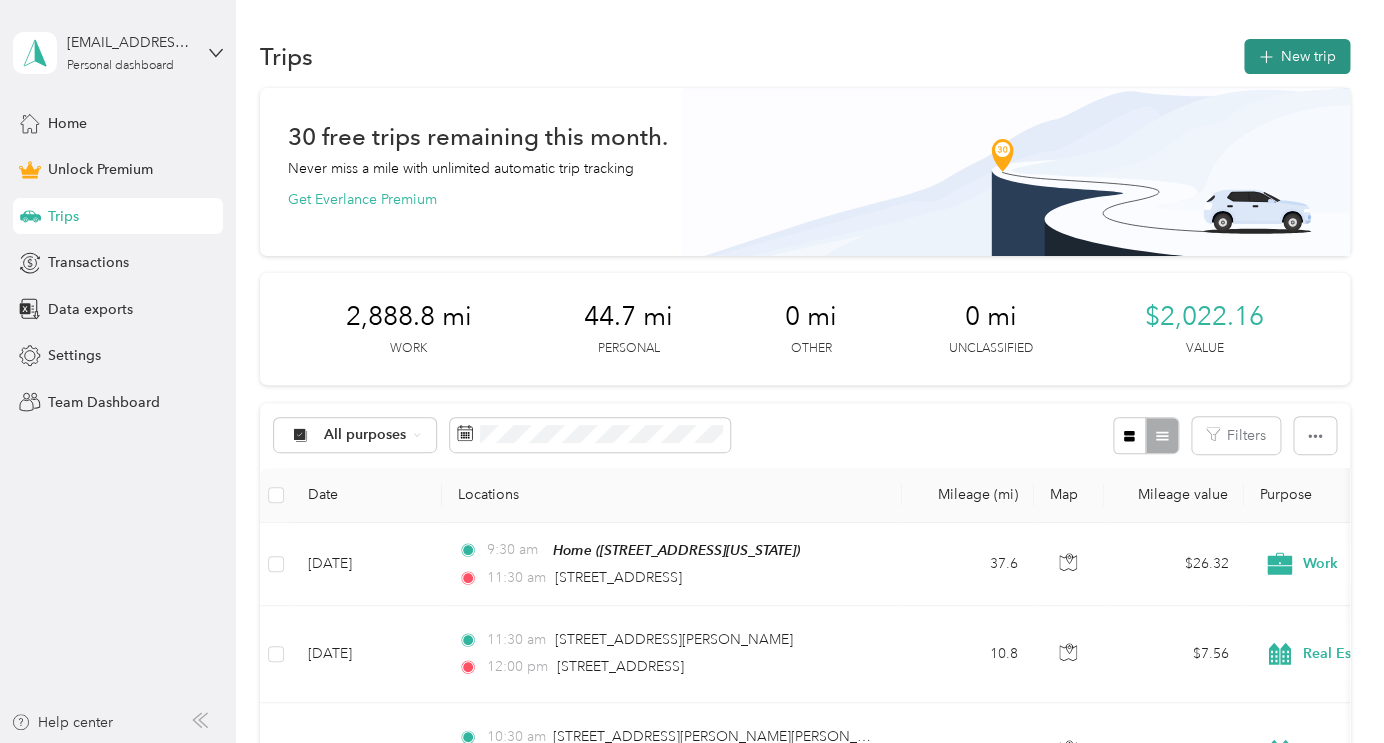 click on "New trip" at bounding box center (1297, 56) 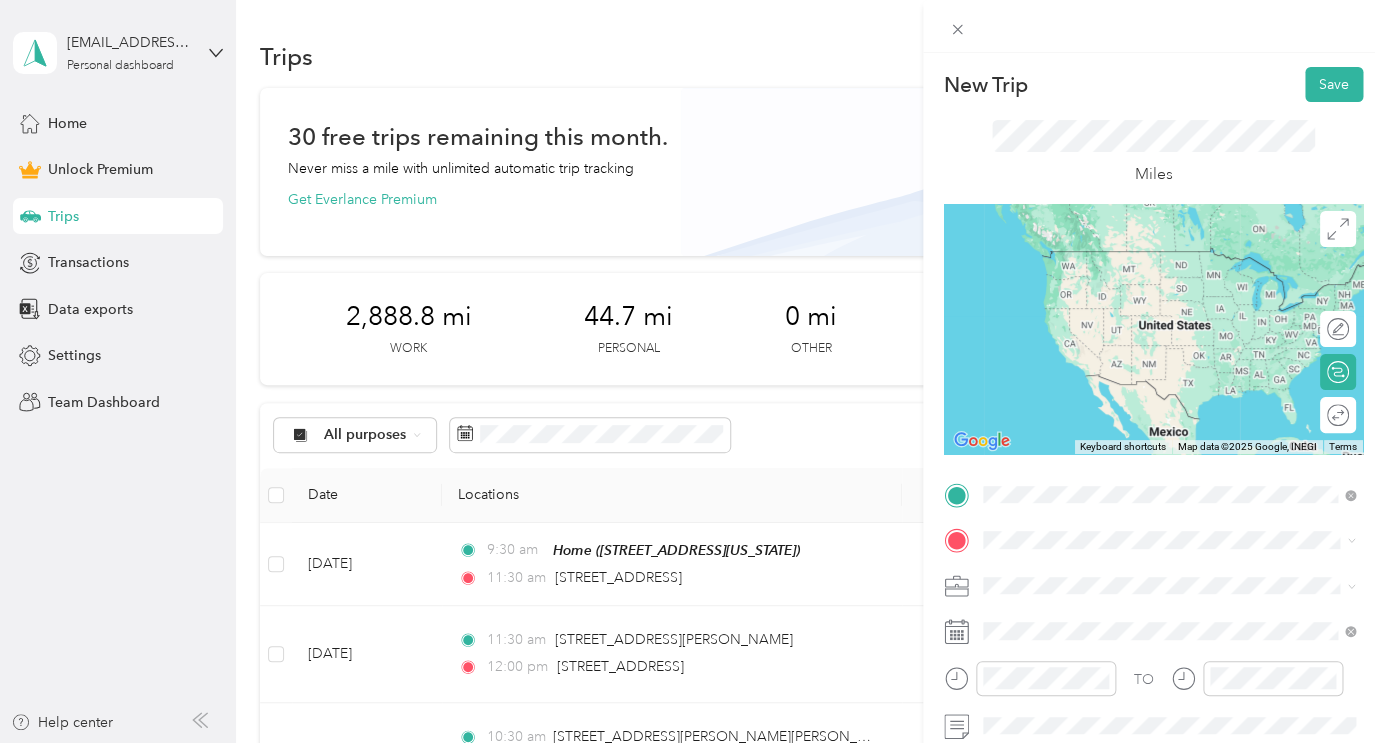 click on "212 High Point Circle
Spring Branch, Texas 78070, United States" at bounding box center [1120, 251] 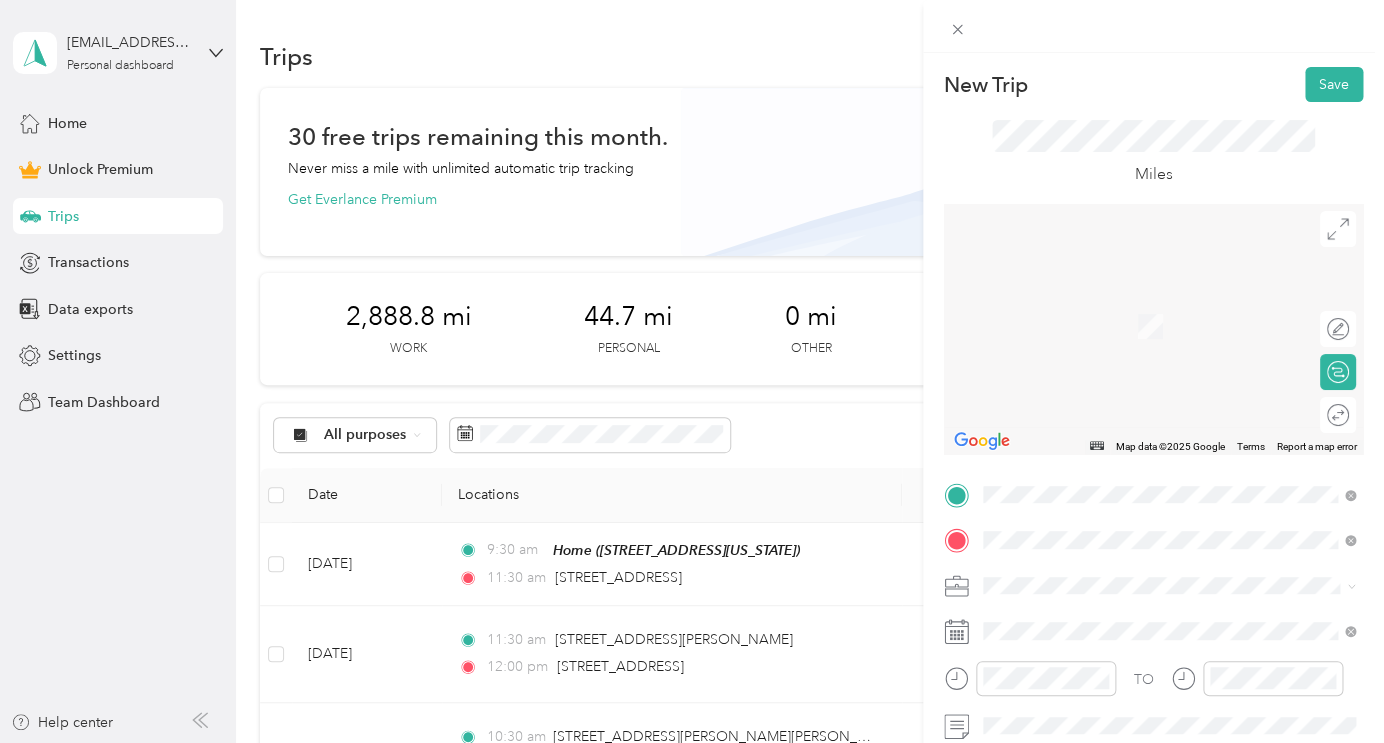 click on "5324 Eagle Claw Drive
Bulverde, Texas 78163, United States" at bounding box center [1120, 402] 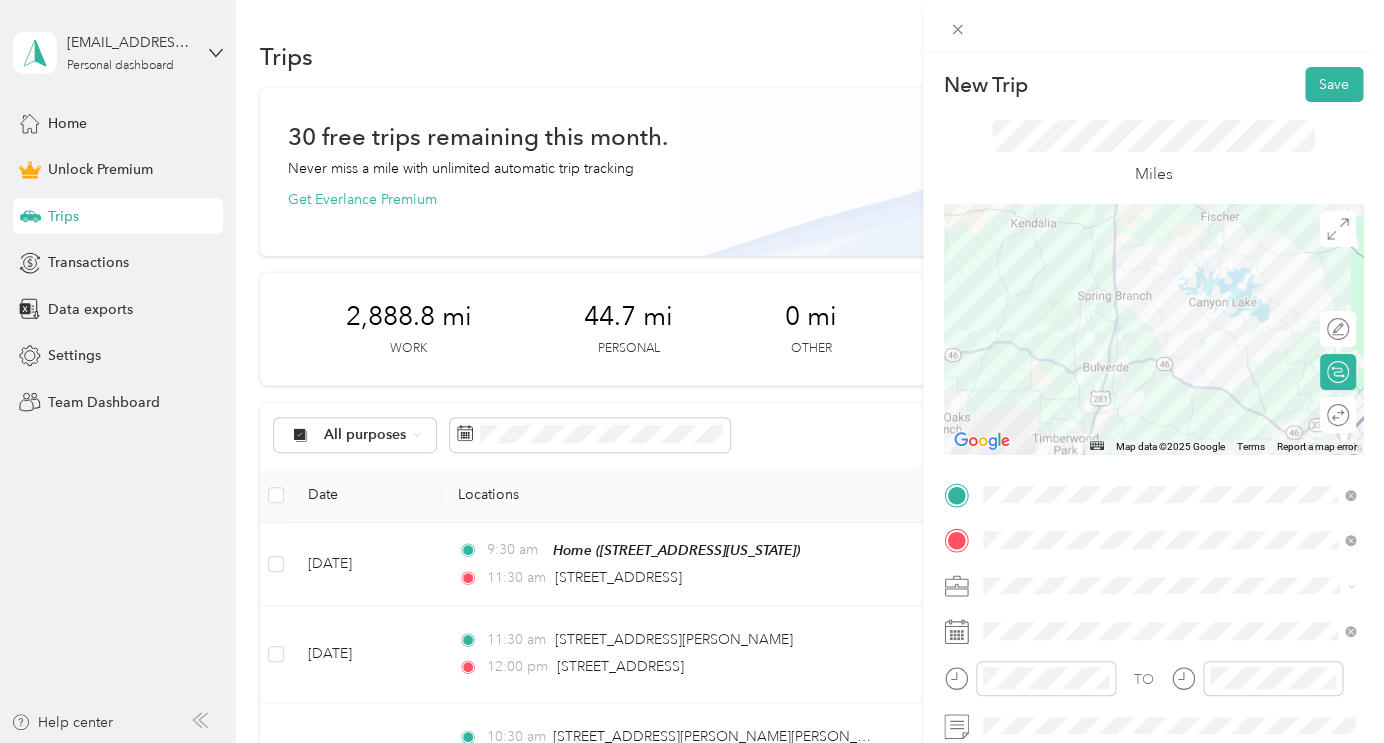 click on "Real Estate" at bounding box center [1168, 375] 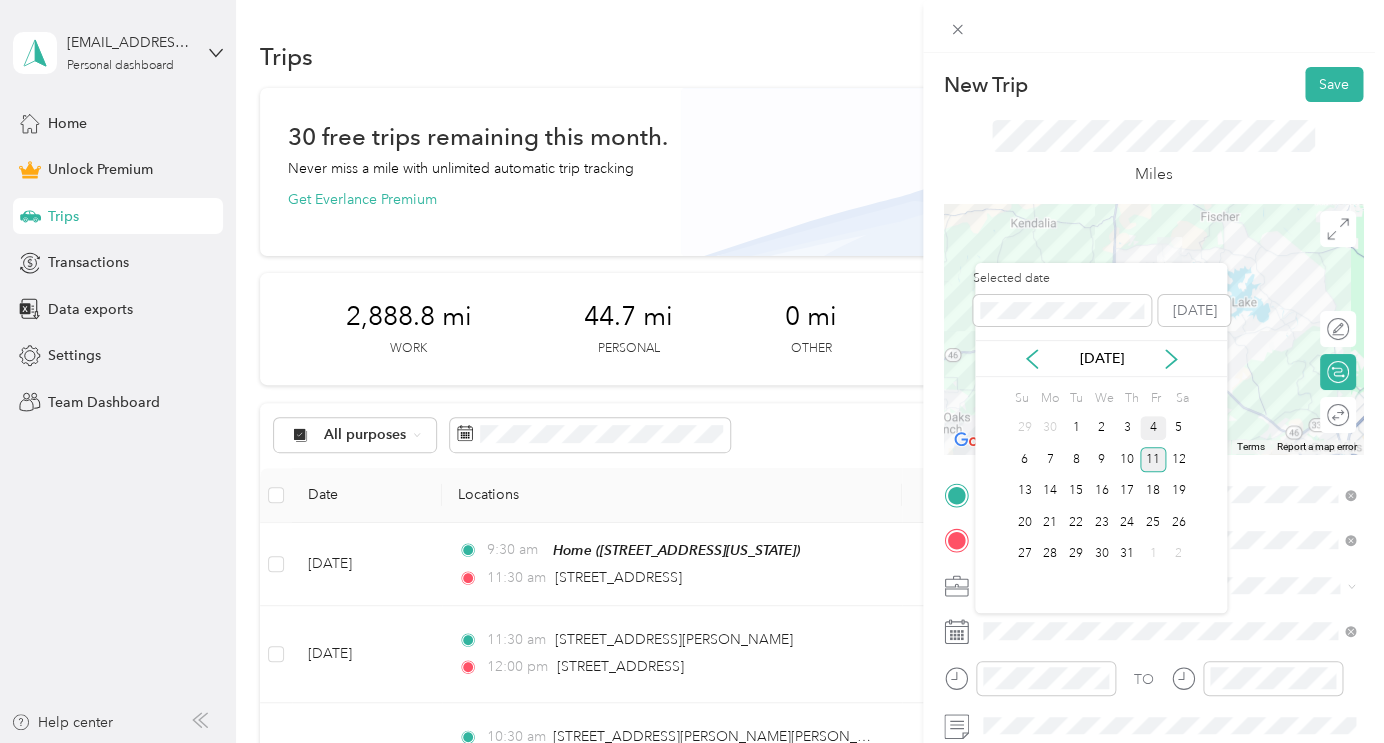 click on "4" at bounding box center [1153, 428] 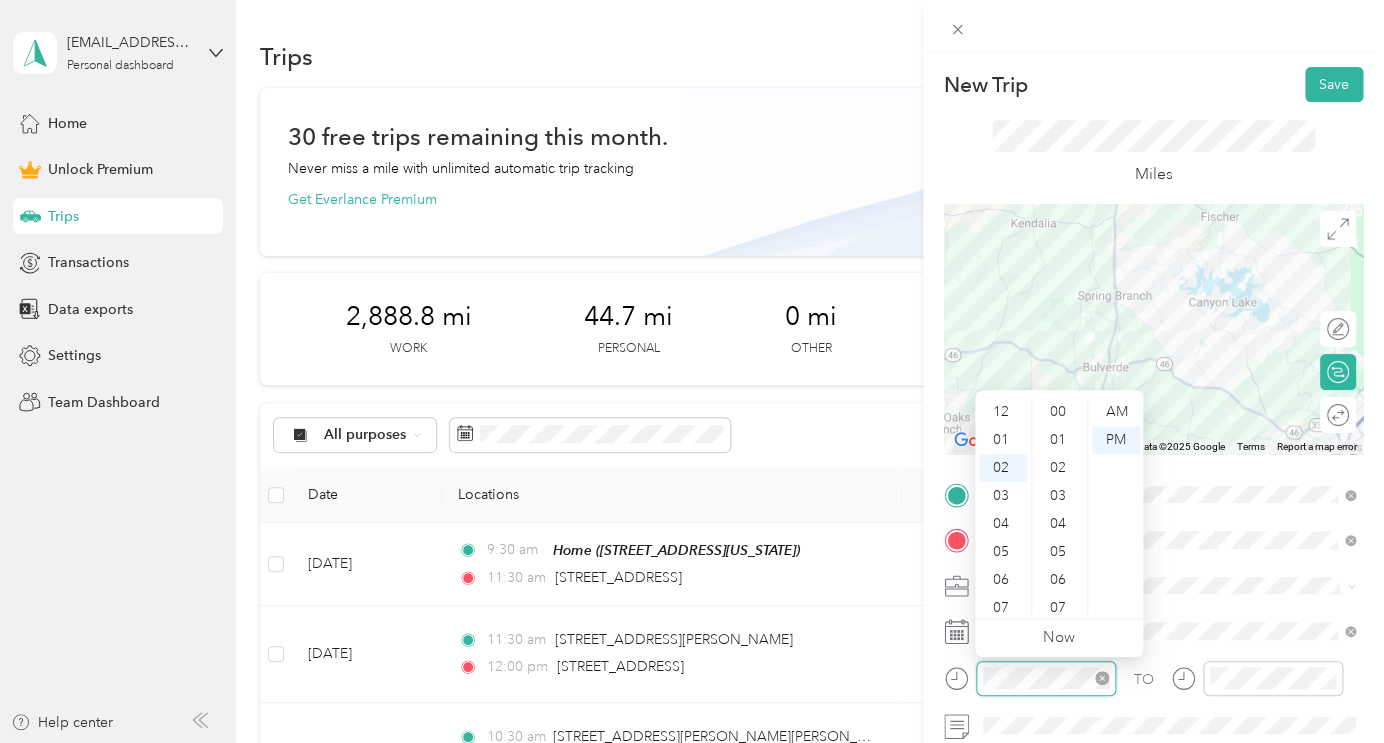 scroll, scrollTop: 56, scrollLeft: 0, axis: vertical 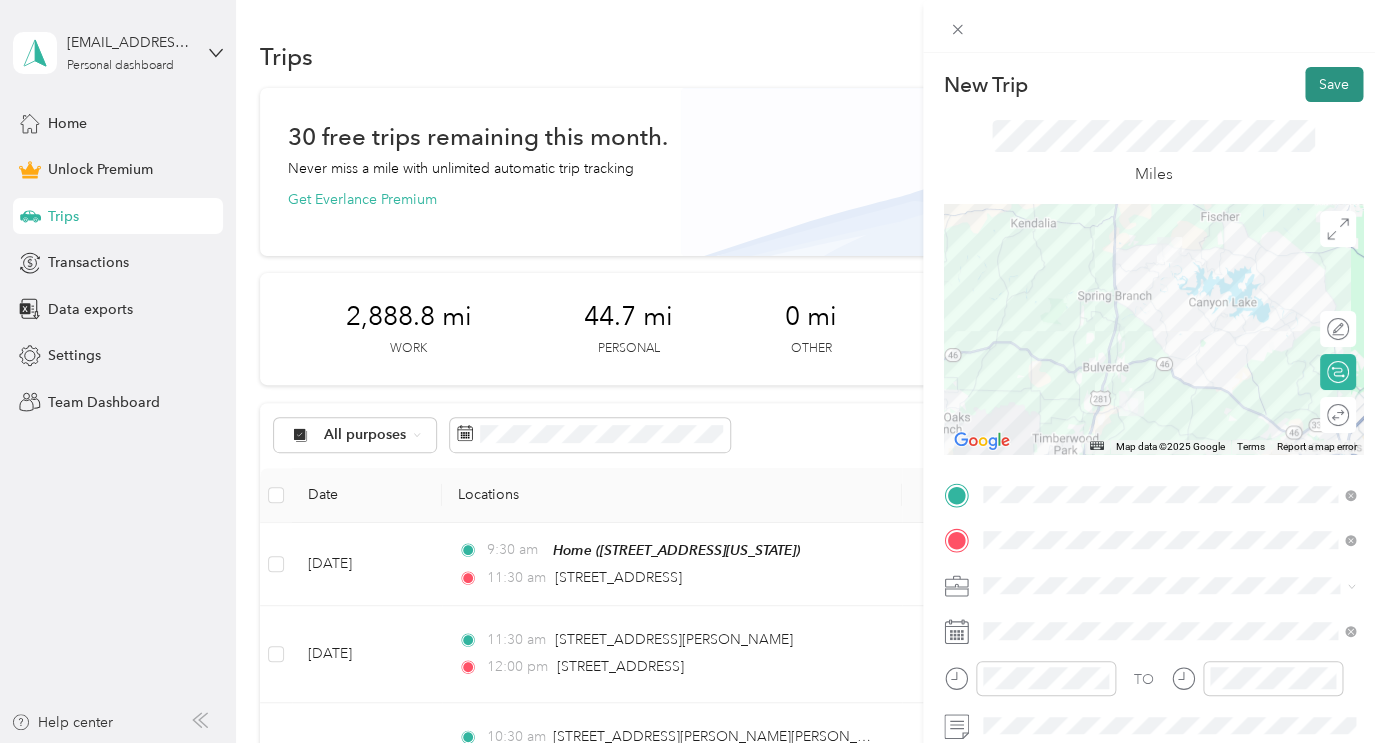 click on "Save" at bounding box center (1334, 84) 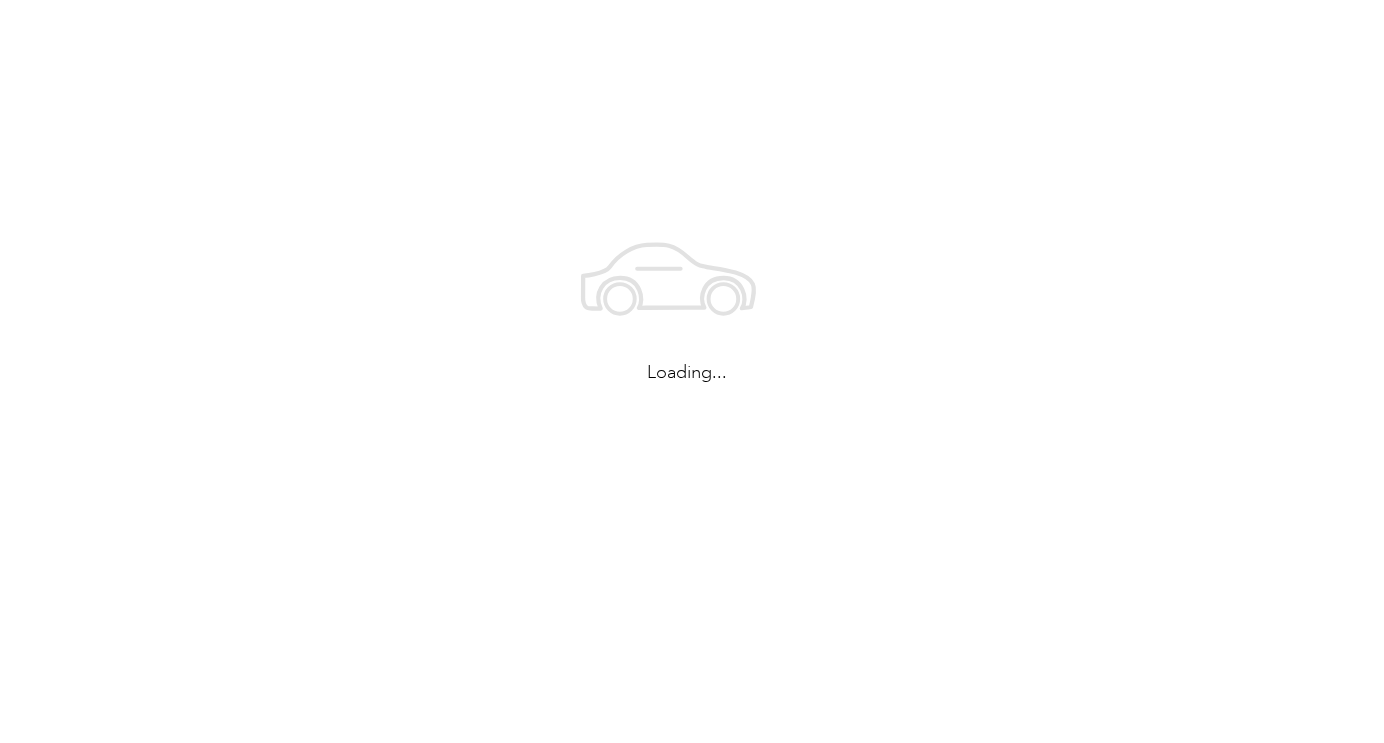 scroll, scrollTop: 0, scrollLeft: 0, axis: both 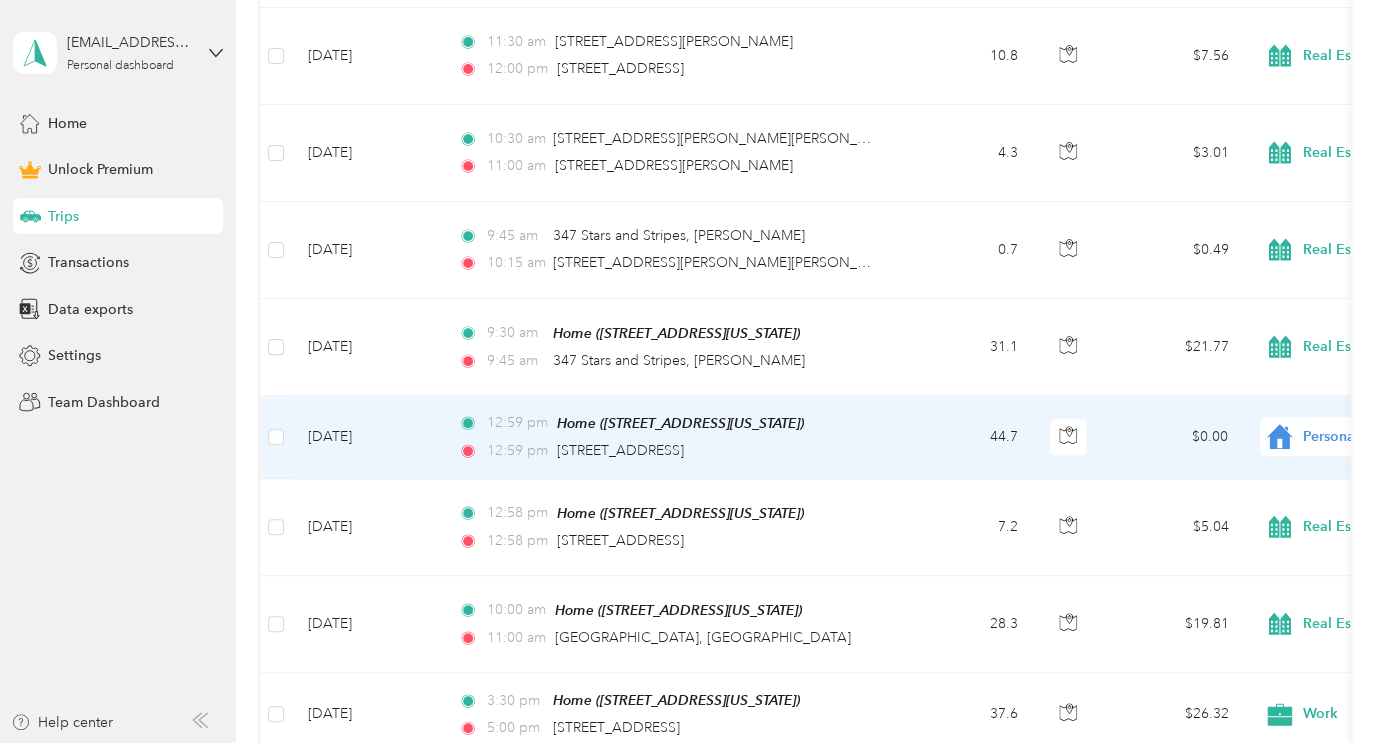 click on "Personal" at bounding box center [1394, 437] 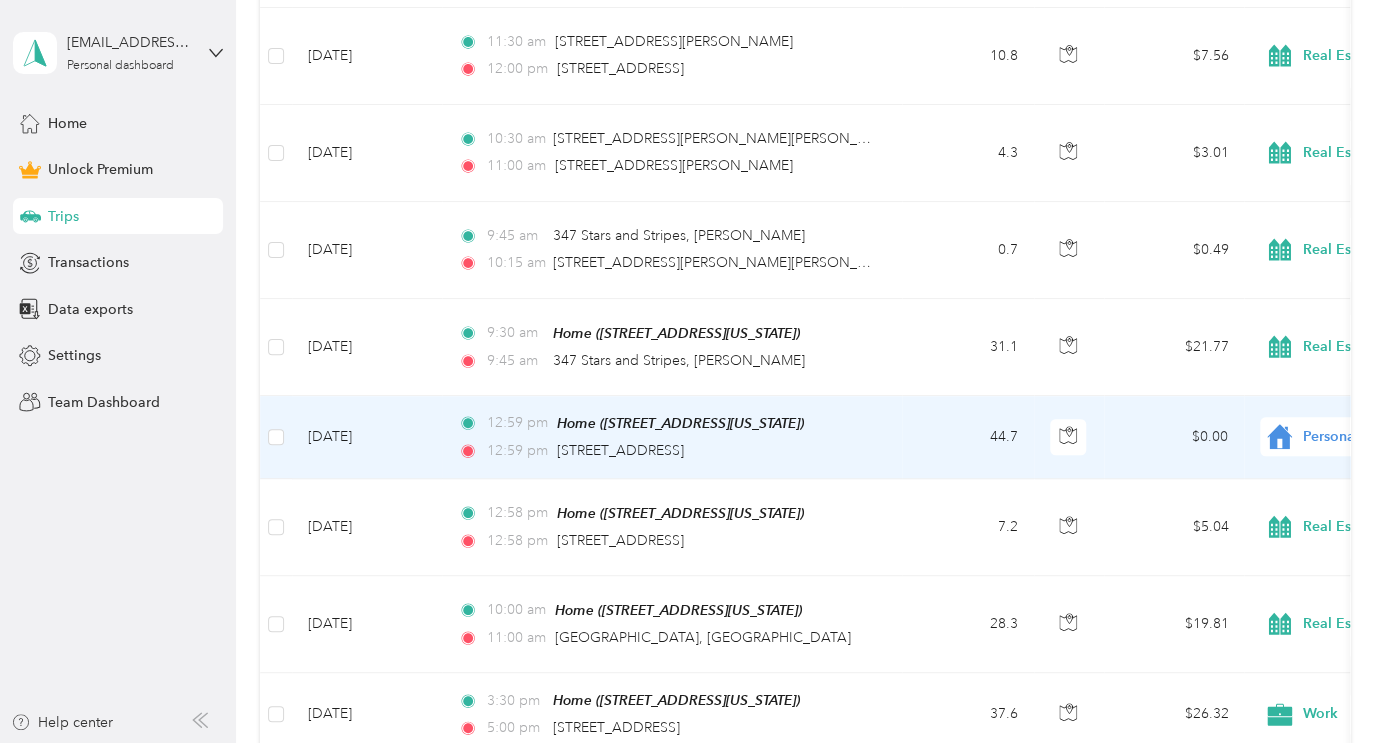 click on "Real Estate" at bounding box center (1260, 562) 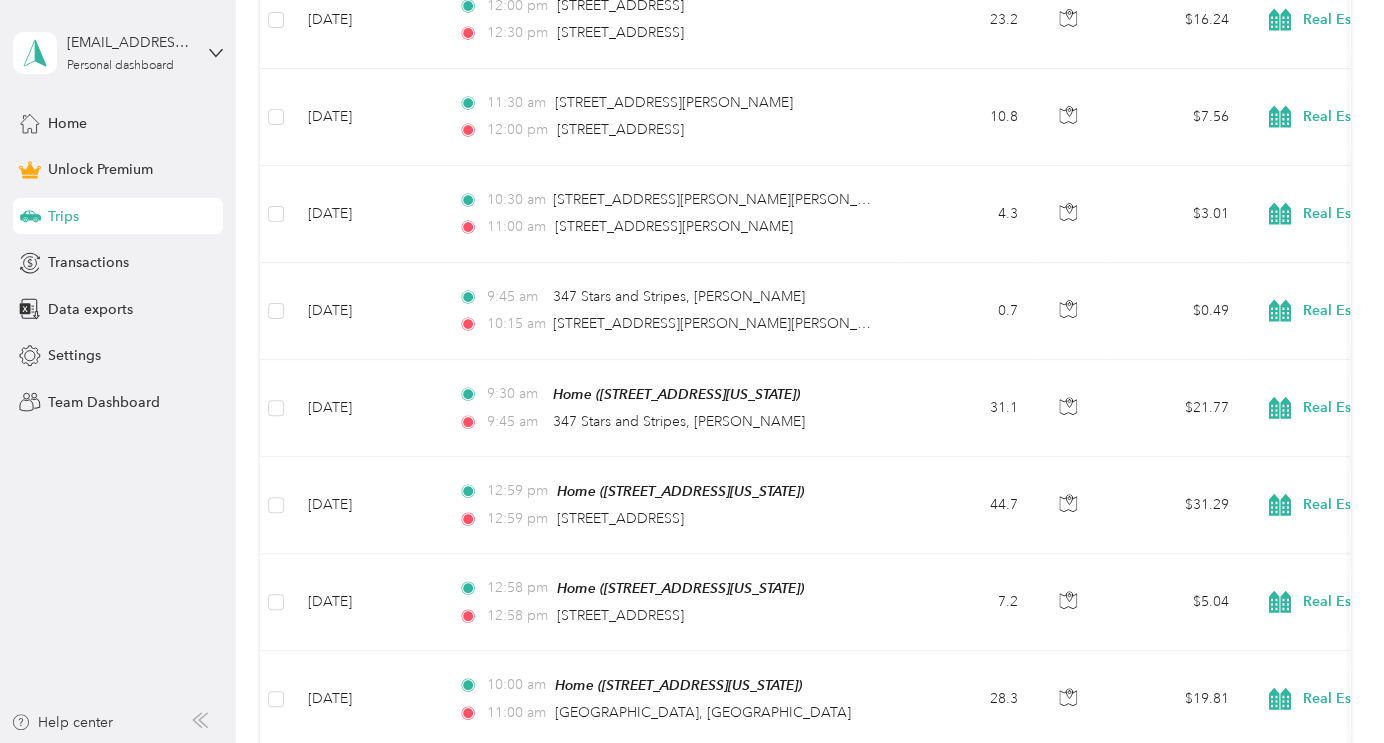 scroll, scrollTop: 0, scrollLeft: 0, axis: both 